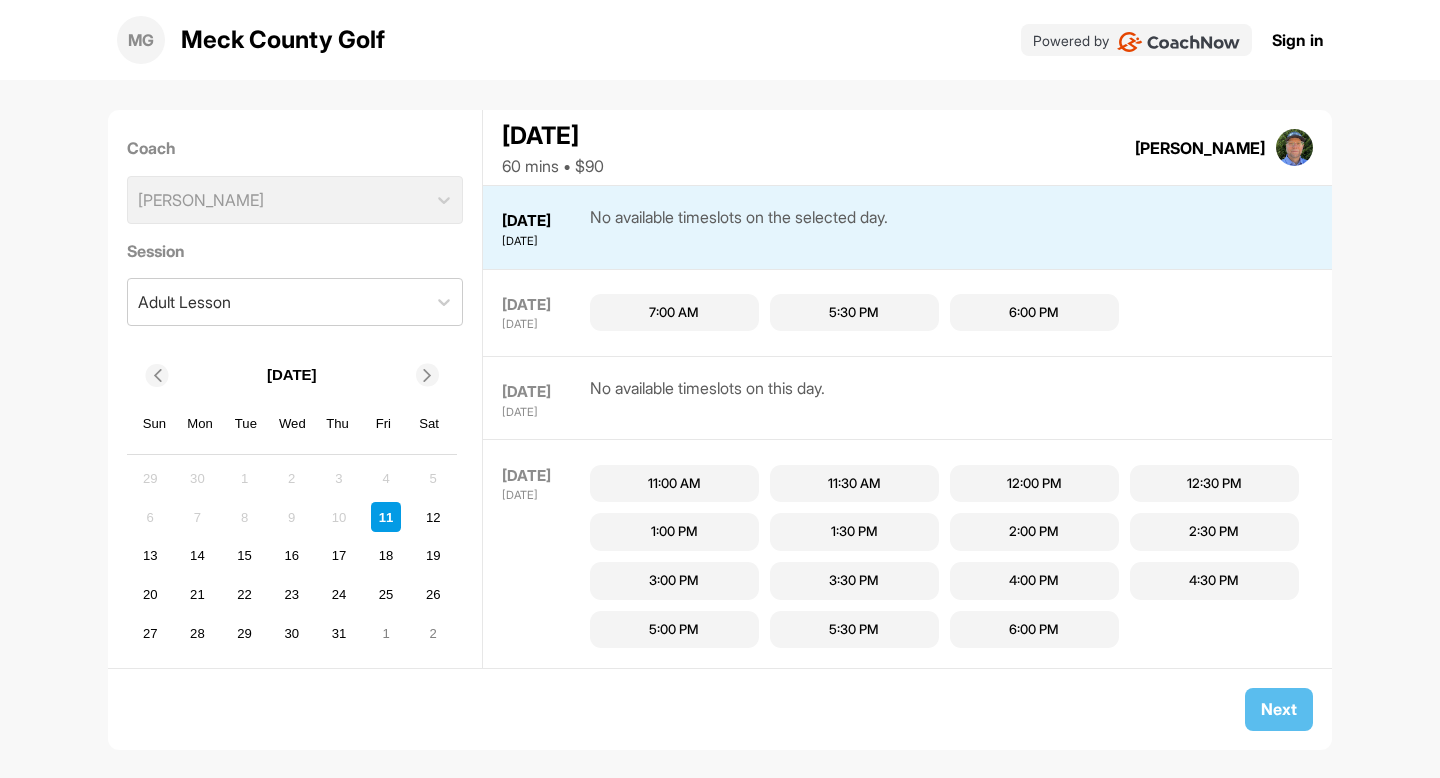 scroll, scrollTop: 0, scrollLeft: 0, axis: both 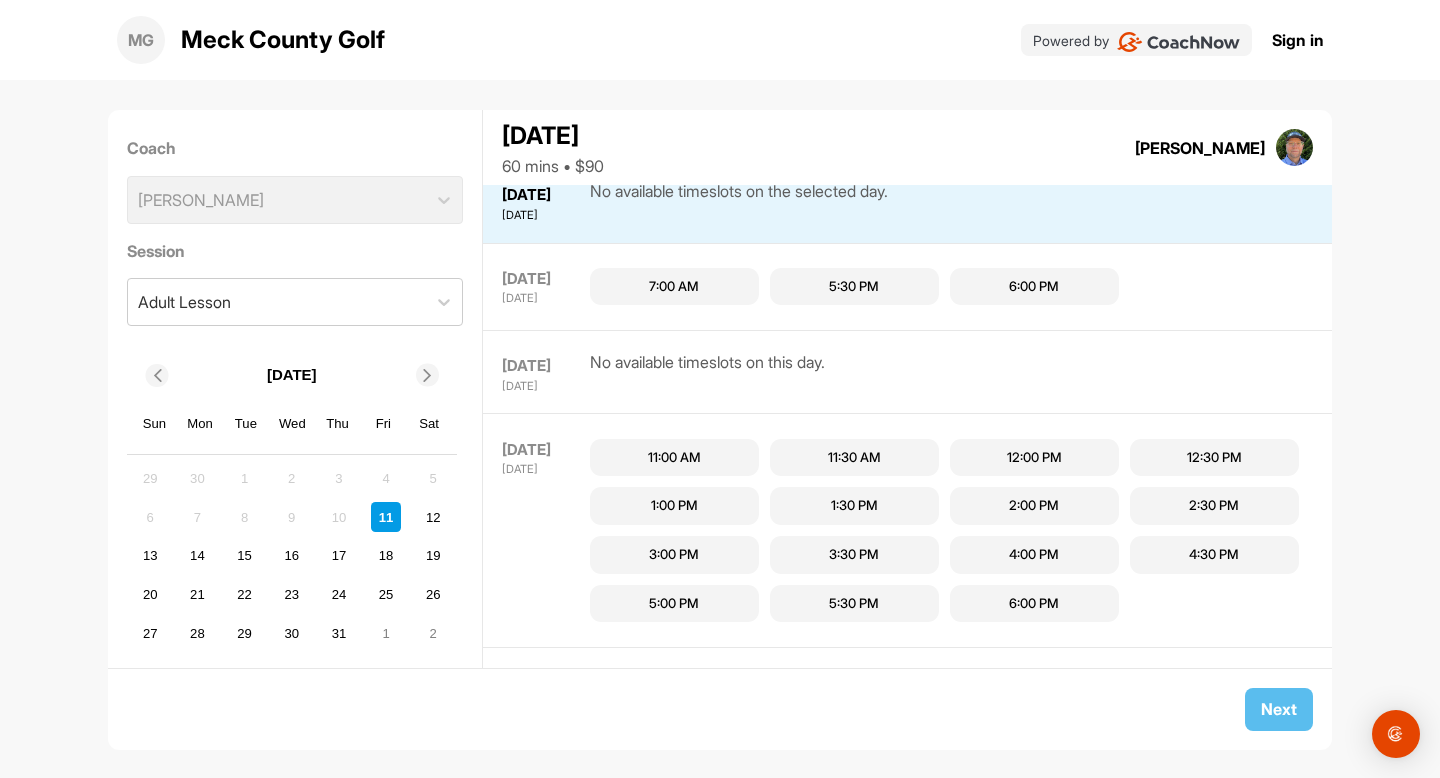 click on "7:00 AM" at bounding box center (674, 287) 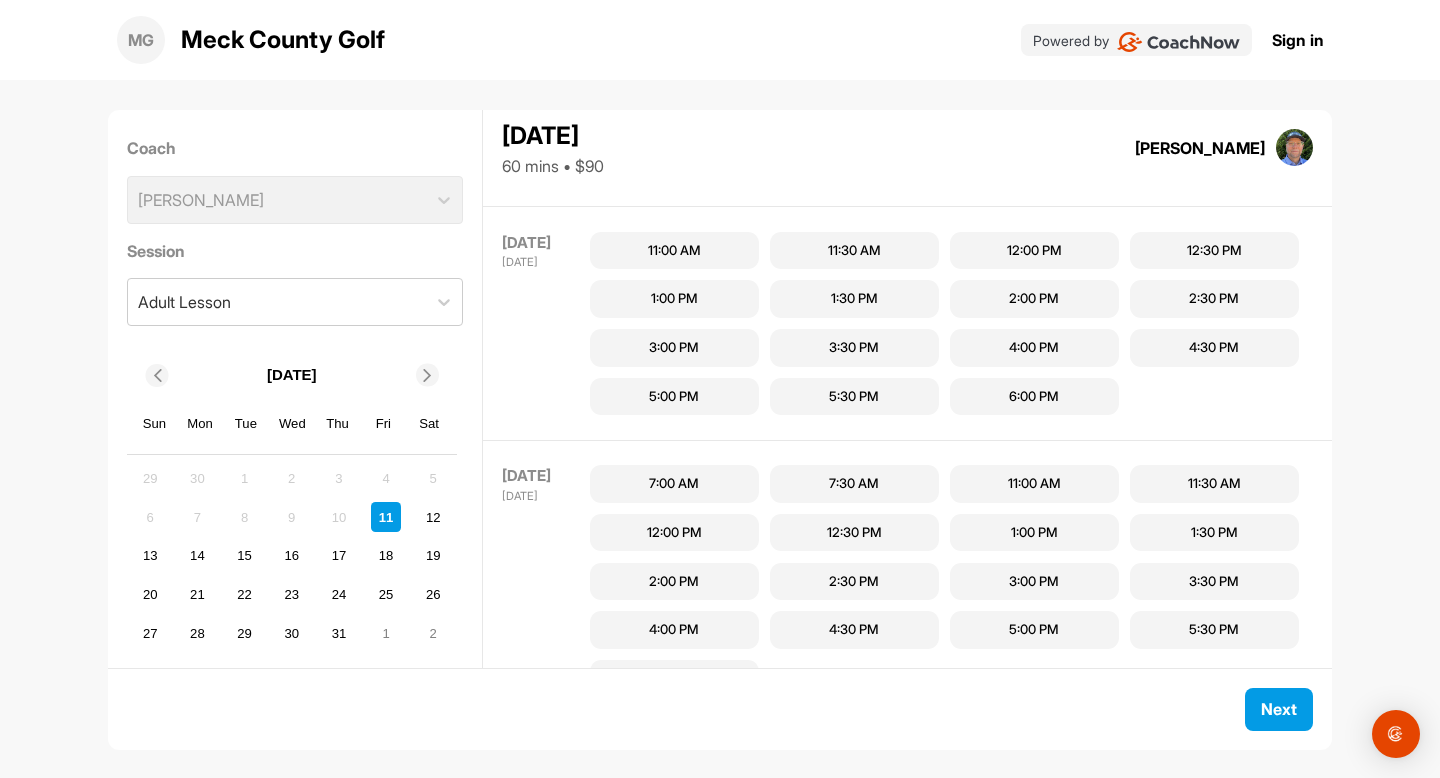 scroll, scrollTop: 250, scrollLeft: 0, axis: vertical 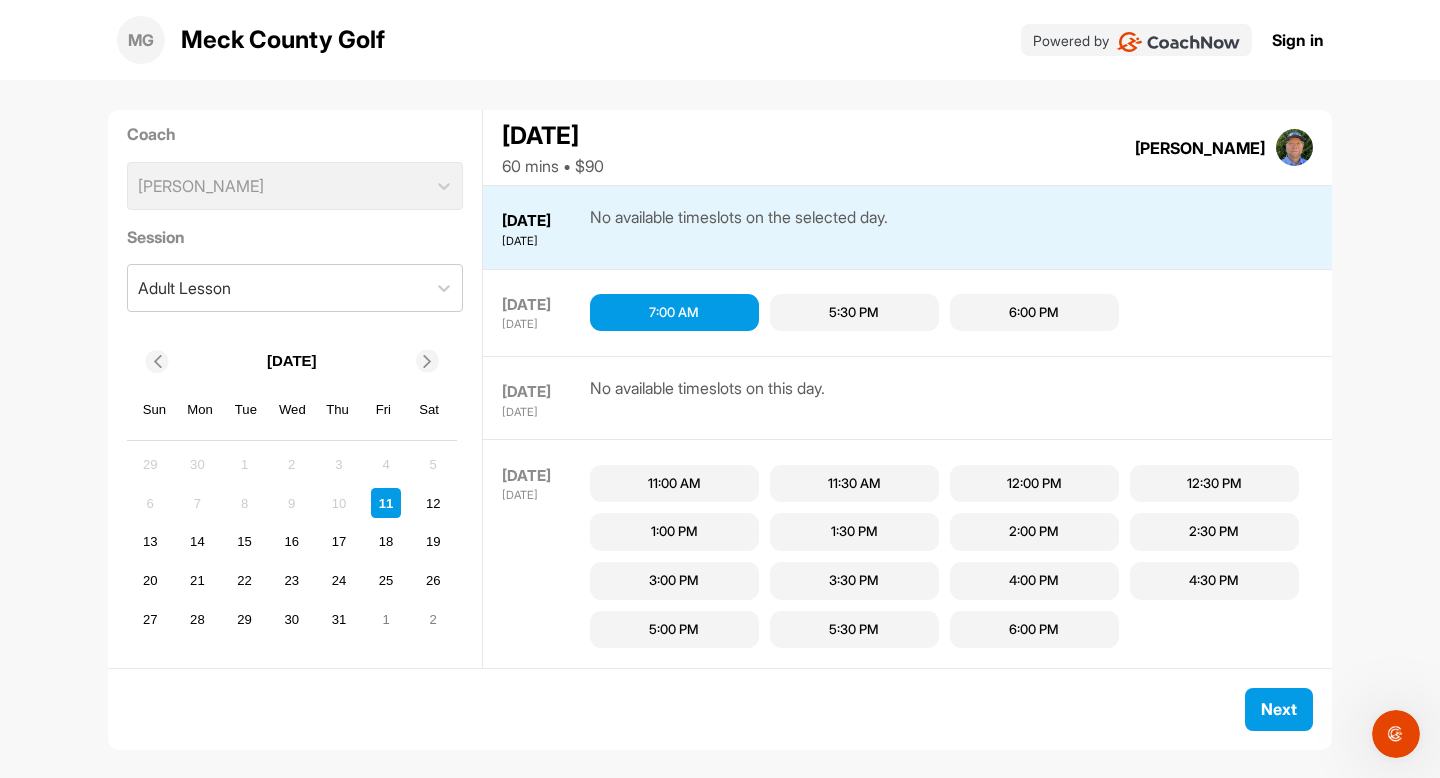 click on "5:30 PM" at bounding box center [854, 313] 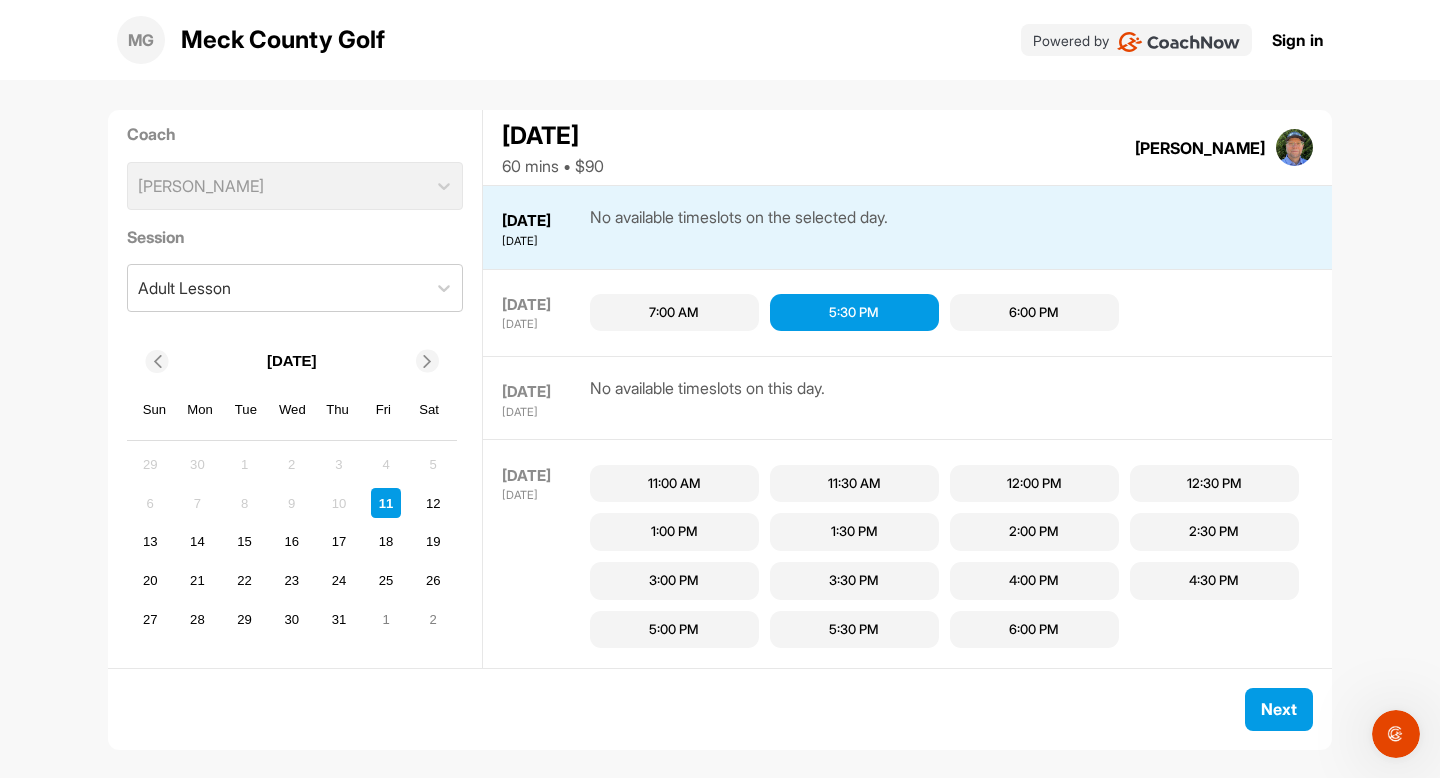 click on "7:00 AM" at bounding box center [674, 313] 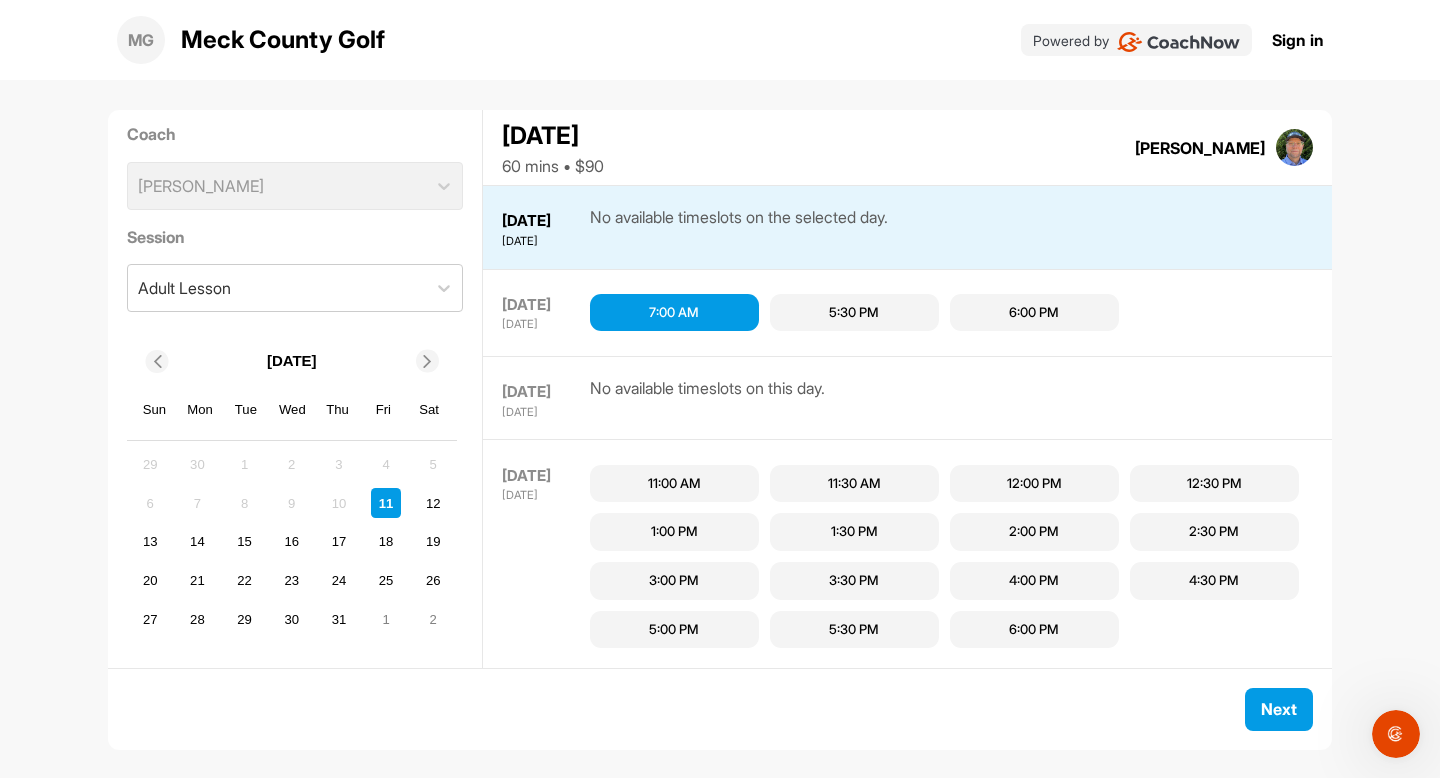 click on "6:00 PM" at bounding box center [1034, 313] 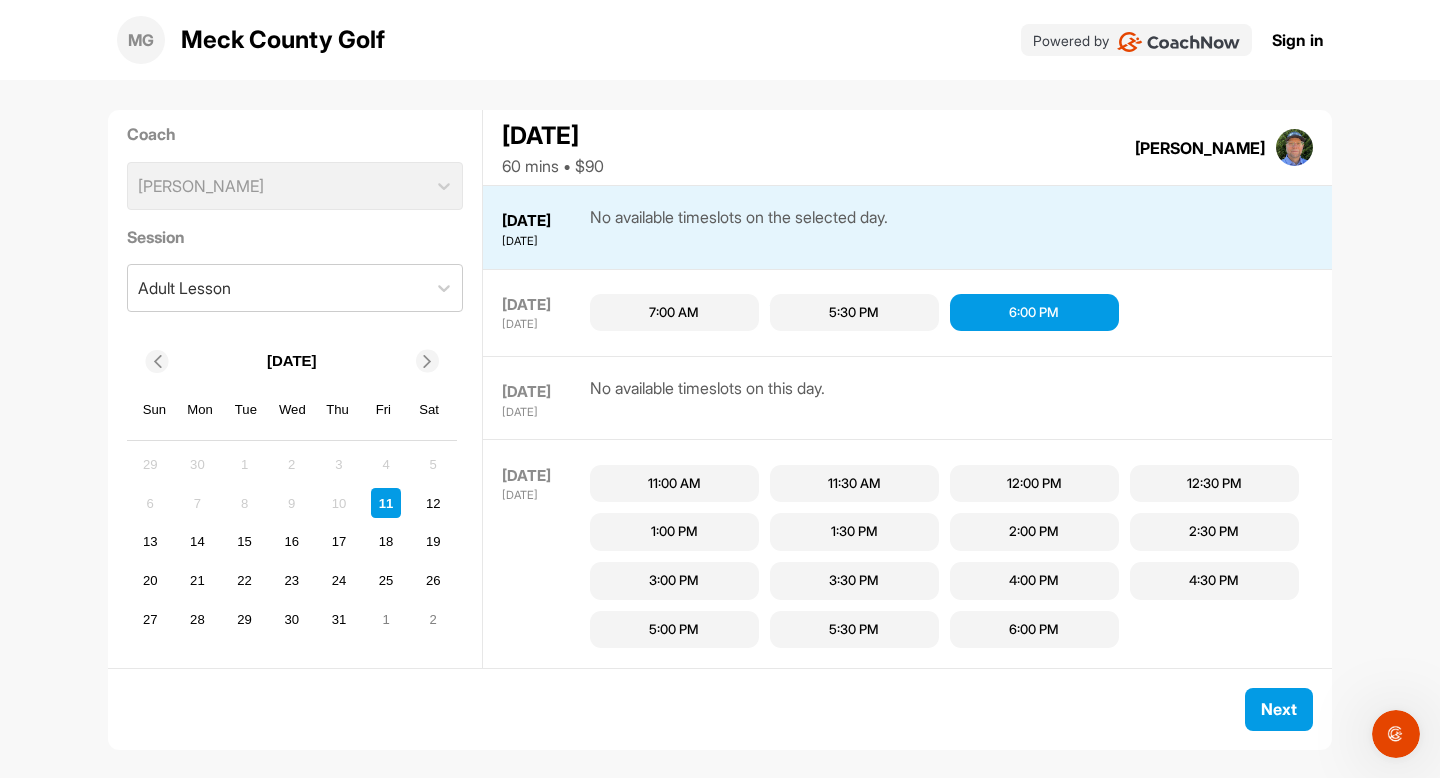 click on "7:00 AM" at bounding box center (674, 313) 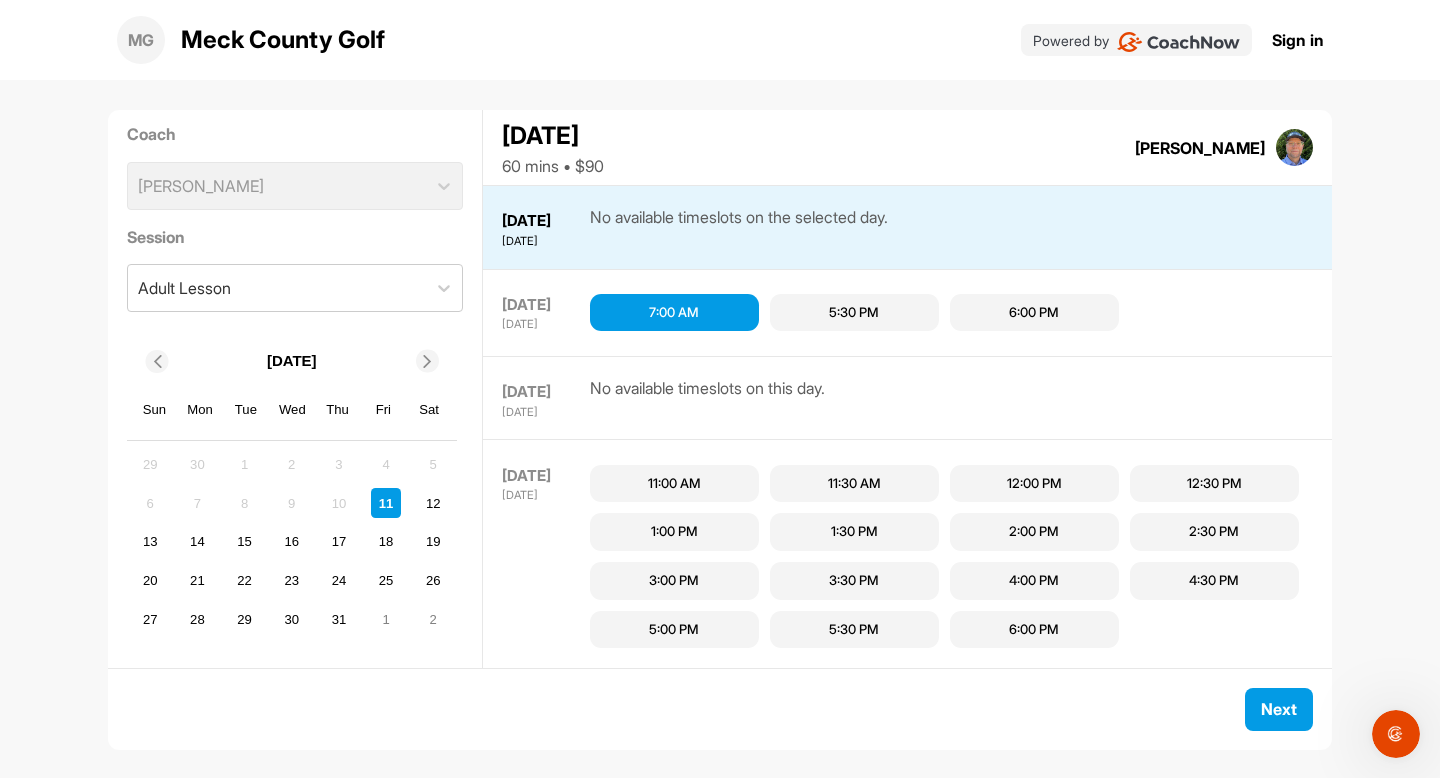 click on "7:00 AM" at bounding box center (674, 313) 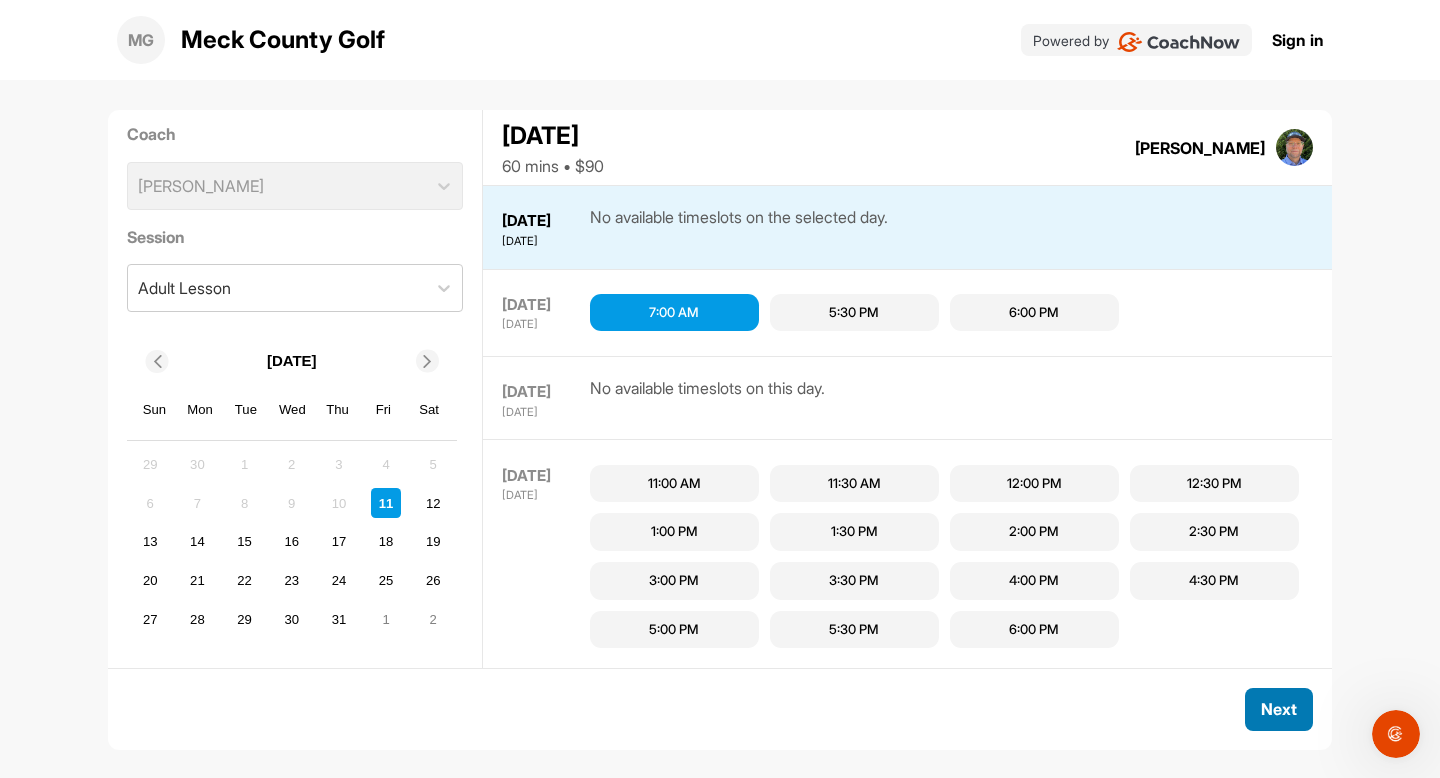 click on "Next" at bounding box center [1279, 709] 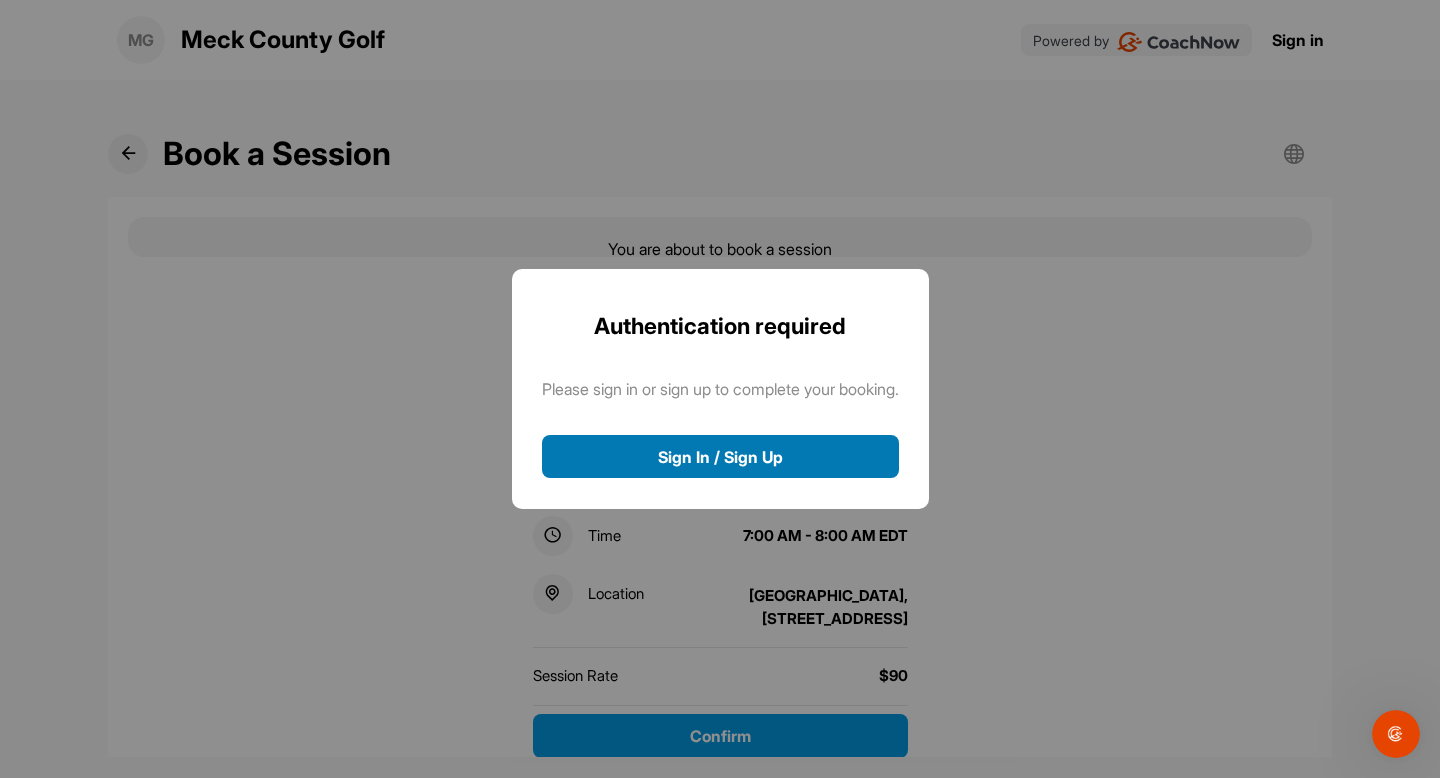 click on "Sign In / Sign Up" at bounding box center [720, 456] 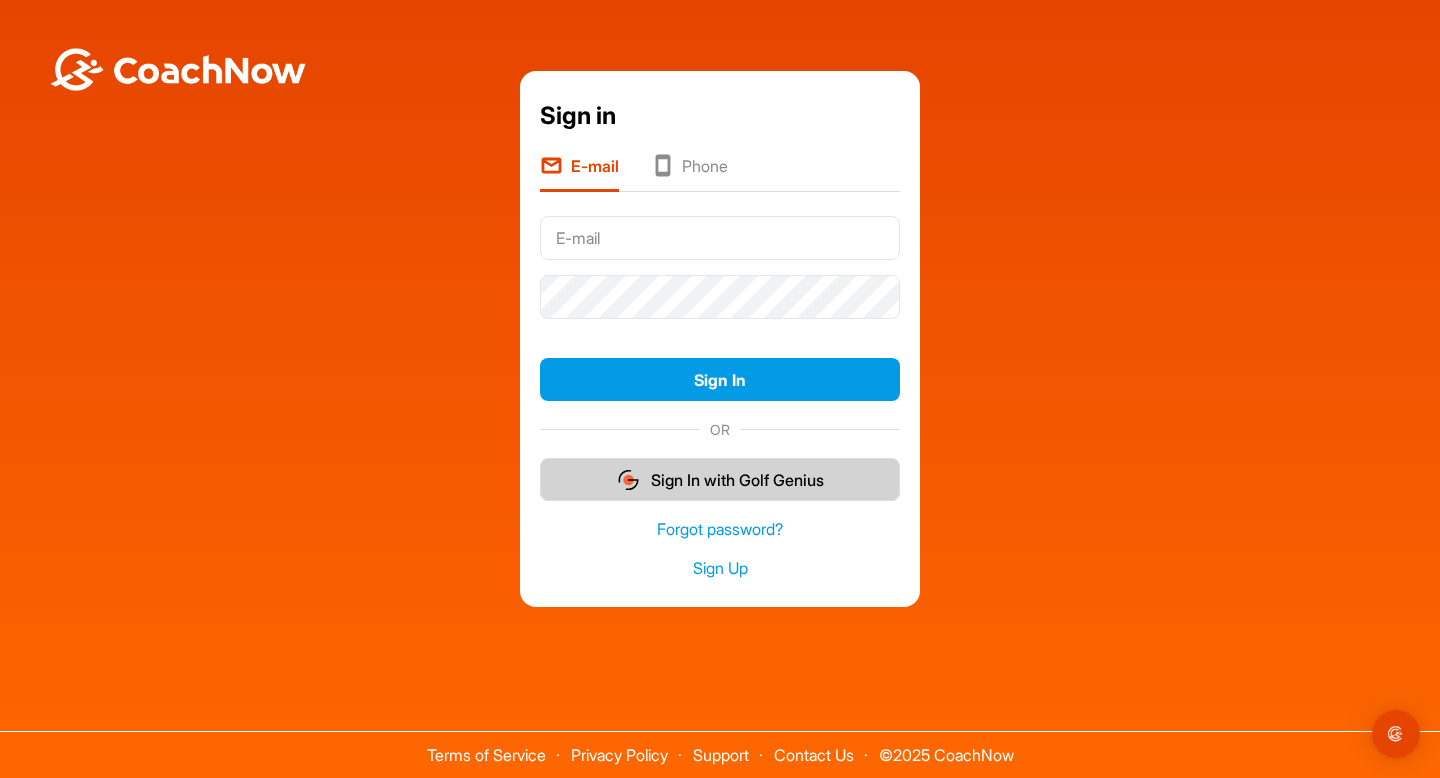 scroll, scrollTop: 0, scrollLeft: 0, axis: both 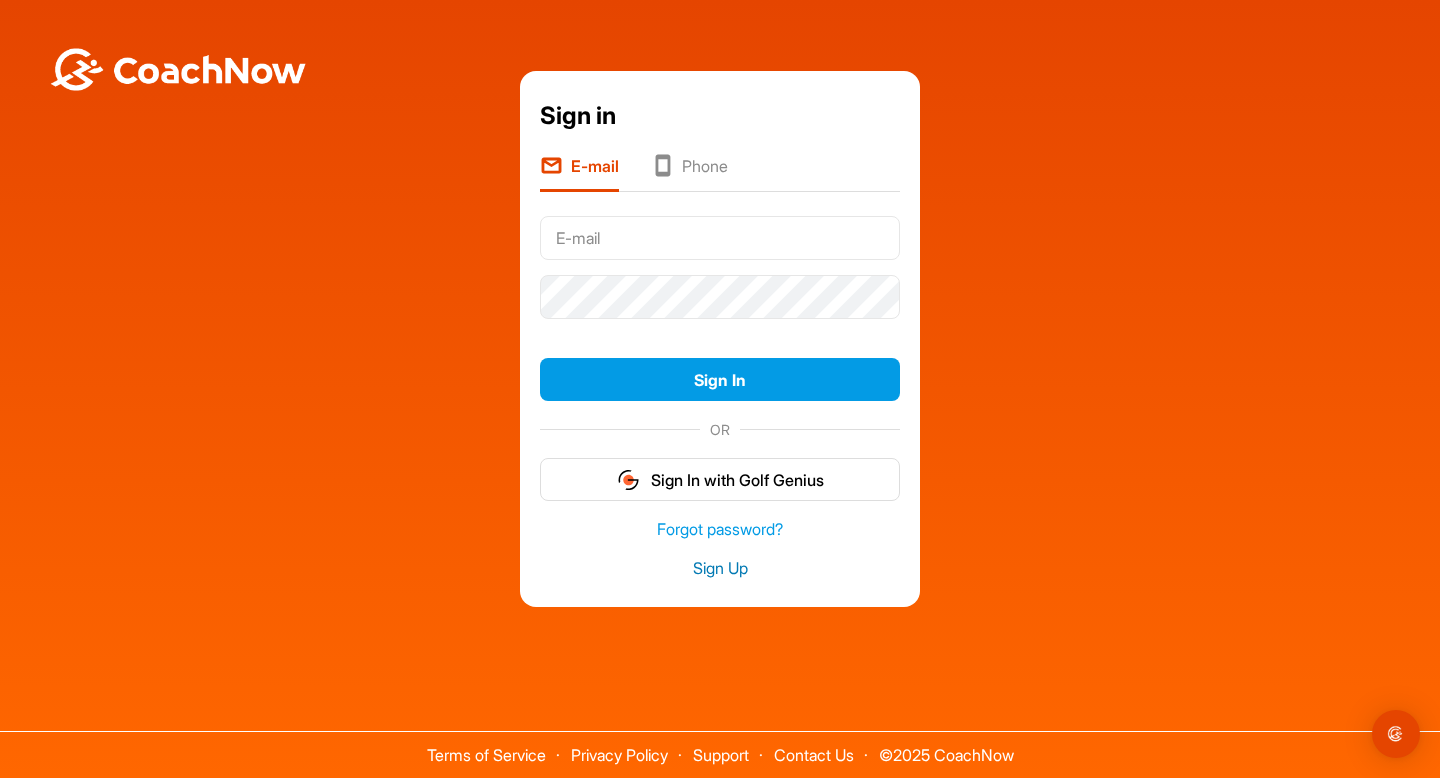 click on "Sign Up" at bounding box center (720, 568) 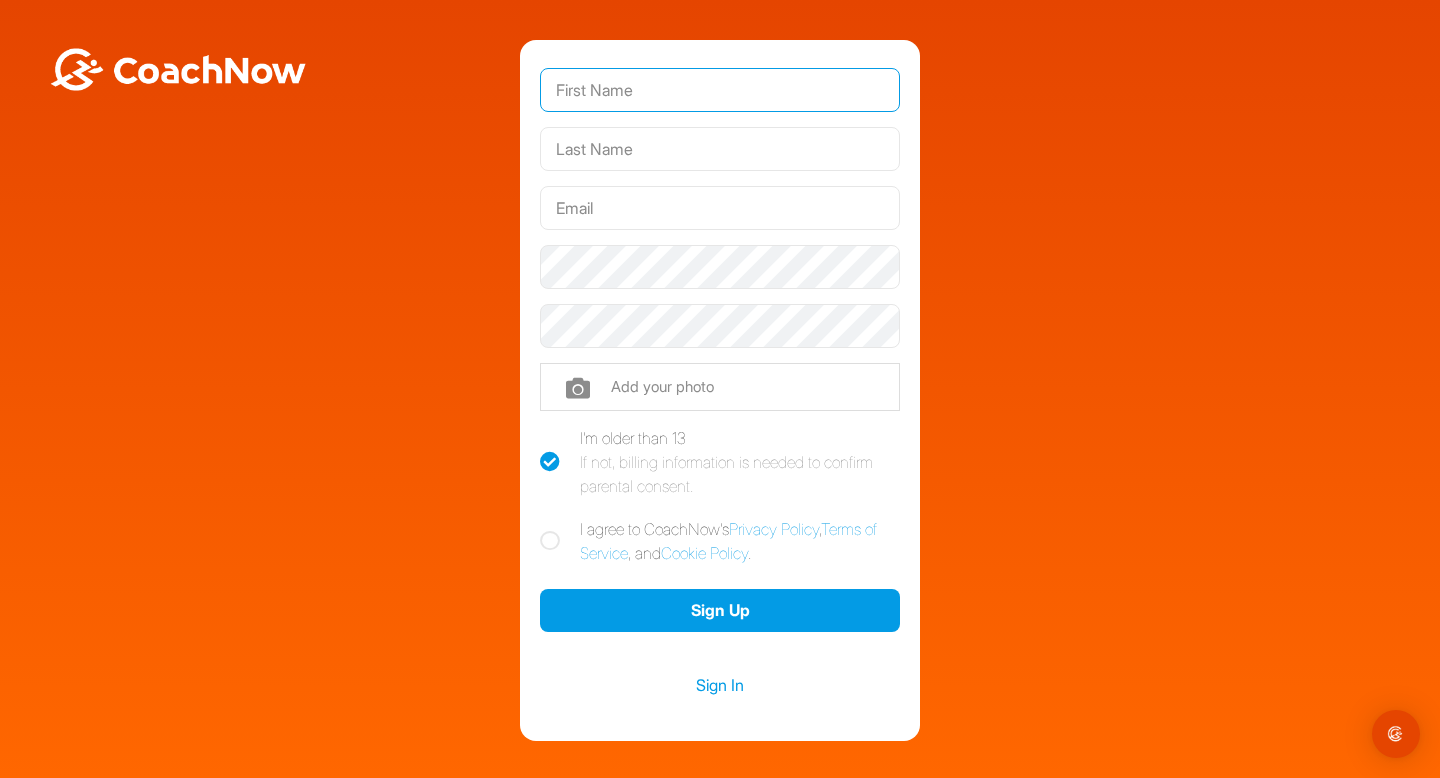 click at bounding box center (720, 90) 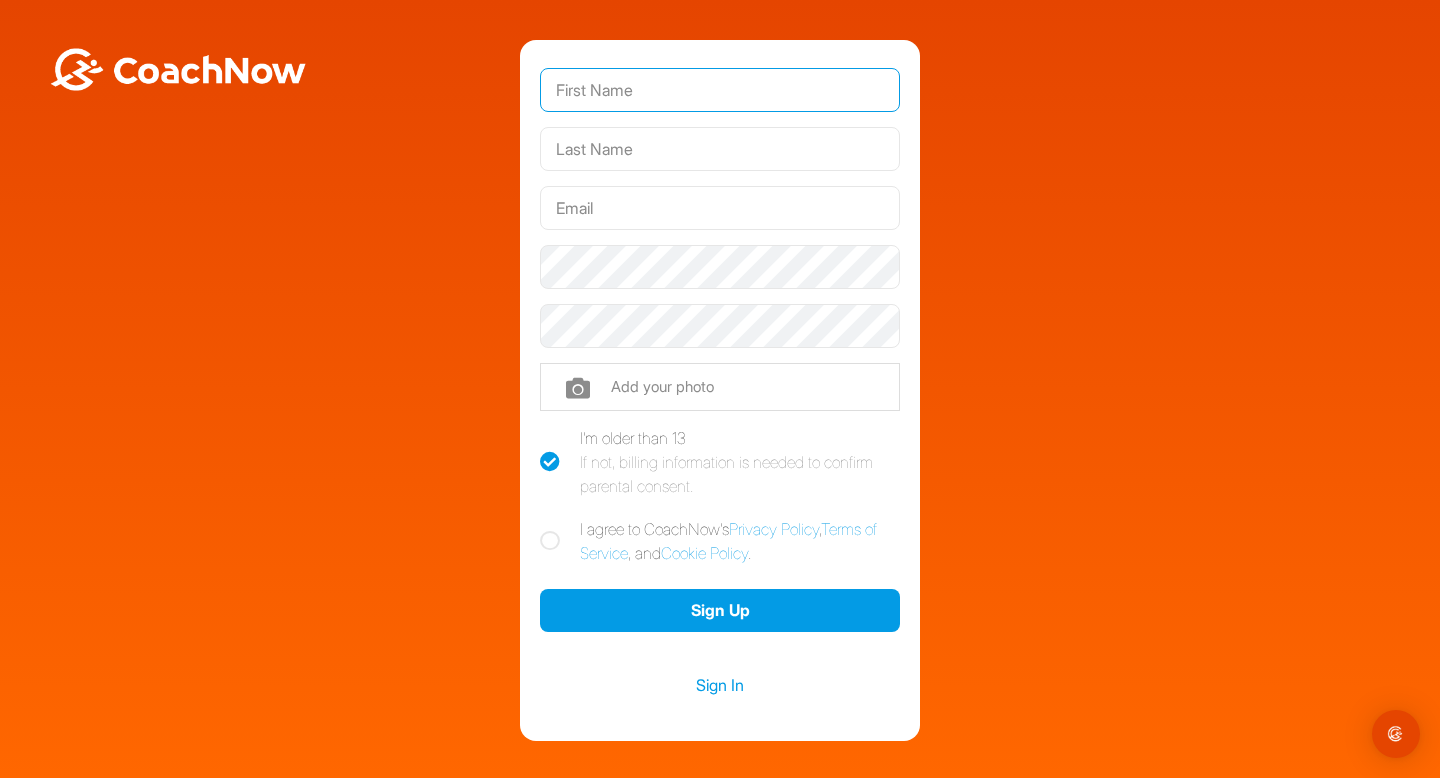 type on "[PERSON_NAME]" 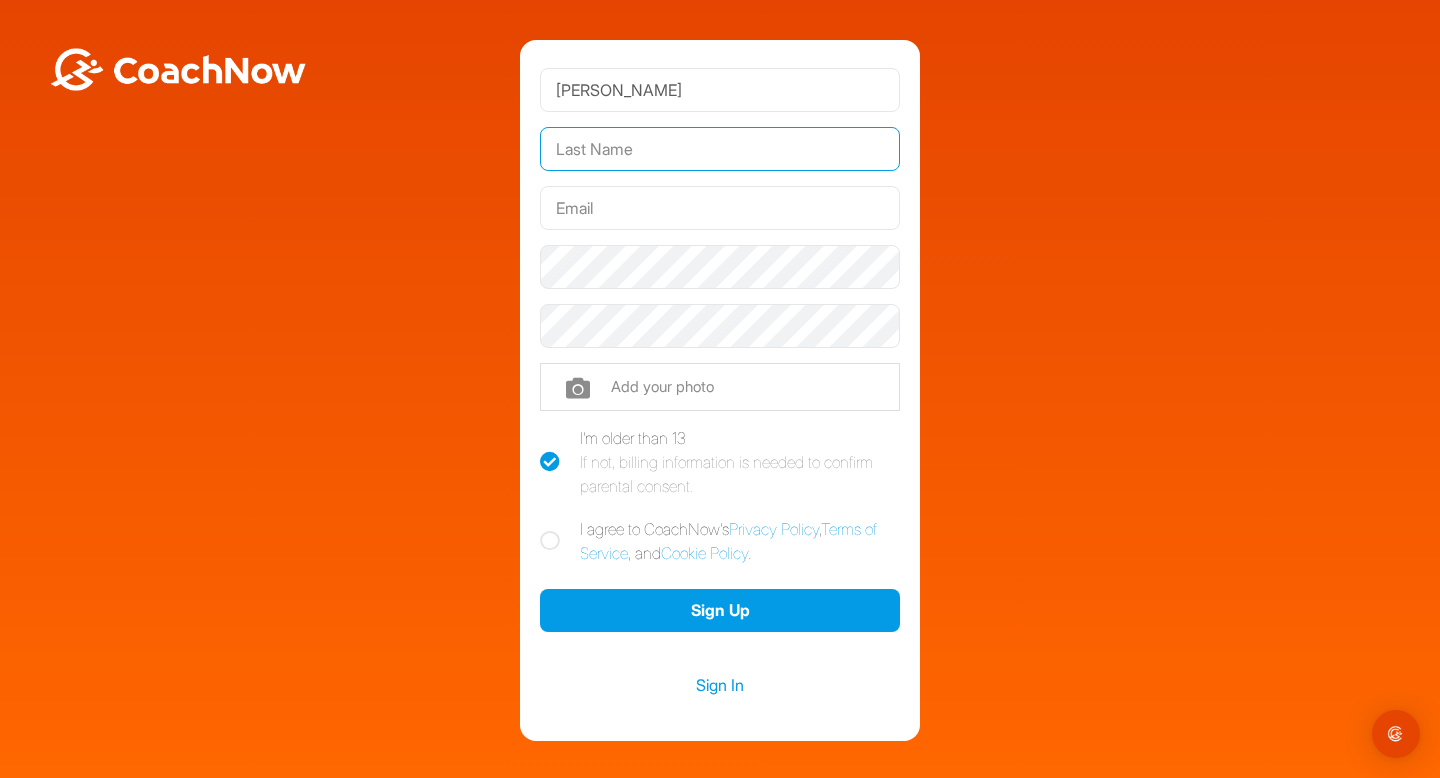 type on "Darling" 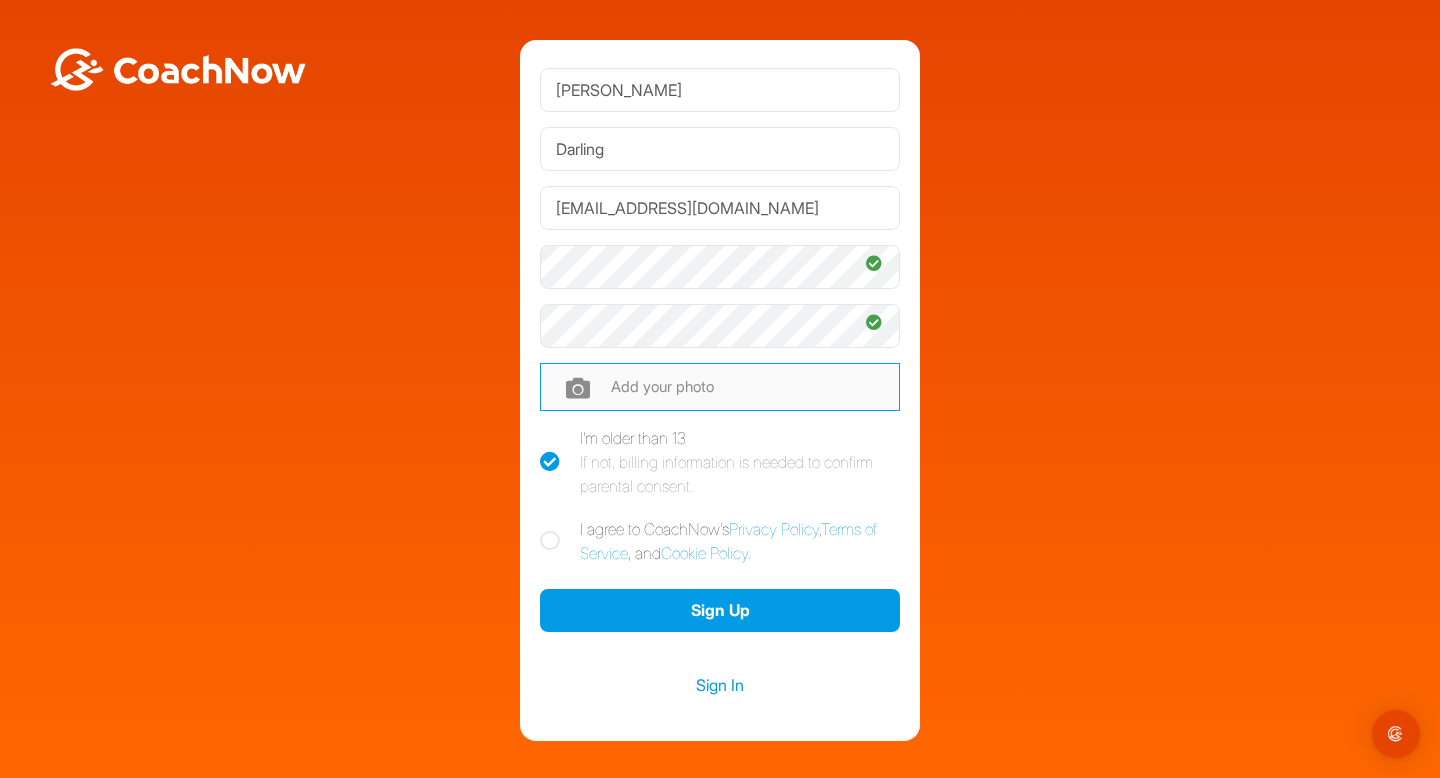 click at bounding box center (720, 387) 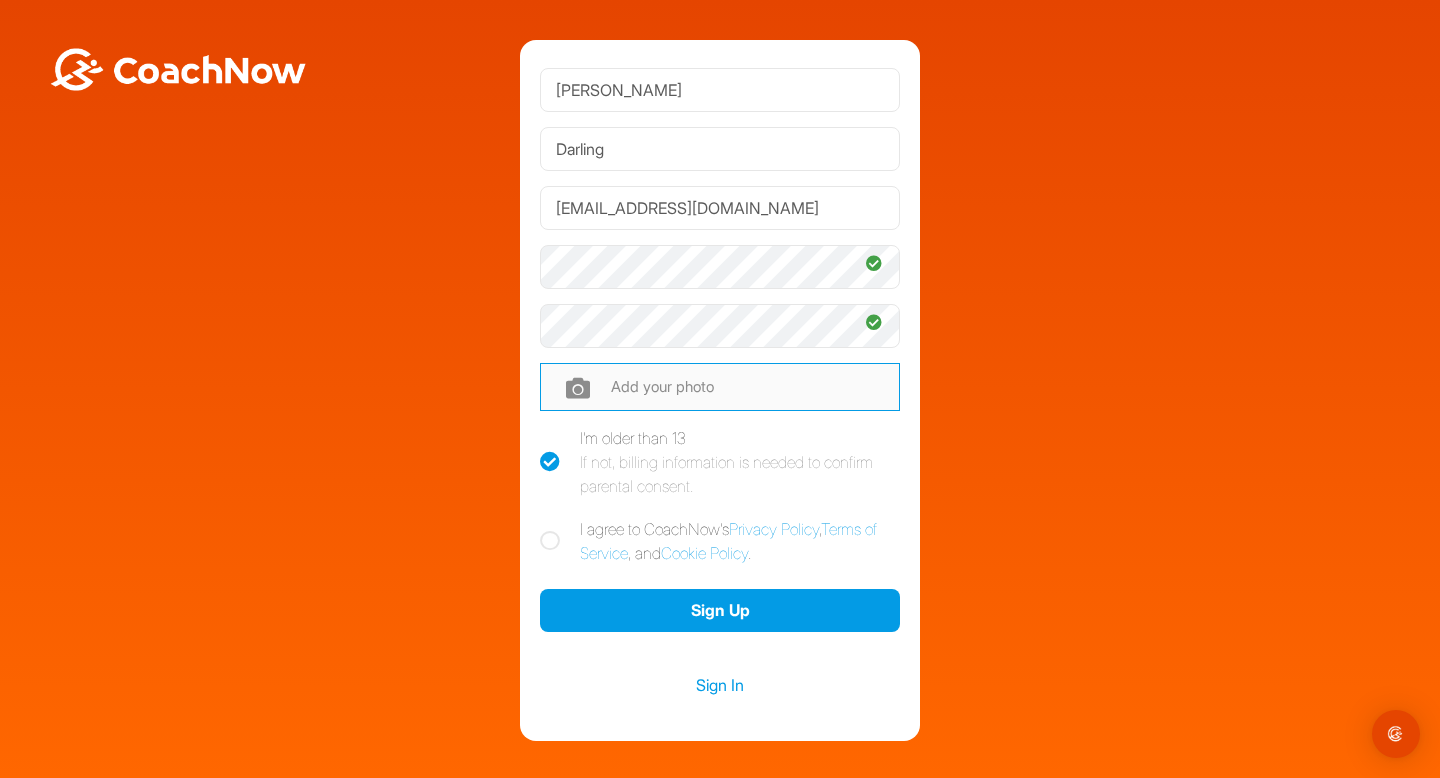 type on "C:\fakepath\Darling_Aaron.jpg" 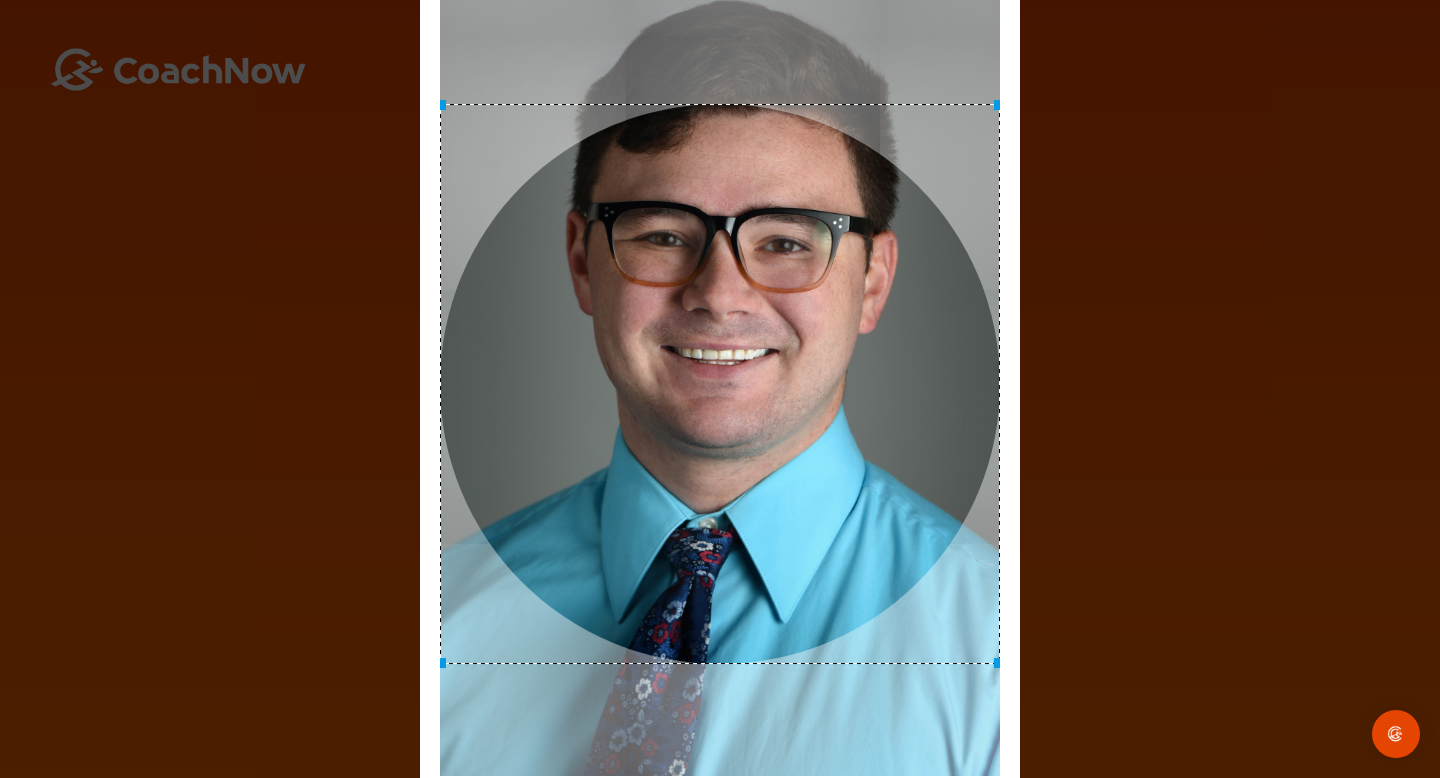 click at bounding box center (720, 384) 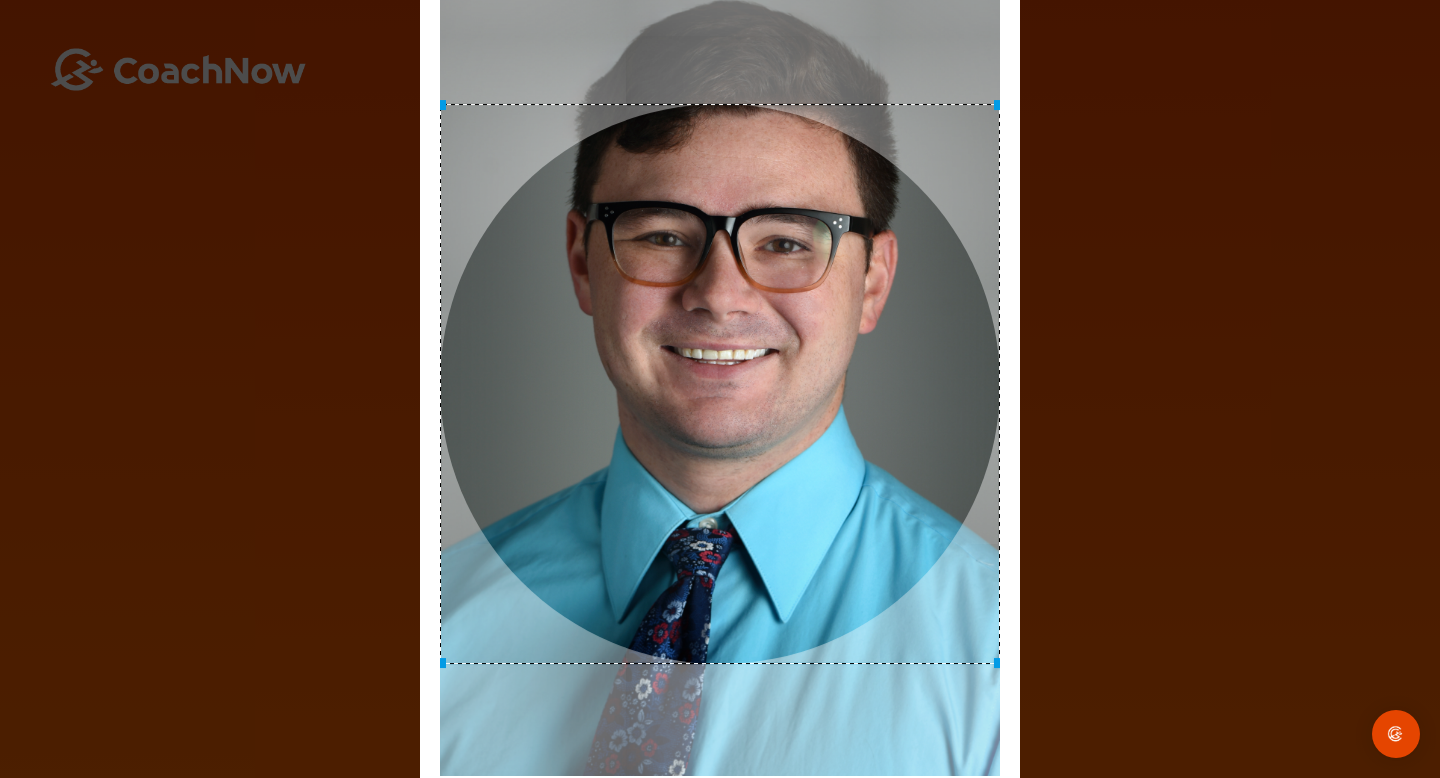 click on "Adjust Your Picture ✕ Set Picture Cancel" at bounding box center [720, 389] 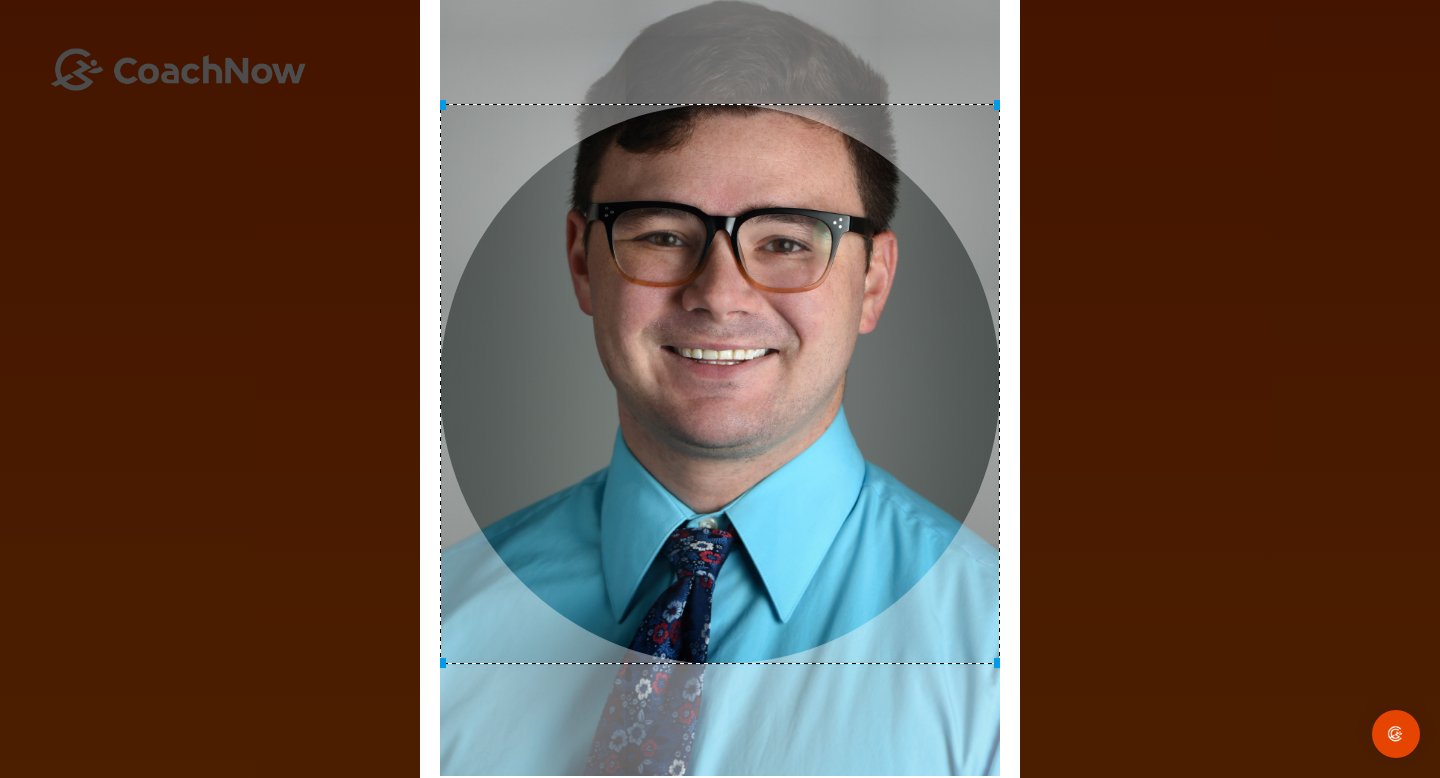 click at bounding box center [720, 384] 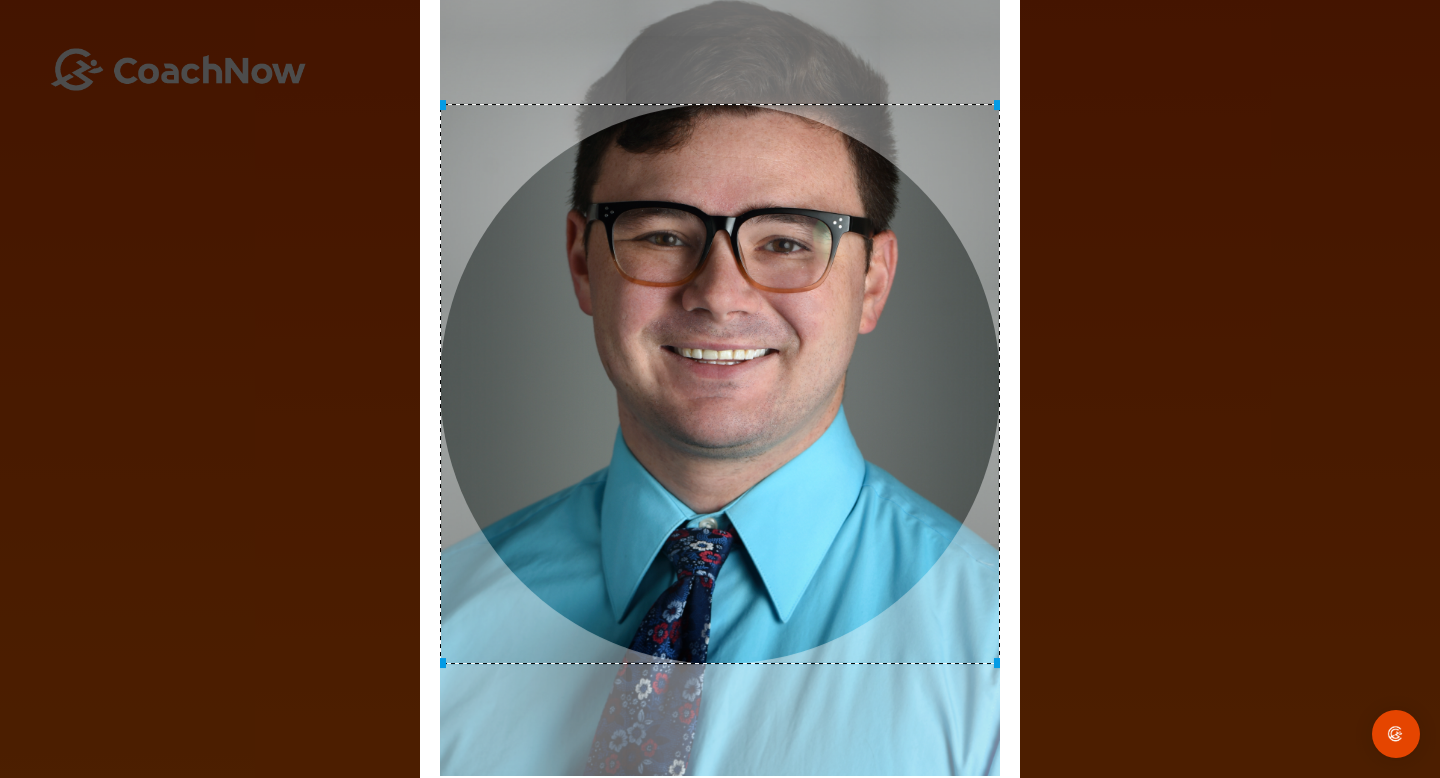 click at bounding box center [720, 384] 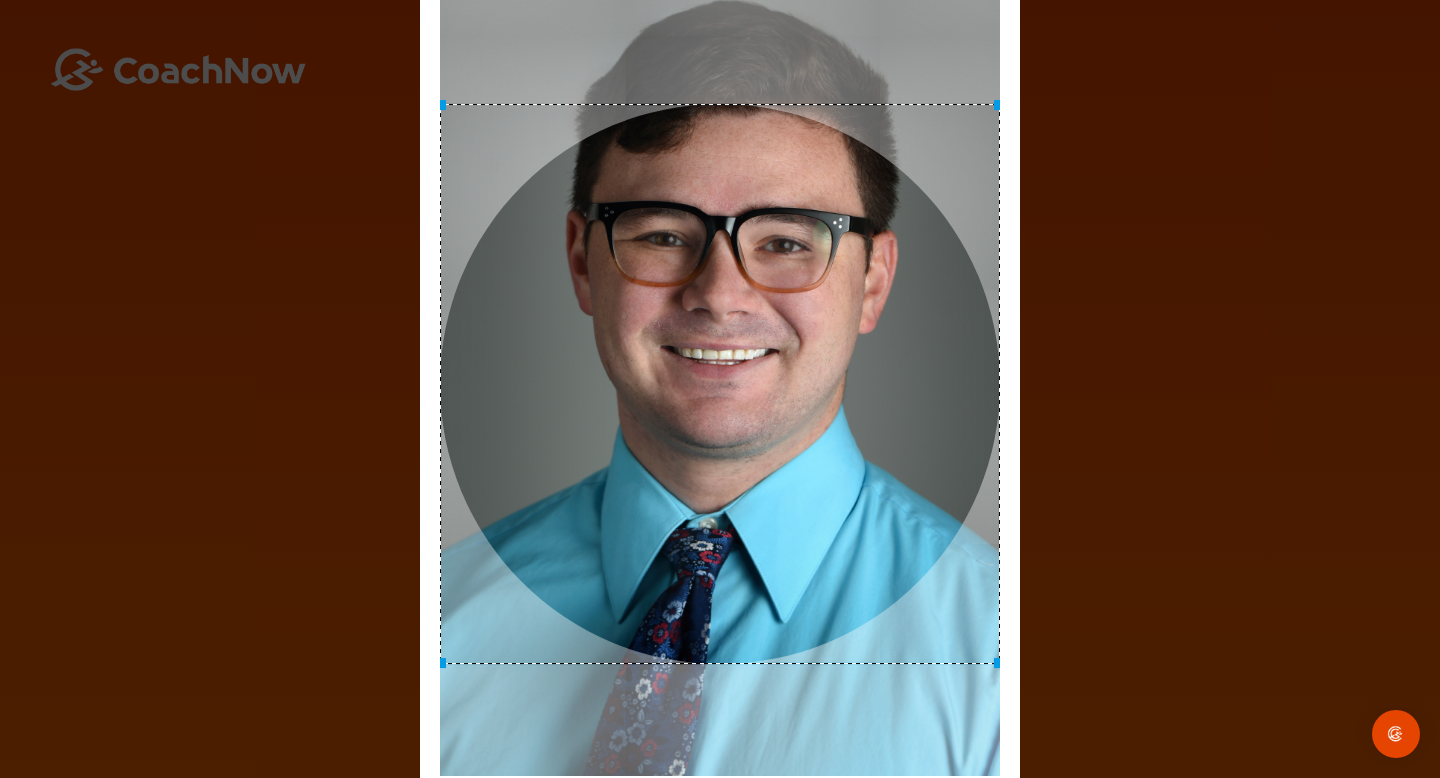 click on "Adjust Your Picture ✕ Set Picture Cancel" at bounding box center [720, 389] 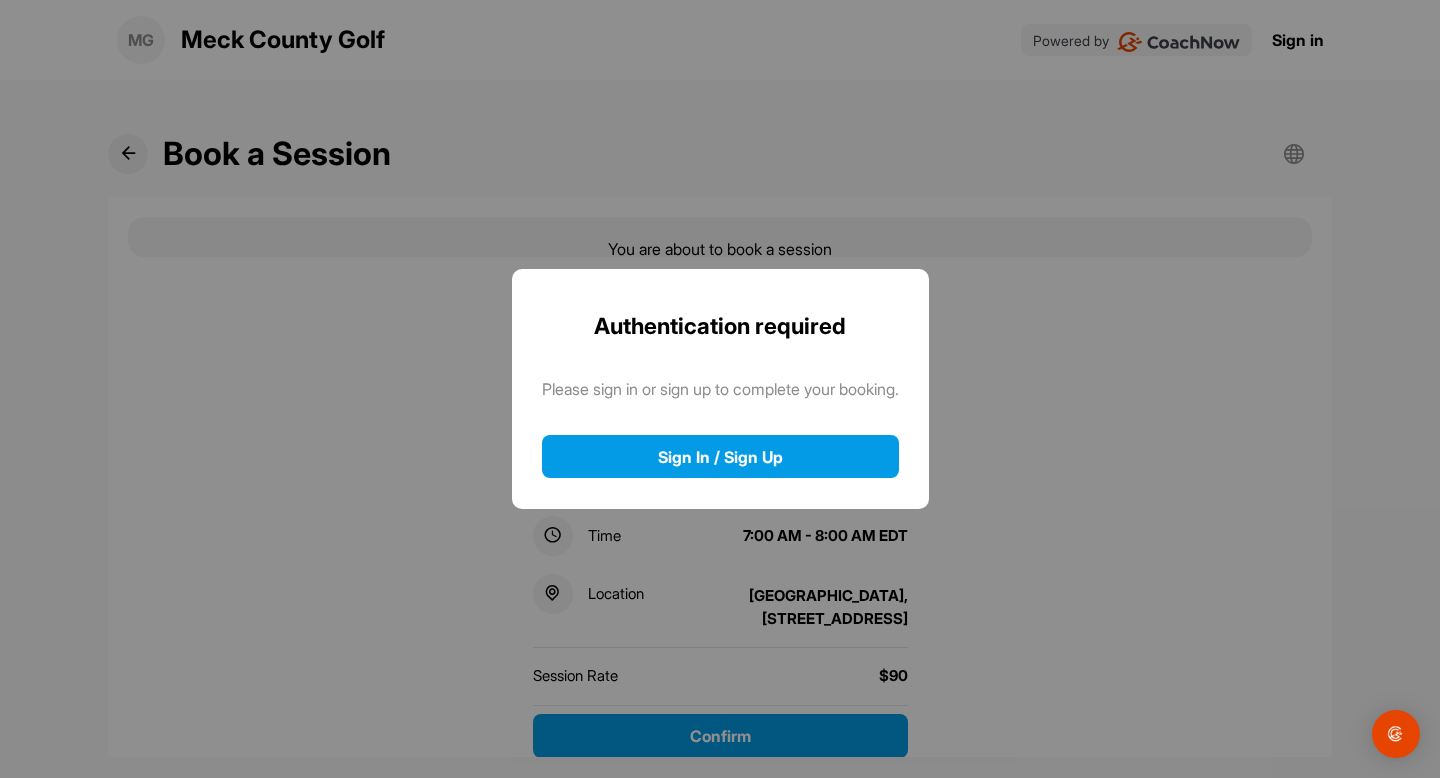 scroll, scrollTop: 0, scrollLeft: 0, axis: both 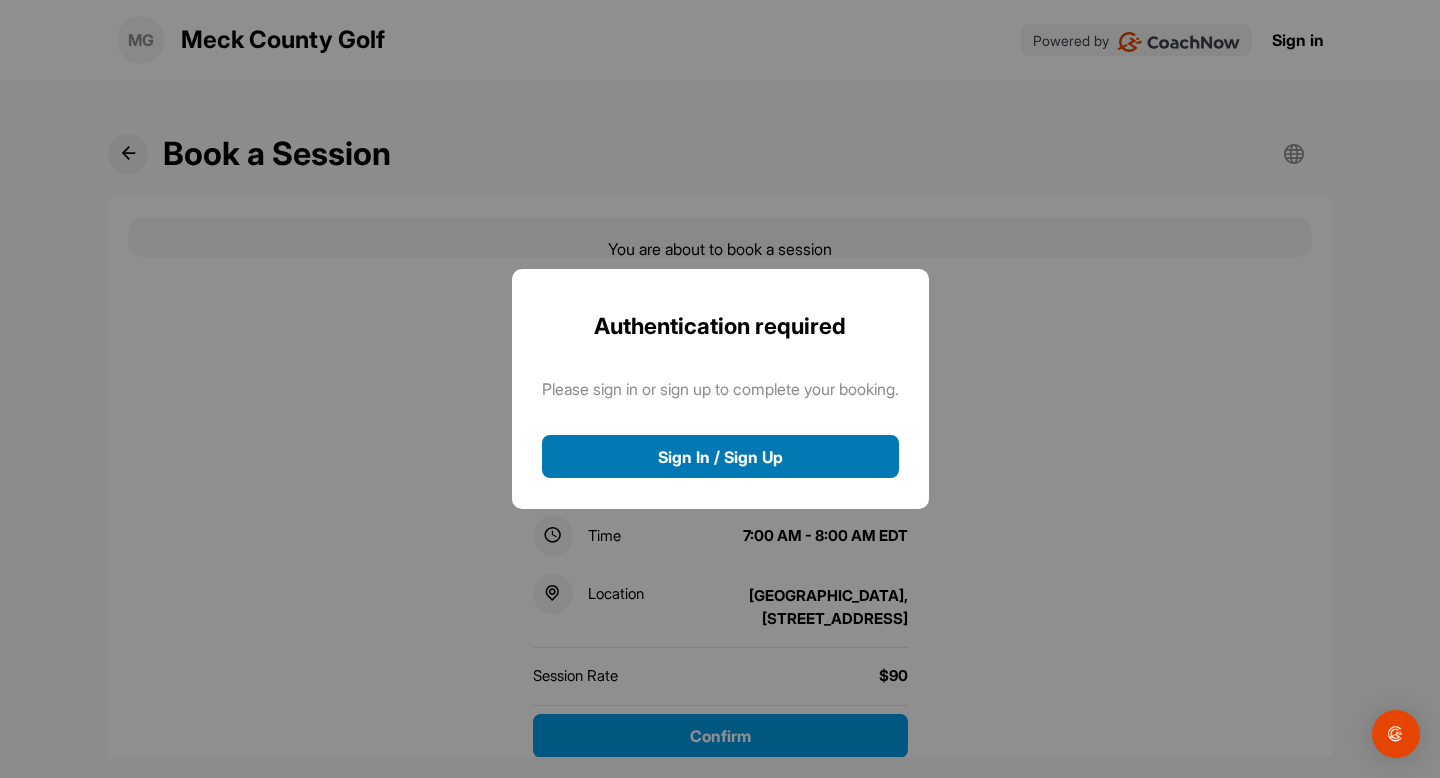 click on "Sign In / Sign Up" at bounding box center (720, 456) 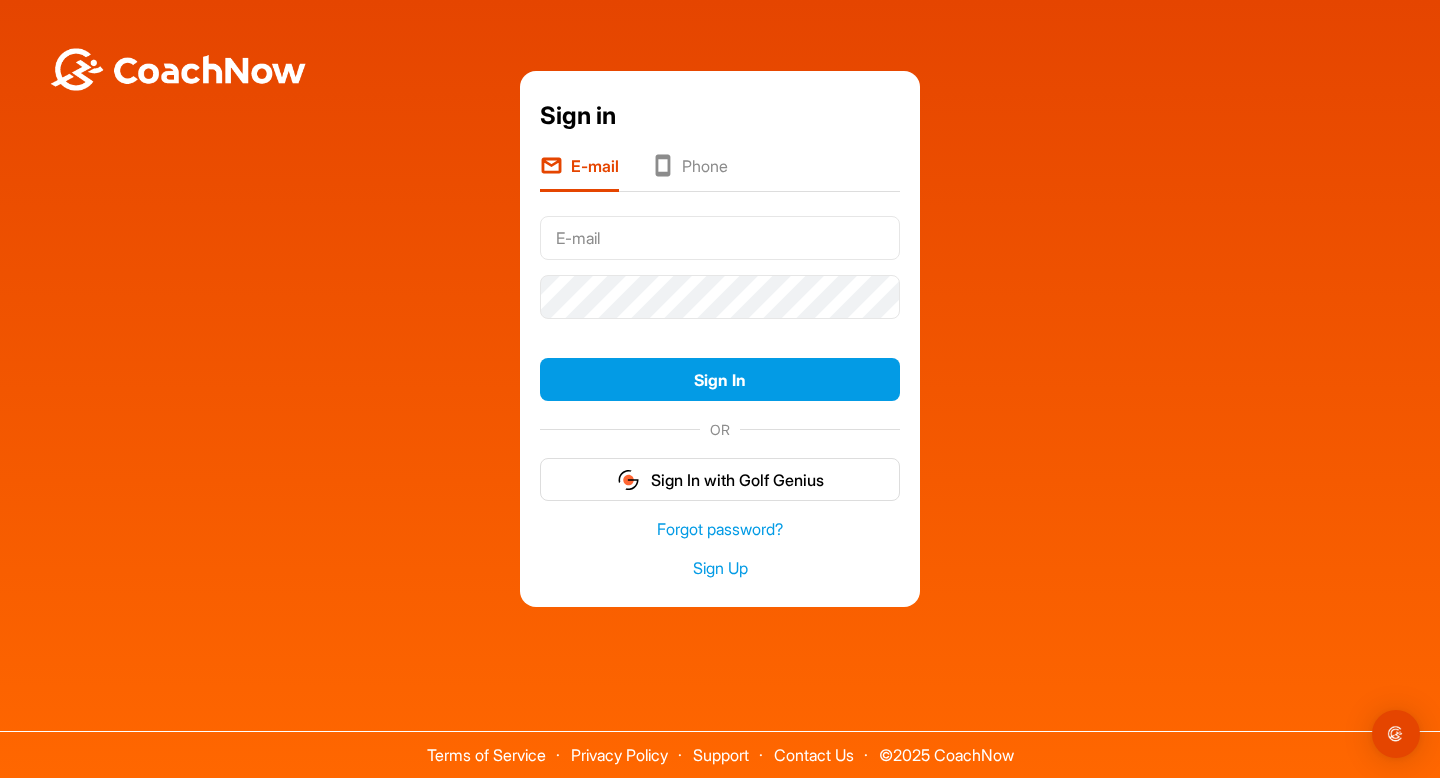 scroll, scrollTop: 0, scrollLeft: 0, axis: both 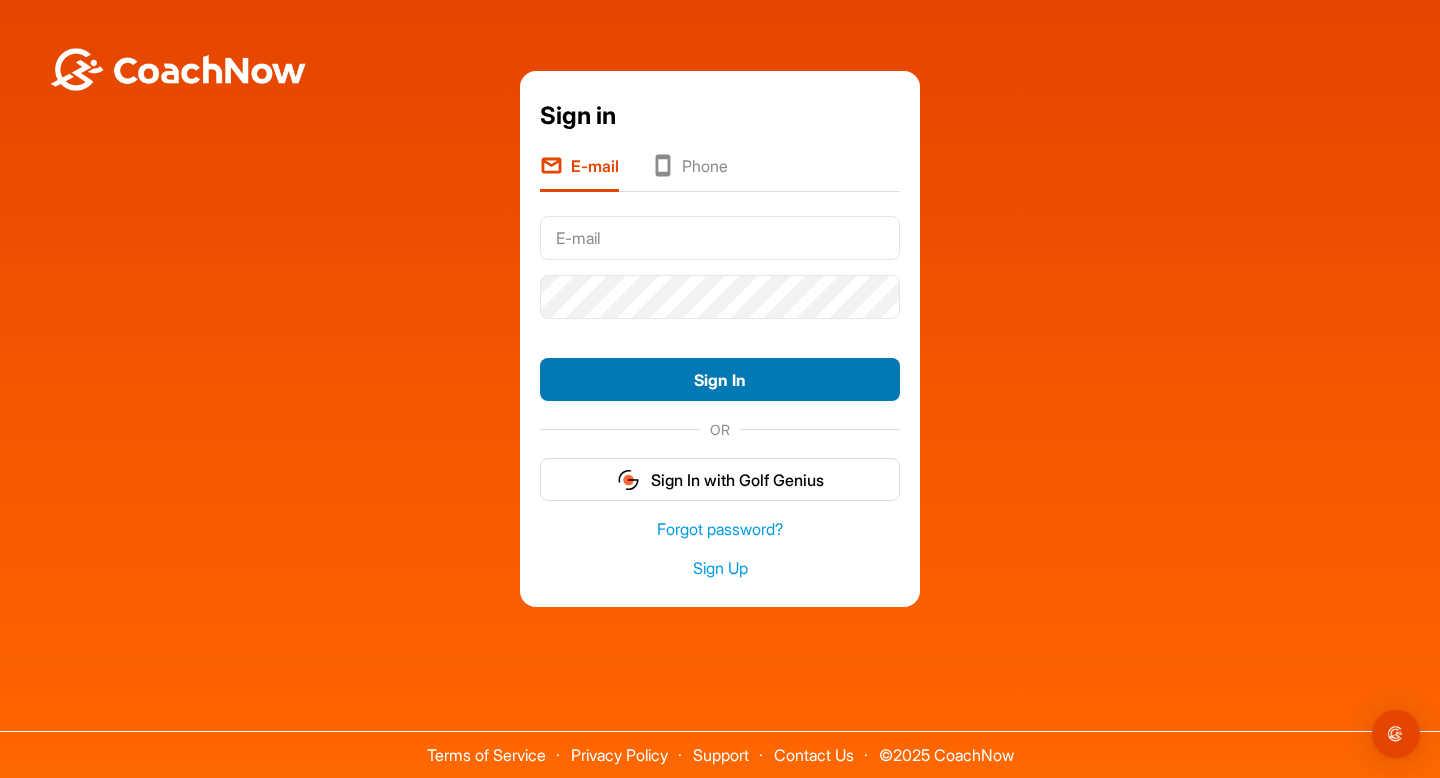 type on "[EMAIL_ADDRESS][DOMAIN_NAME]" 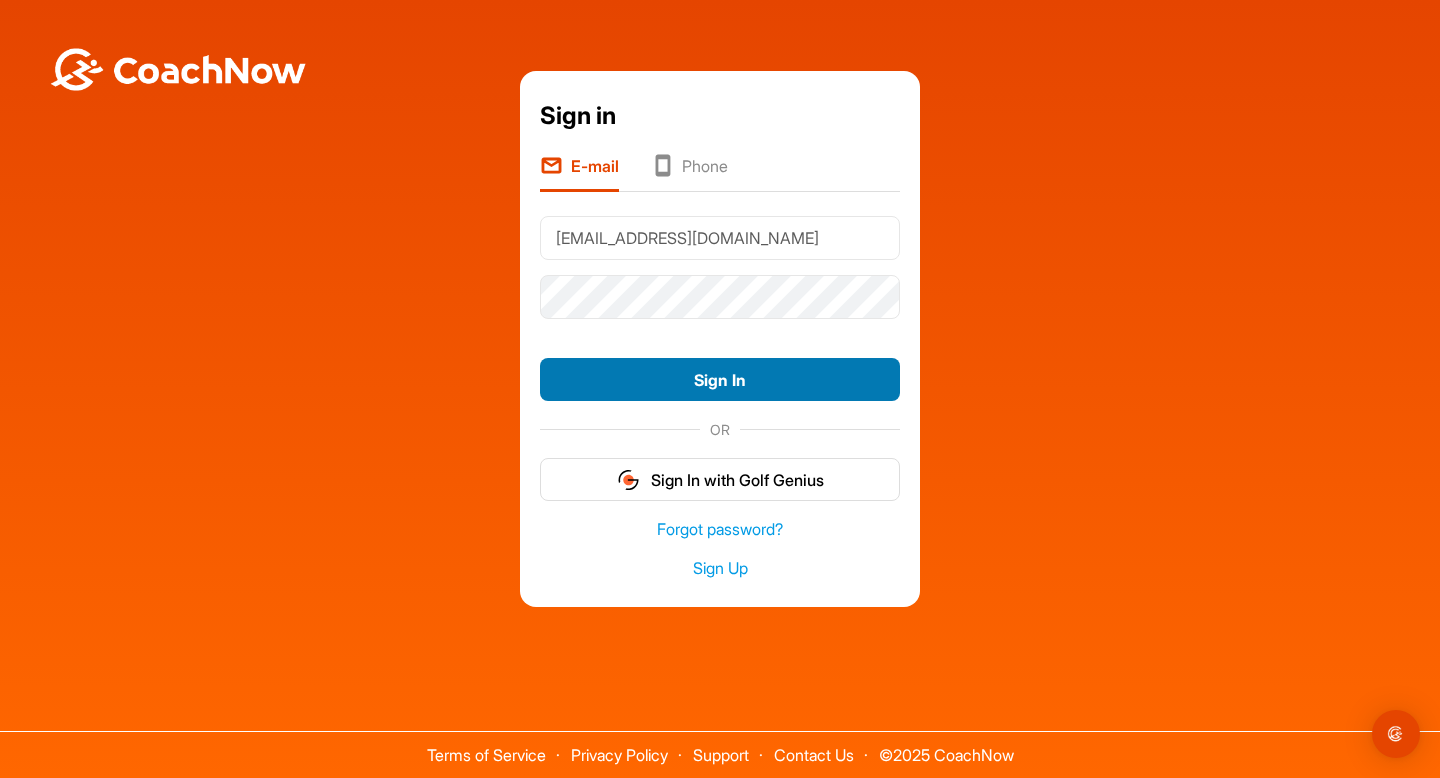 click on "Sign In" at bounding box center [720, 379] 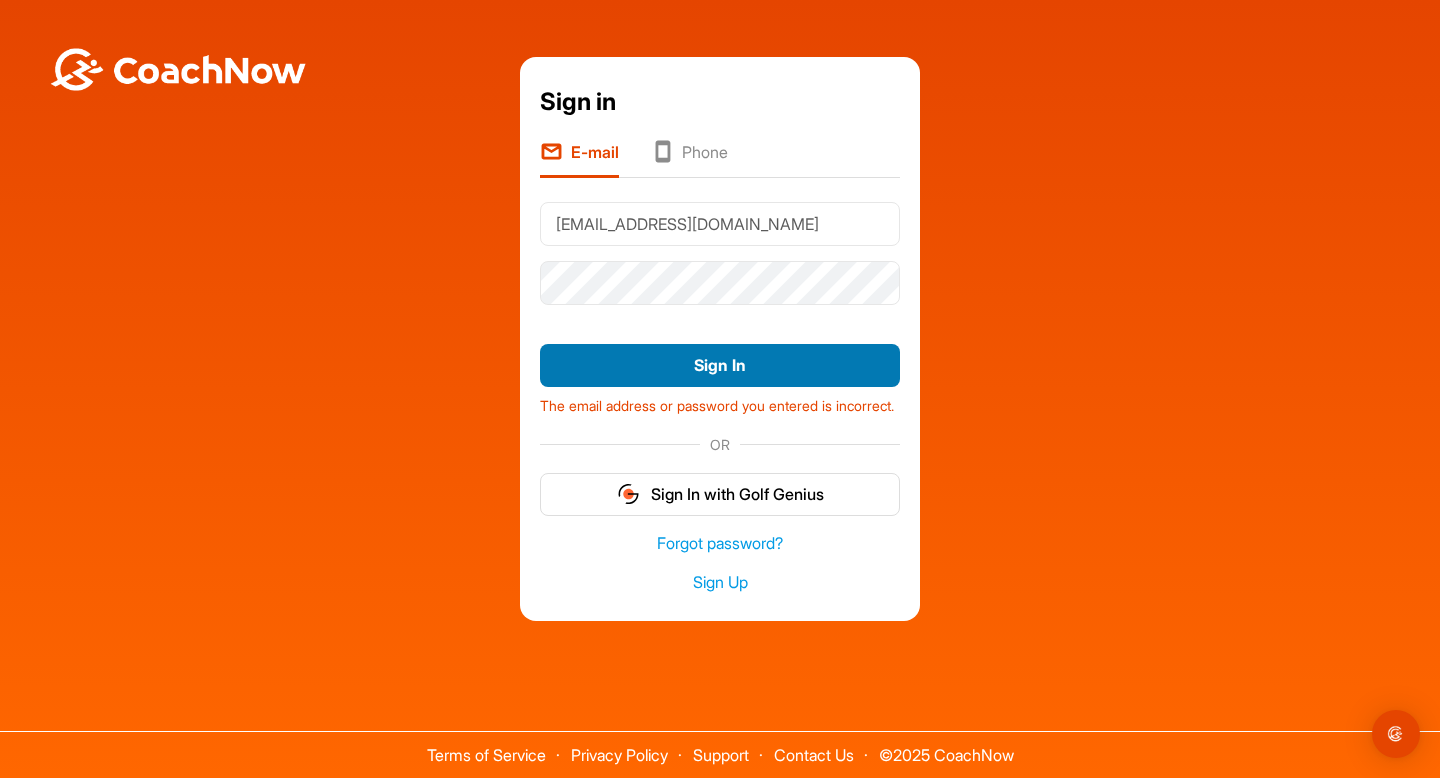 click on "Sign In" at bounding box center [720, 365] 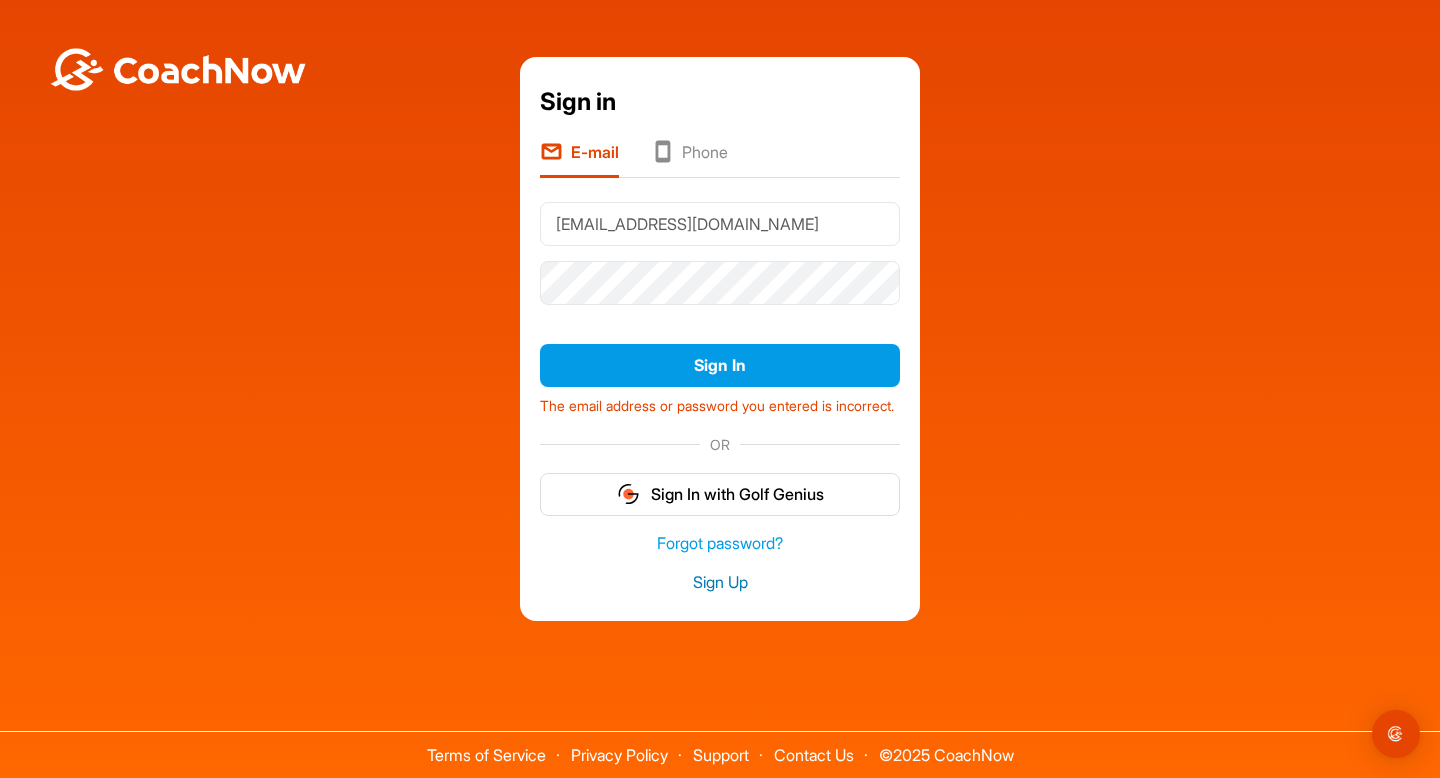 click on "Sign Up" at bounding box center (720, 582) 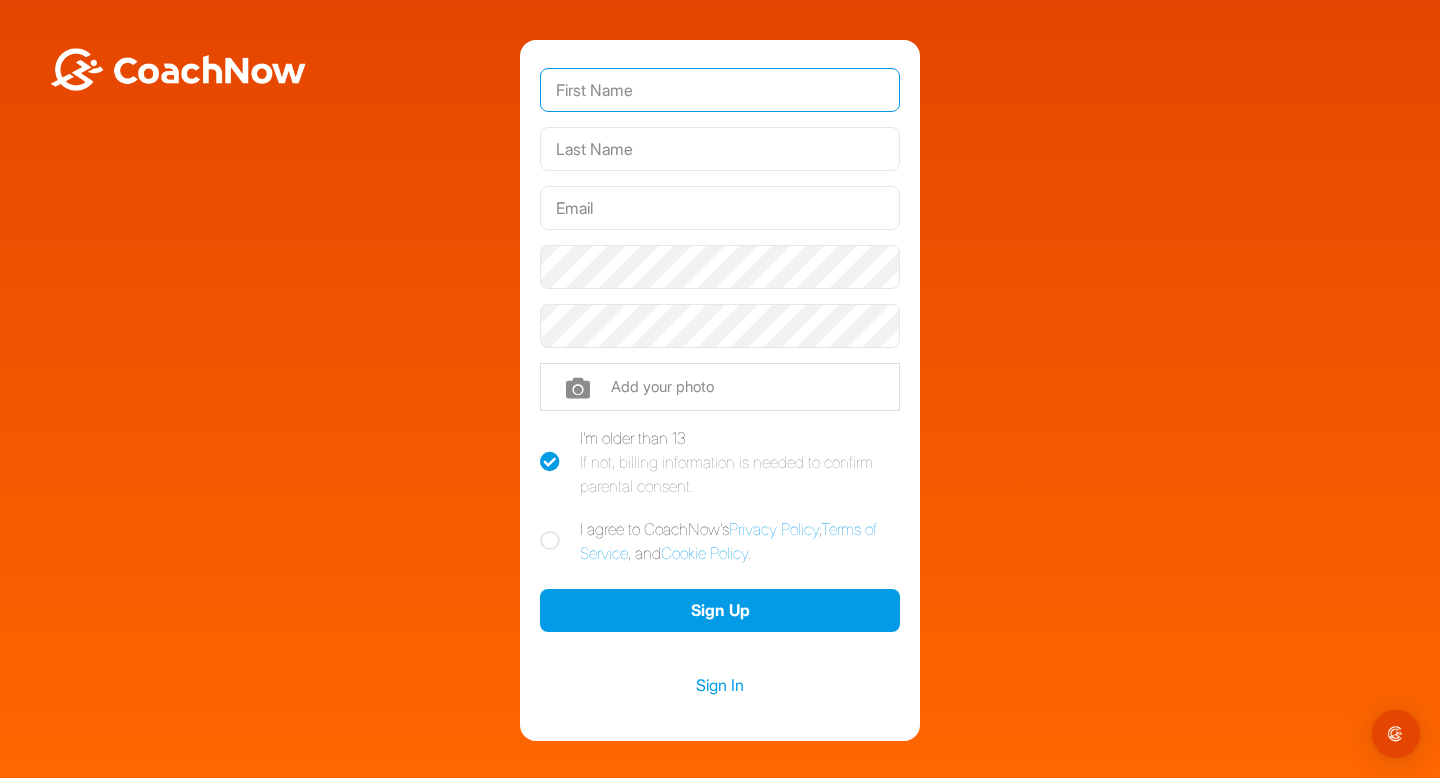 click at bounding box center [720, 90] 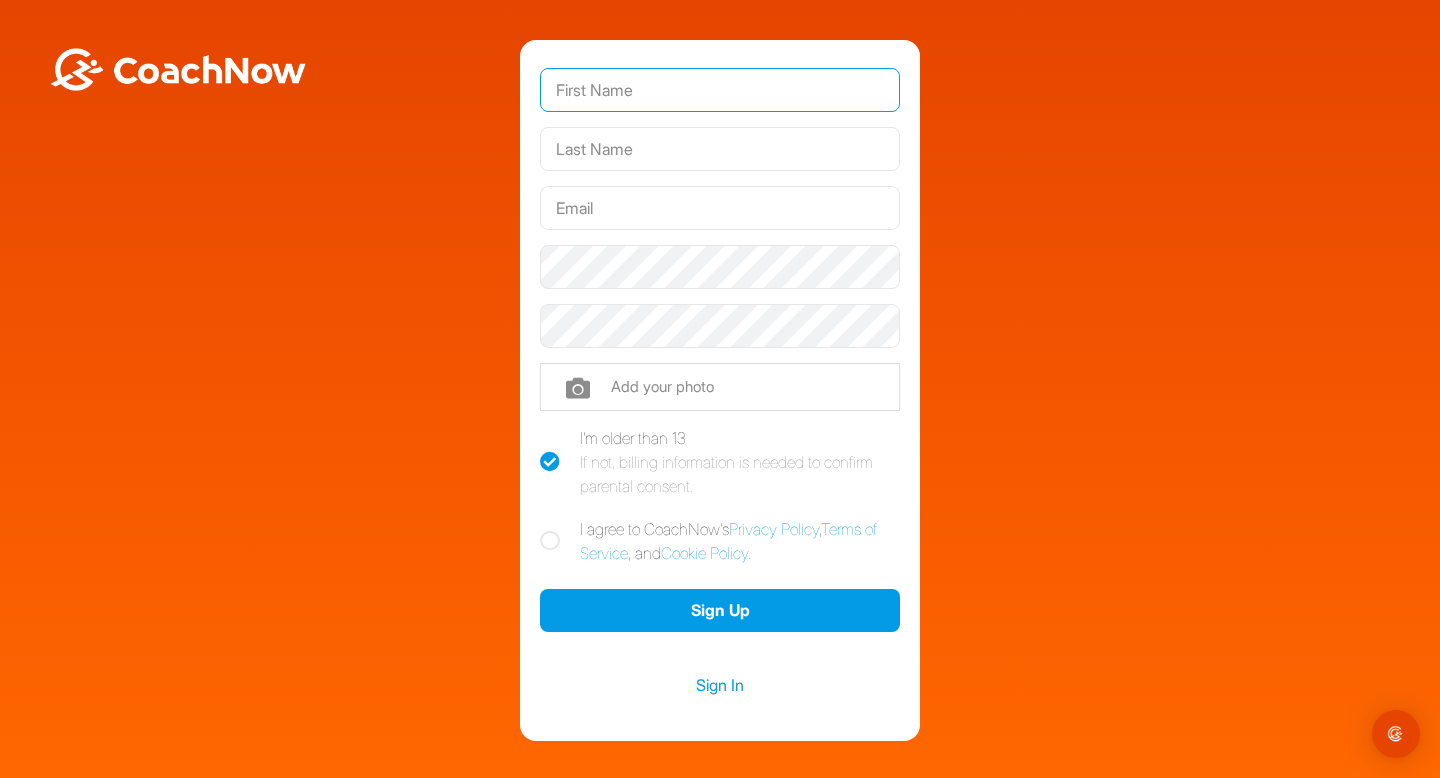 type on "Aaron" 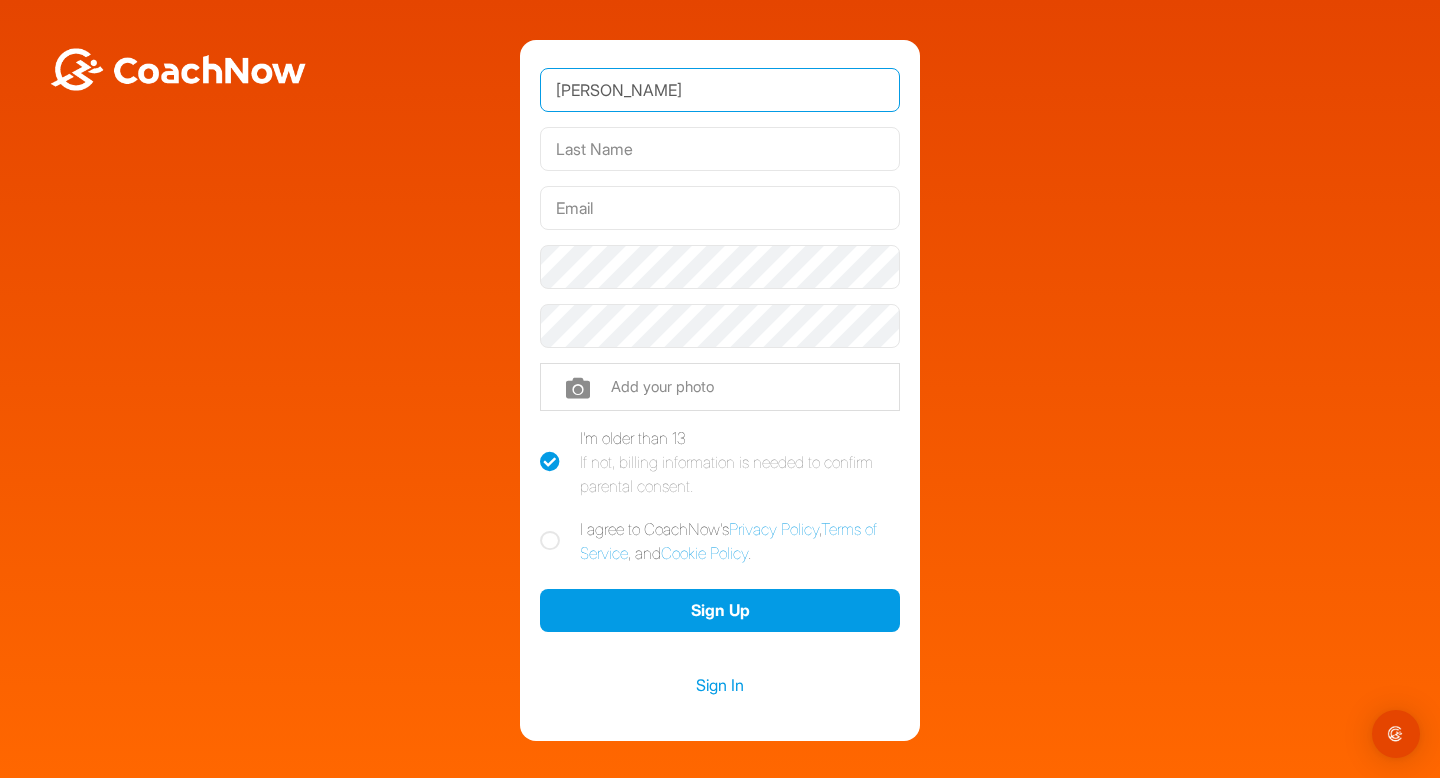 type on "Darling" 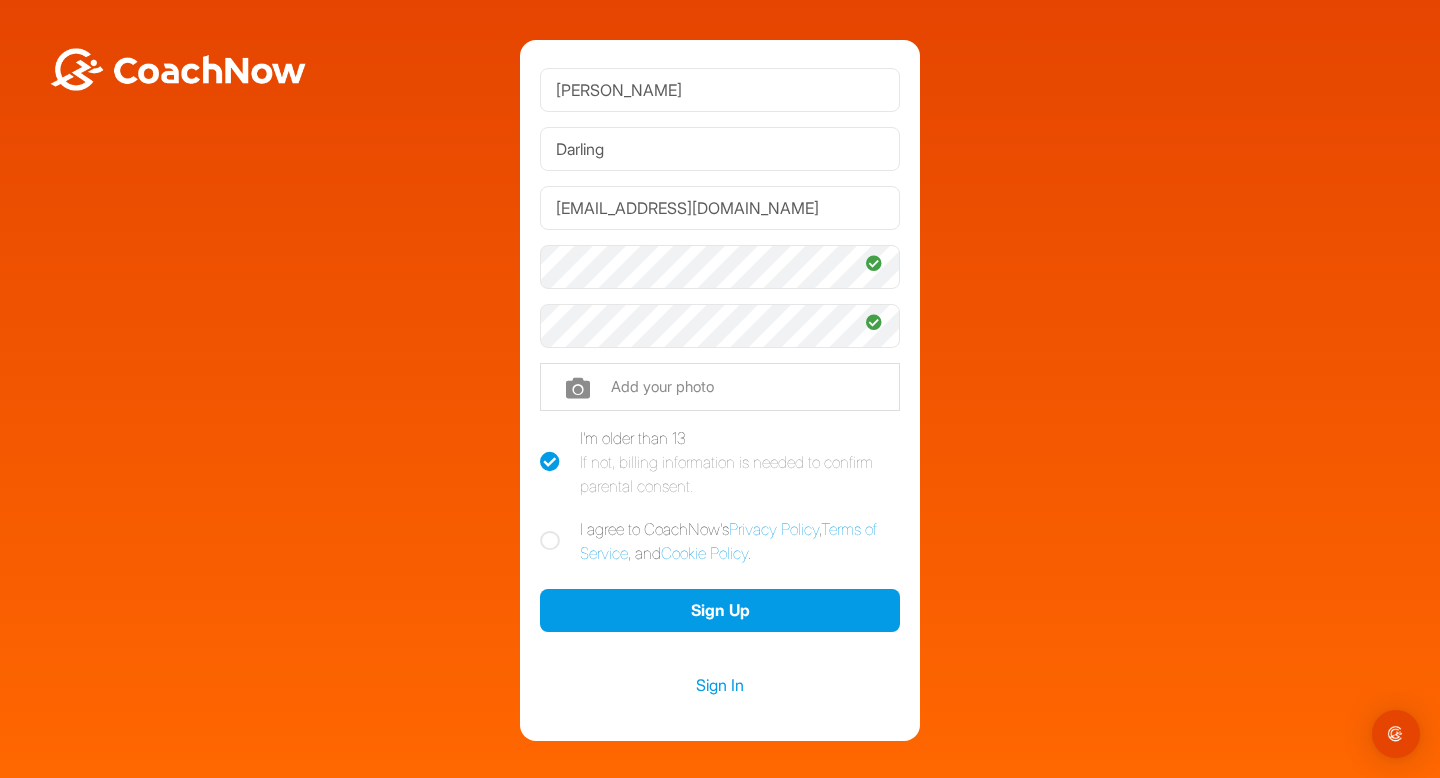 click at bounding box center [550, 541] 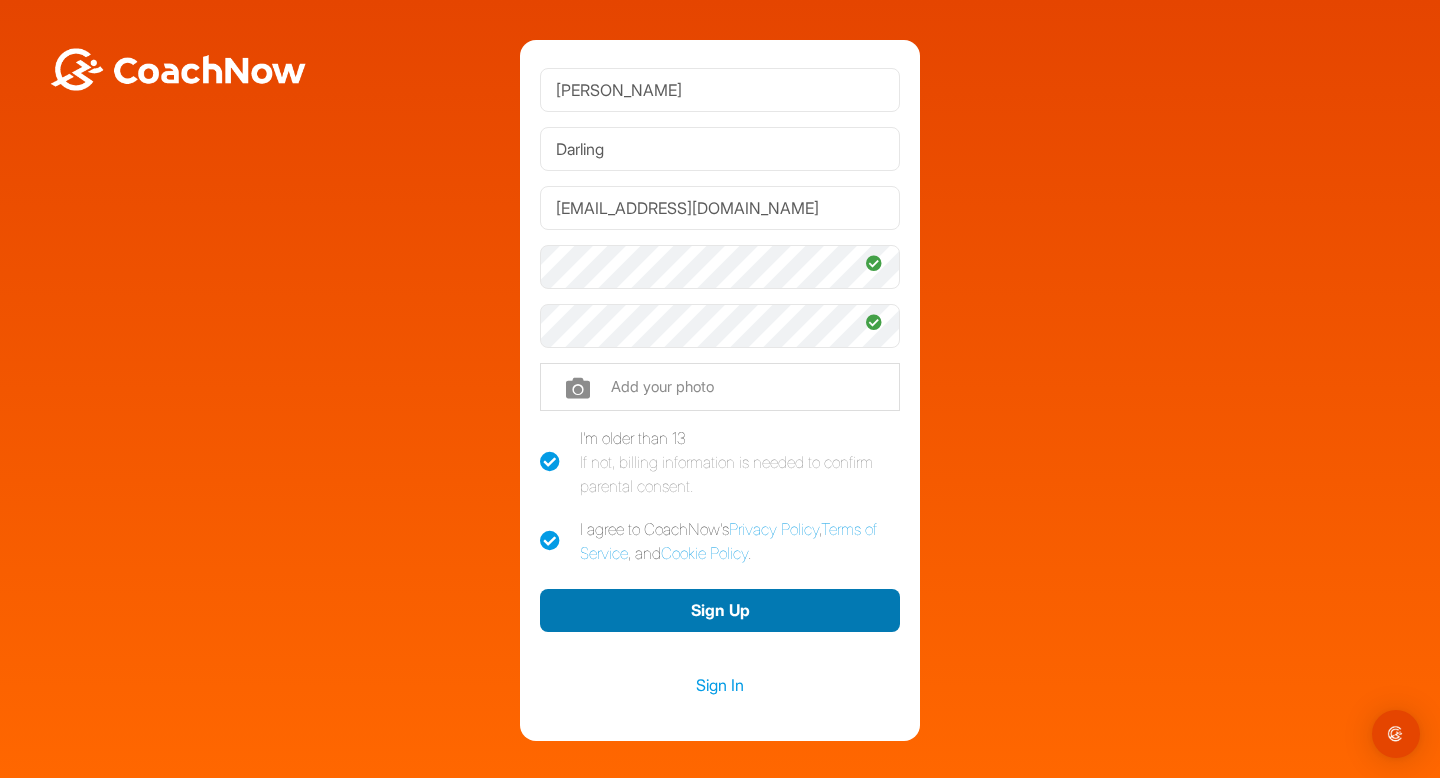 click on "Sign Up" at bounding box center [720, 610] 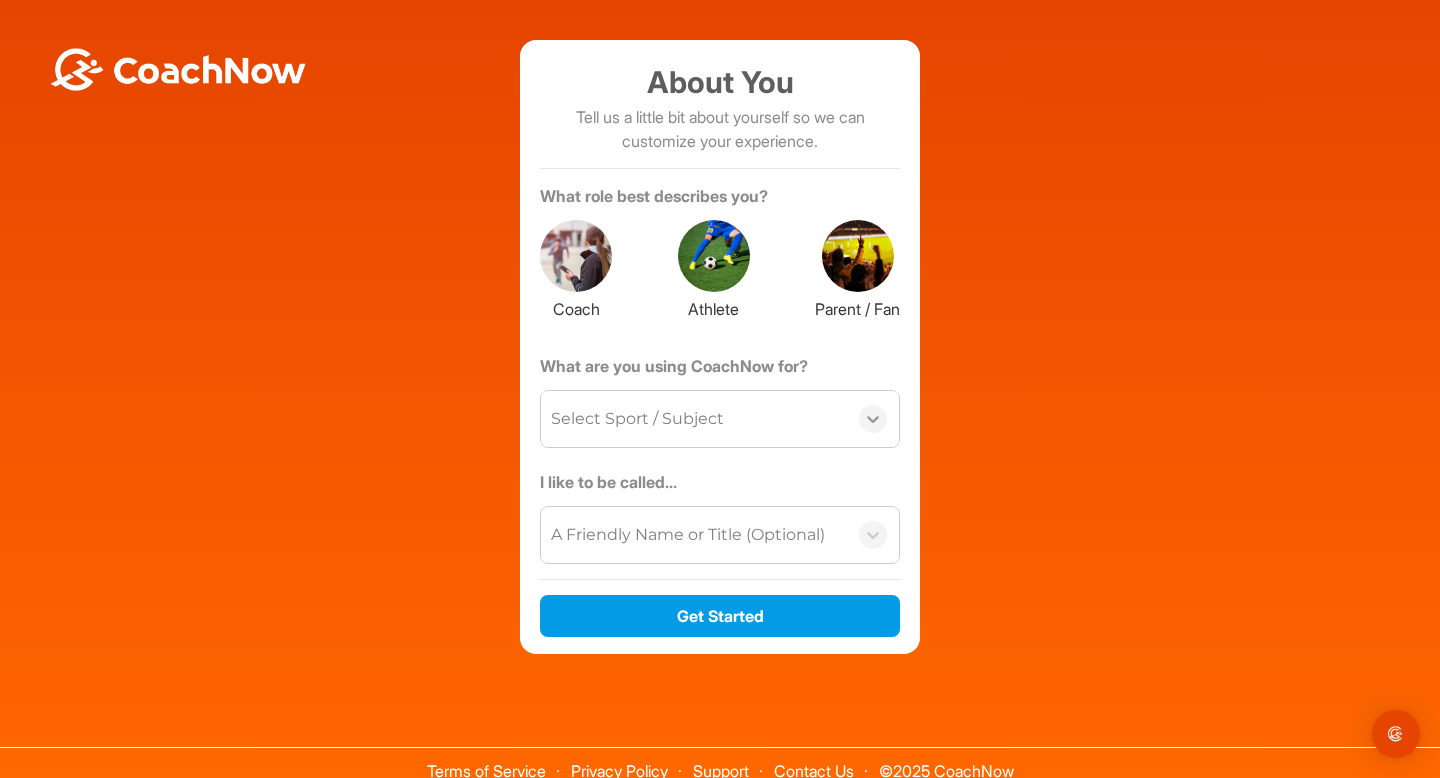 click 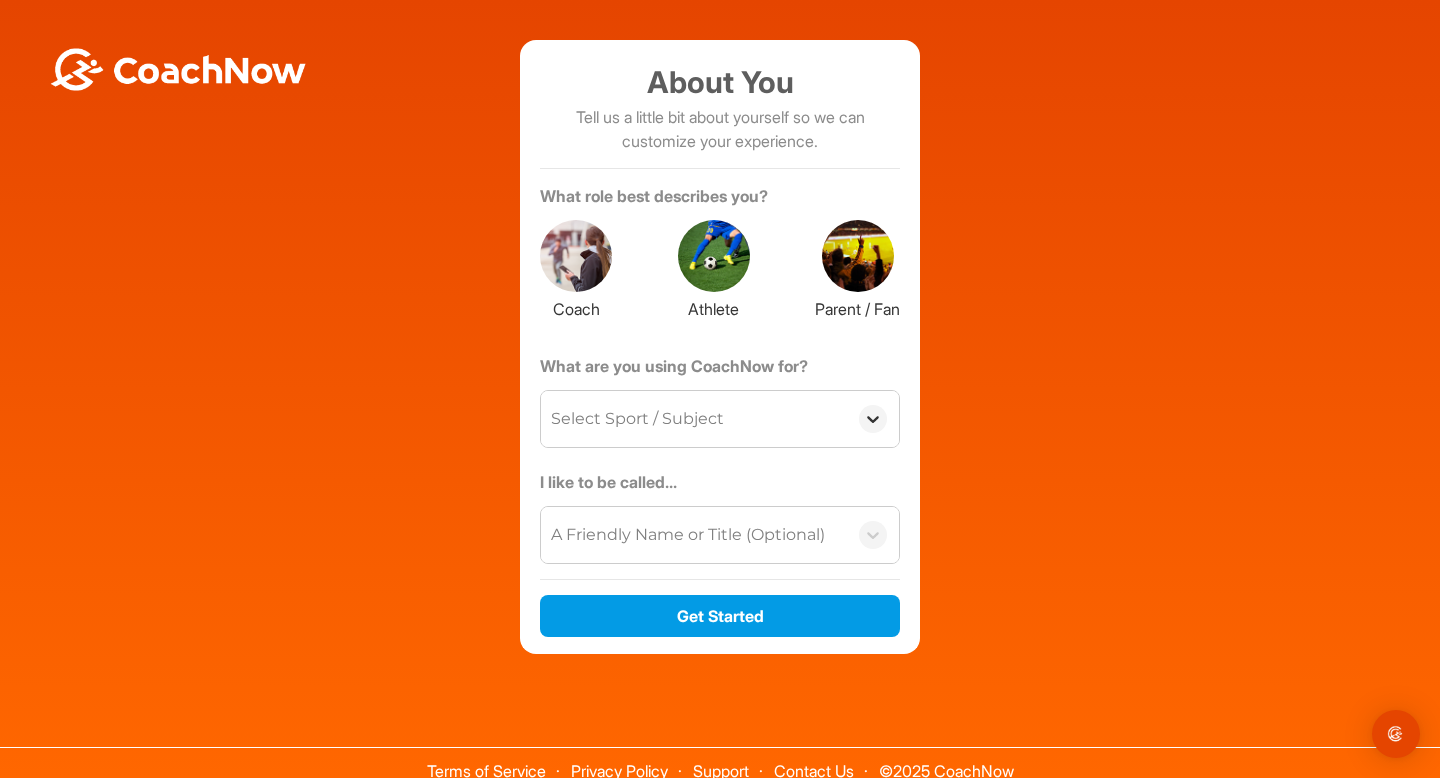 click 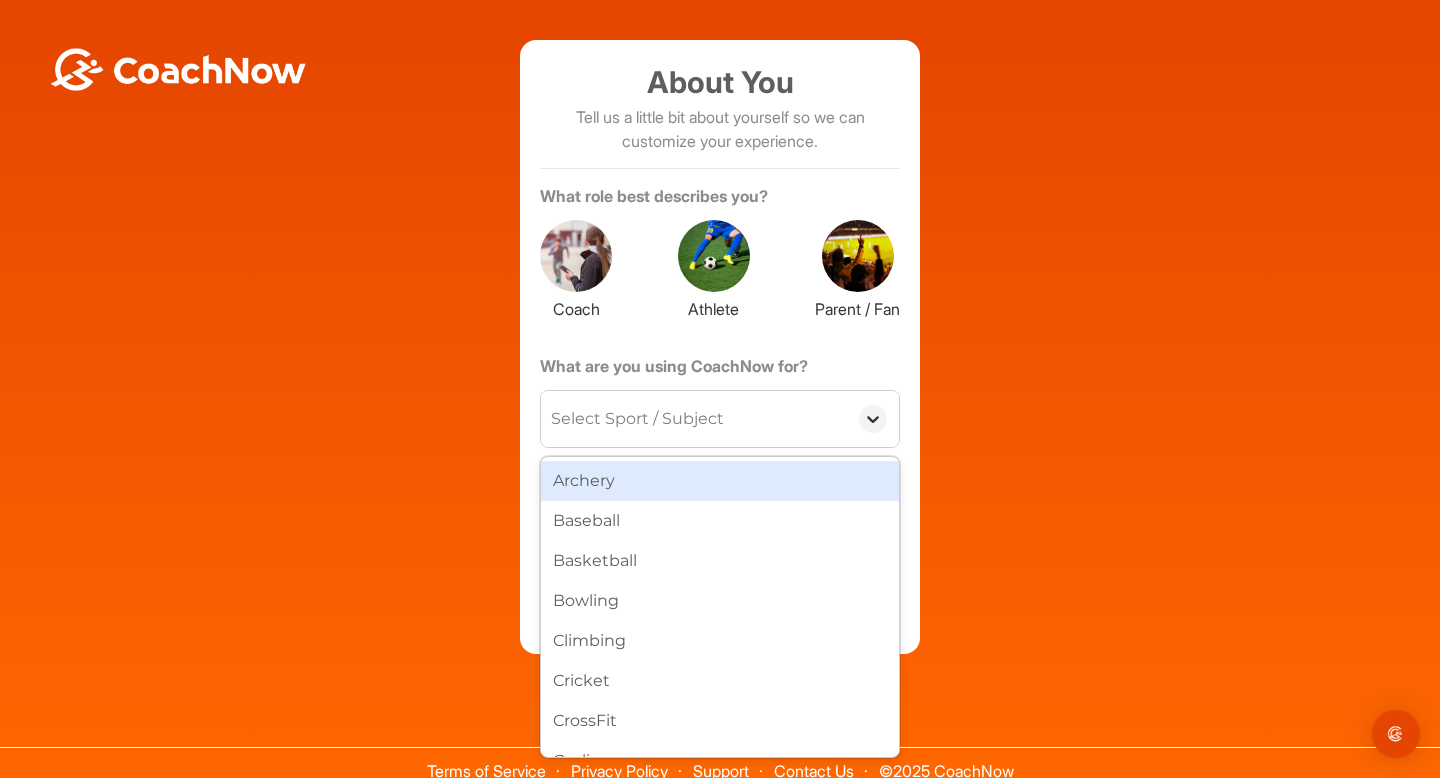 click 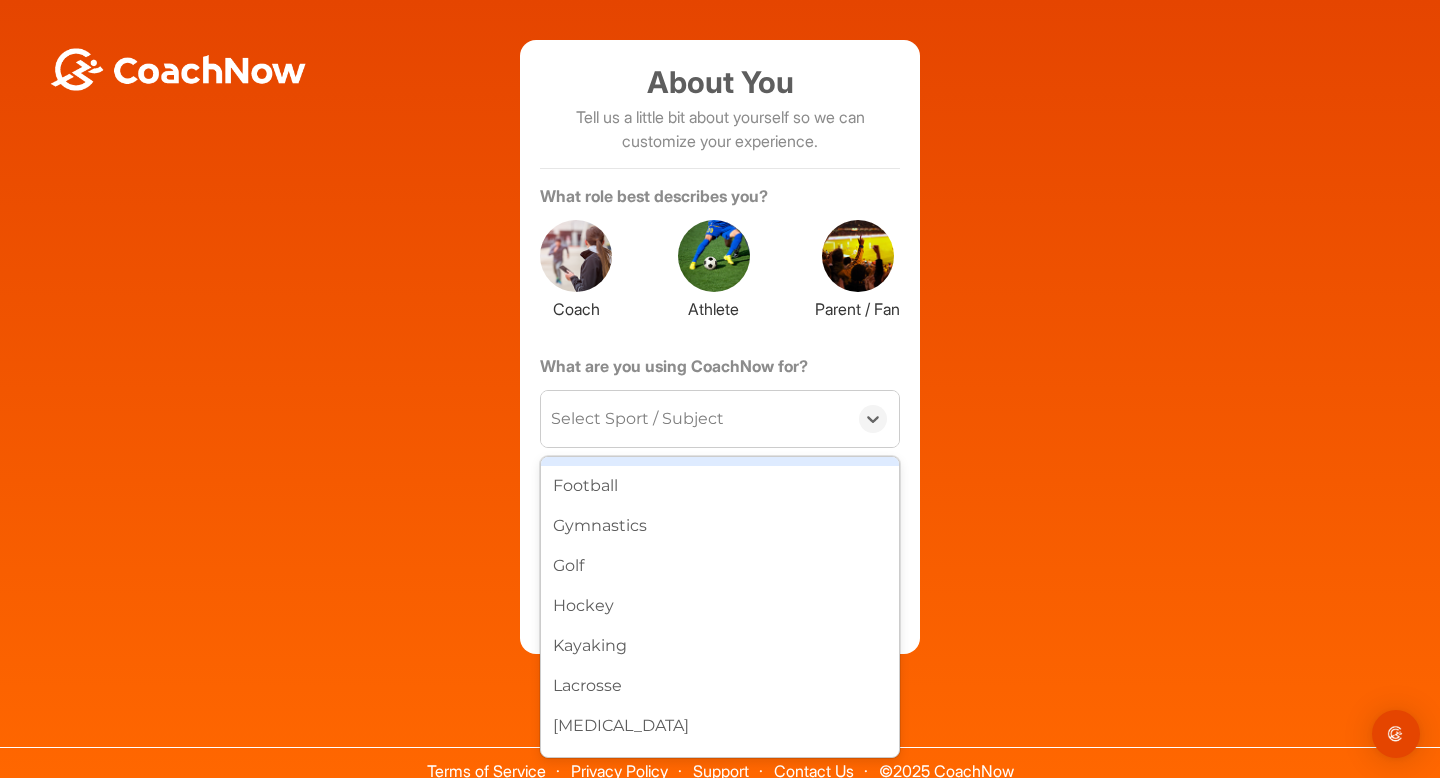 scroll, scrollTop: 436, scrollLeft: 0, axis: vertical 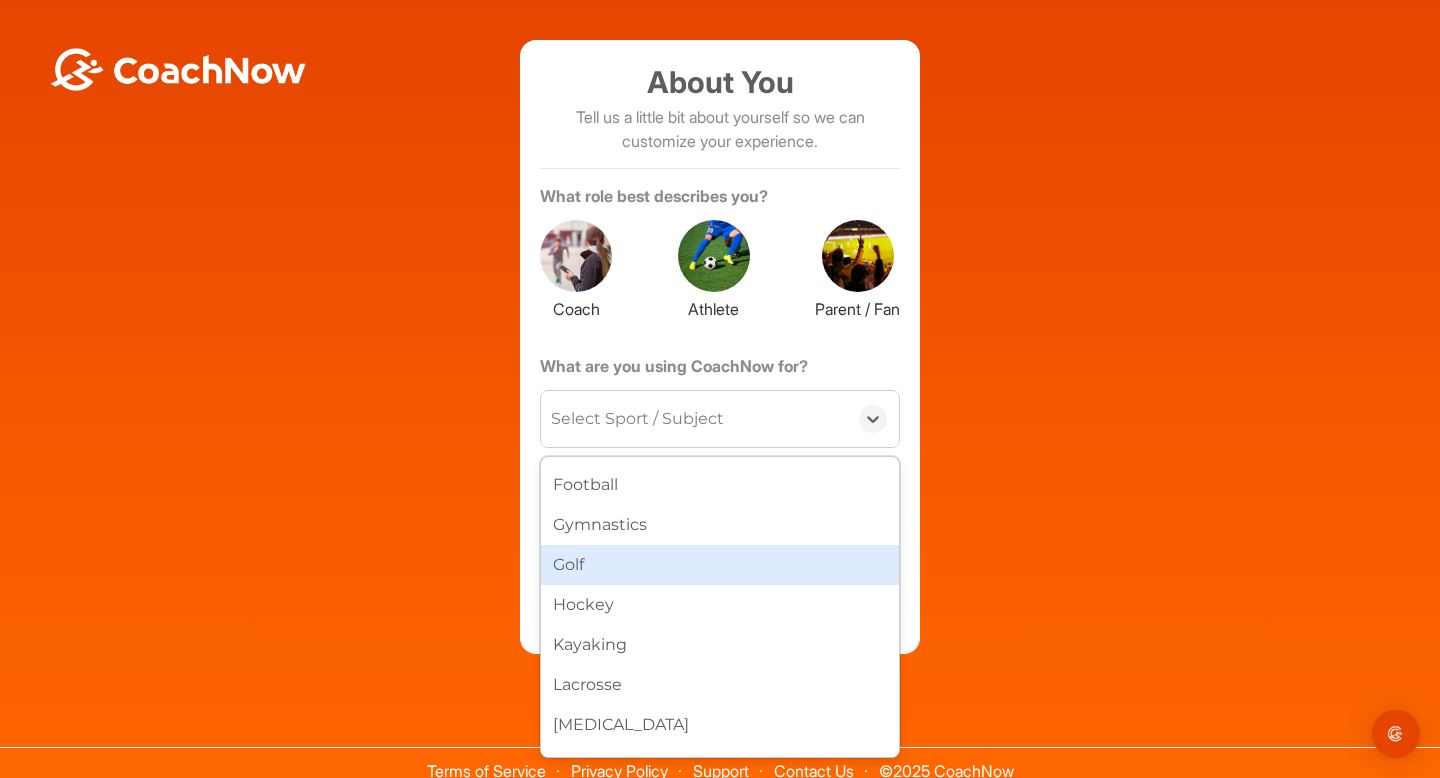 click on "Golf" at bounding box center [720, 565] 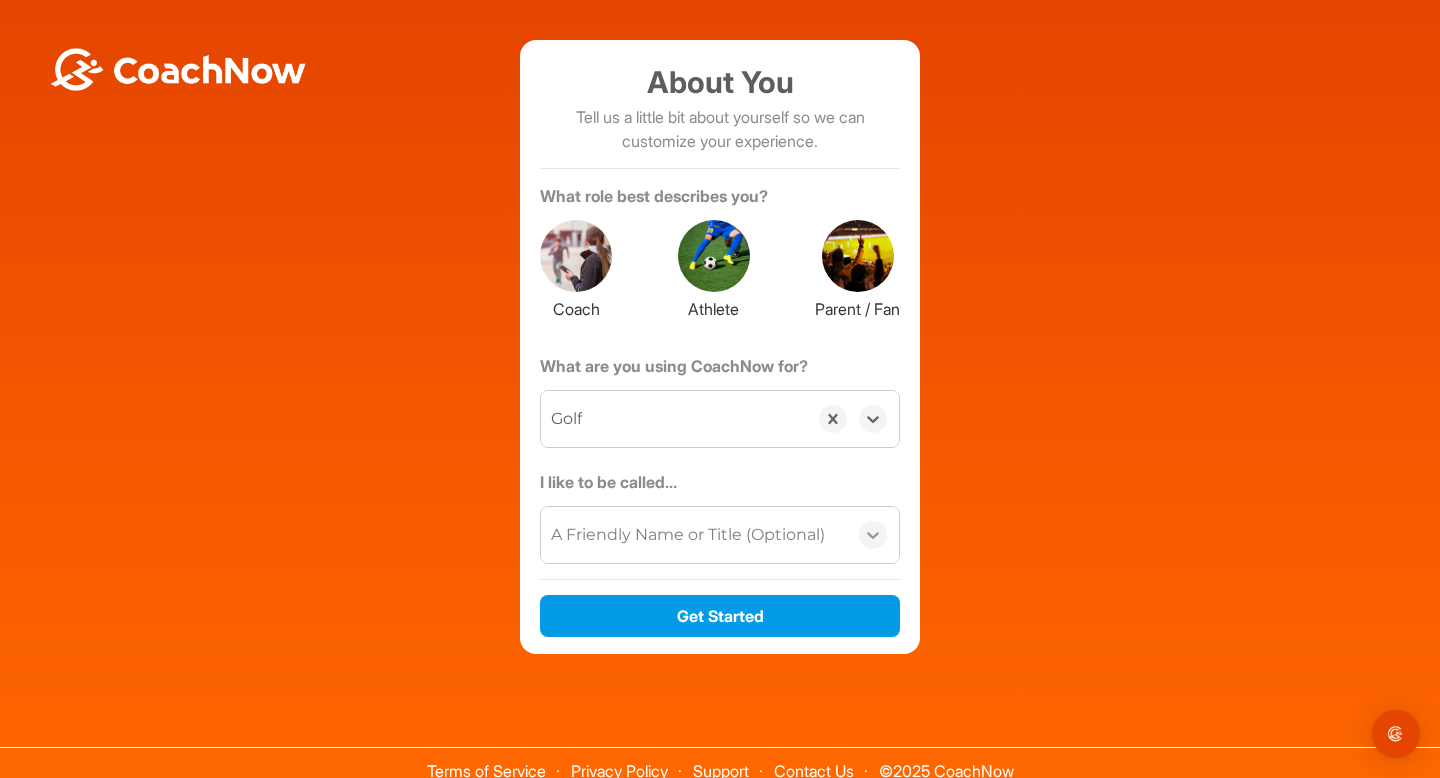 click 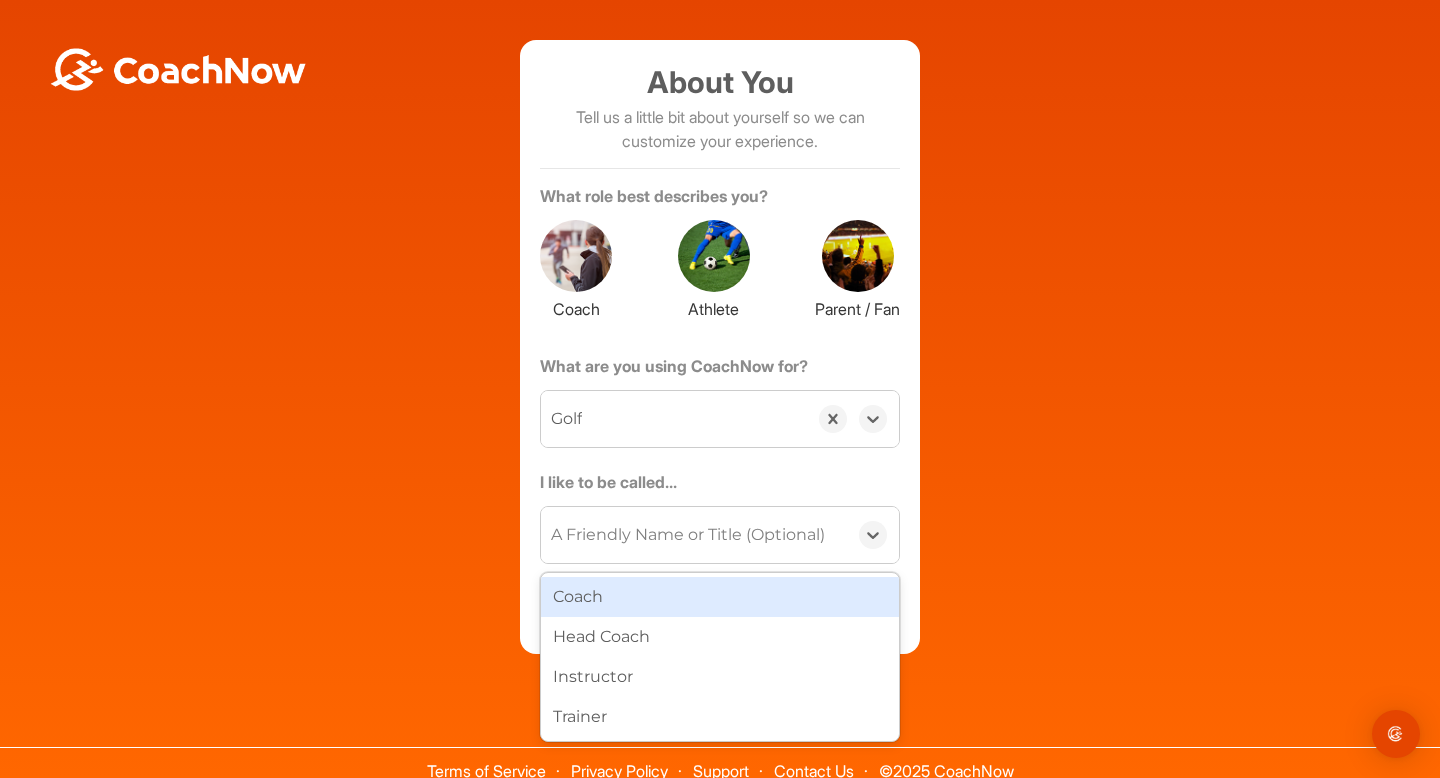 click on "About You Tell us a little bit about yourself so we can customize your experience. What role best describes you? Coach Athlete Parent / Fan What are you using CoachNow for?   option Golf, selected.     0 results available. Select is focused ,type to refine list, press Down to open the menu,  Golf I like to be called...      option Coach focused, 1 of 4. 4 results available. Use Up and Down to choose options, press Enter to select the currently focused option, press Escape to exit the menu, press Tab to select the option and exit the menu. A Friendly Name or Title (Optional) Coach Head Coach Instructor Trainer Get Started" at bounding box center (720, 347) 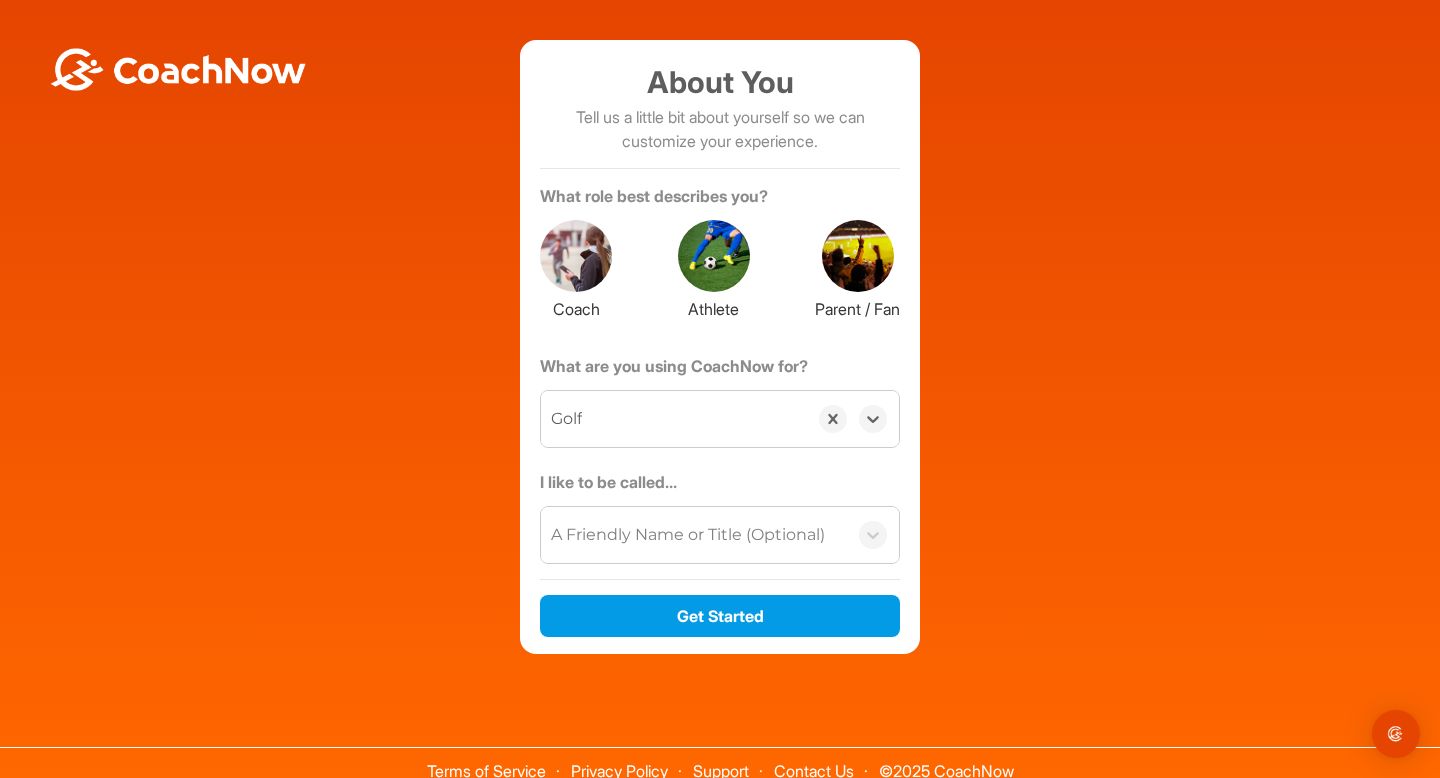 click at bounding box center [714, 256] 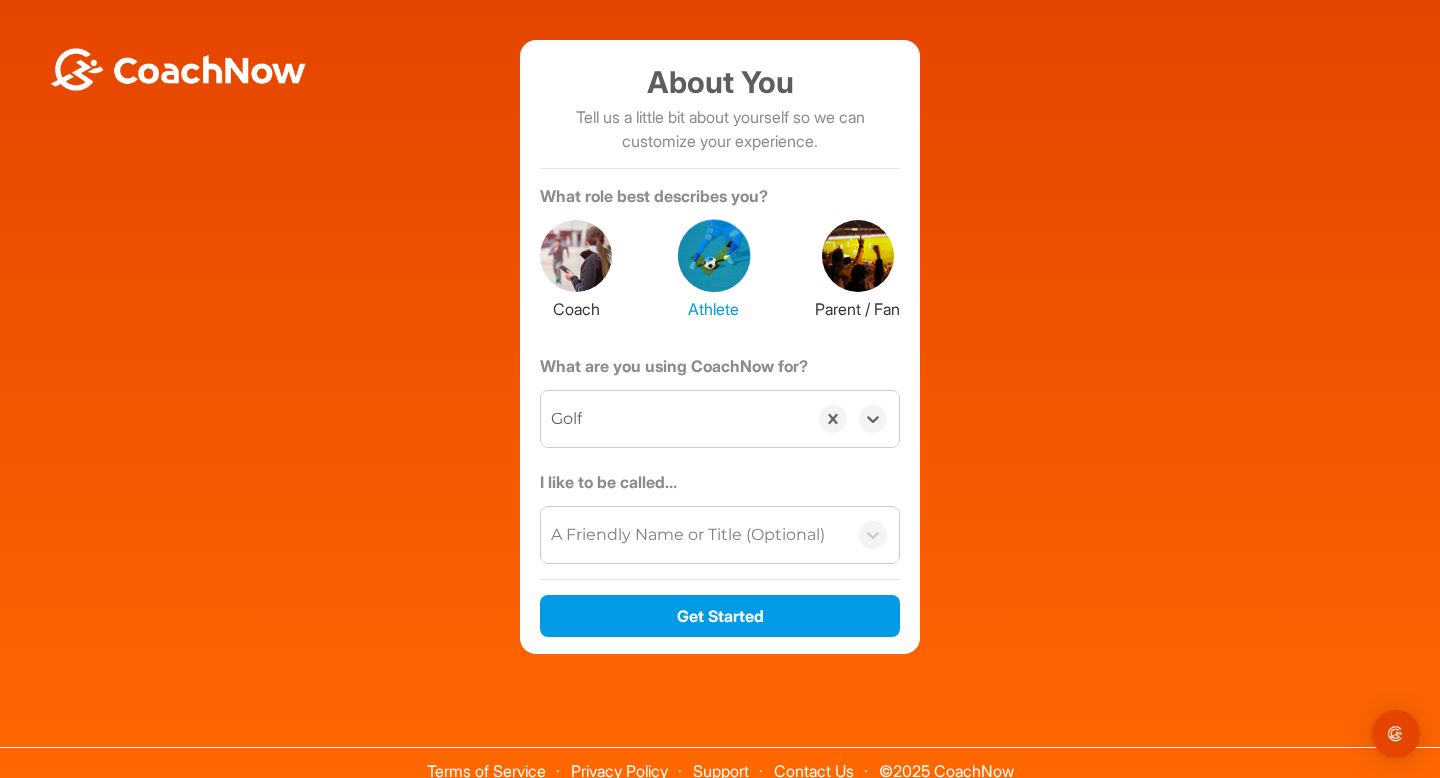 click at bounding box center [858, 256] 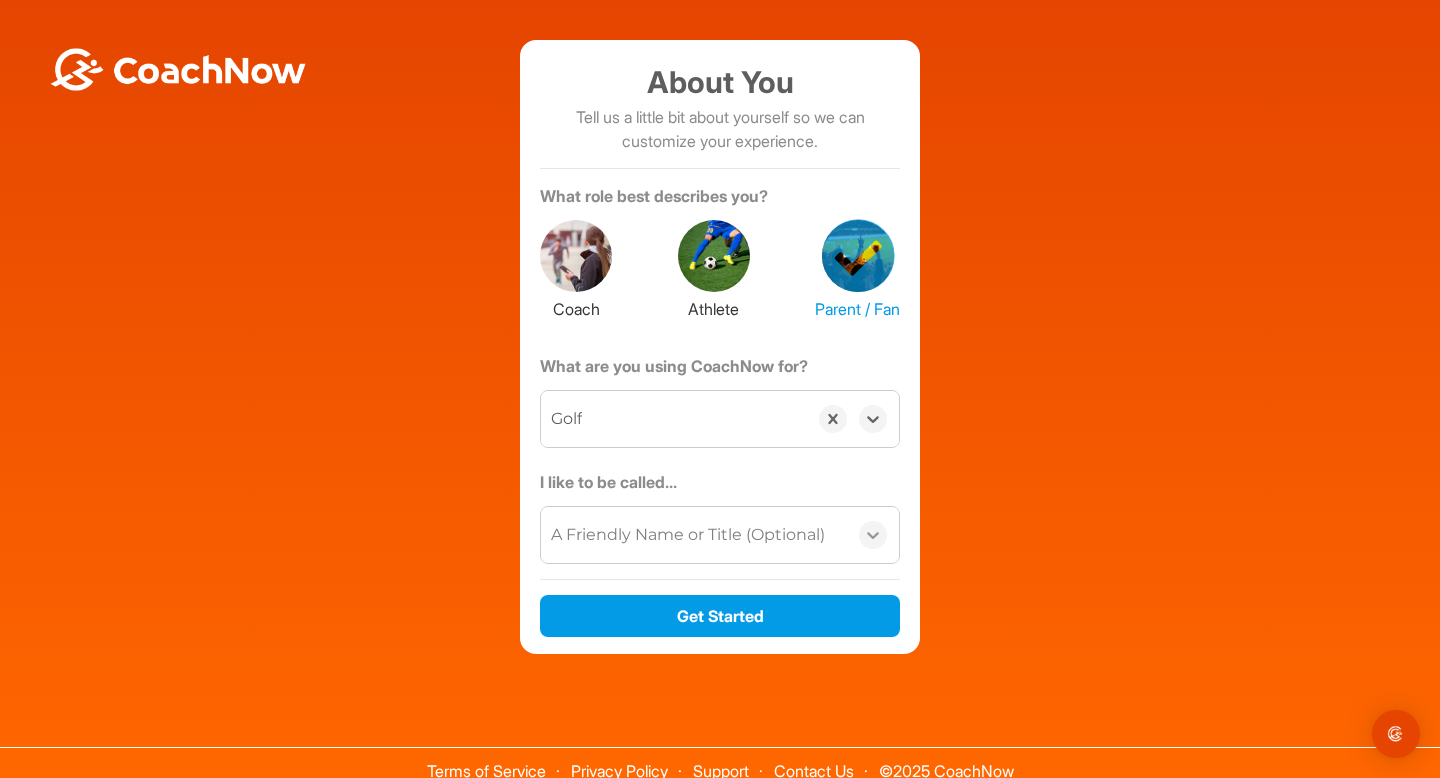 click 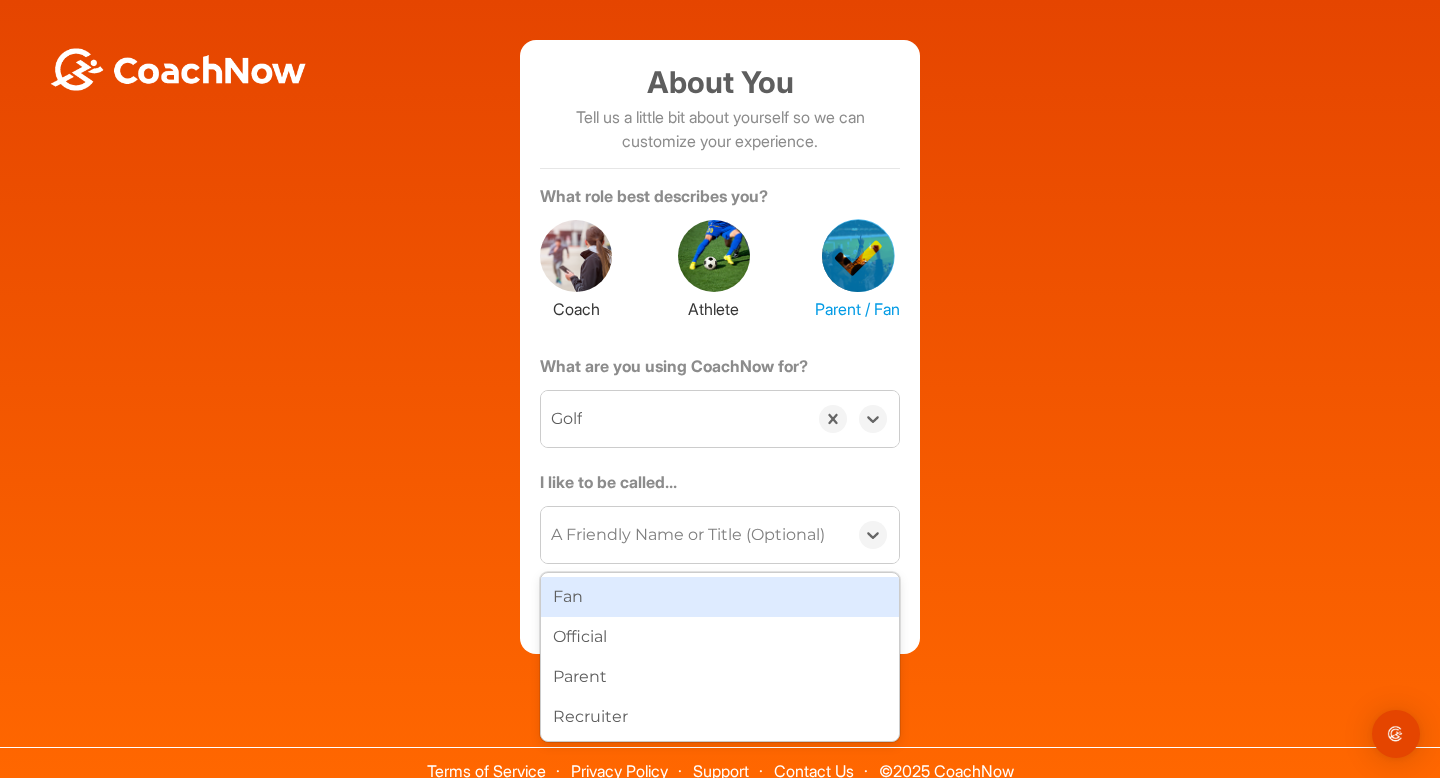 click on "Fan" at bounding box center (720, 597) 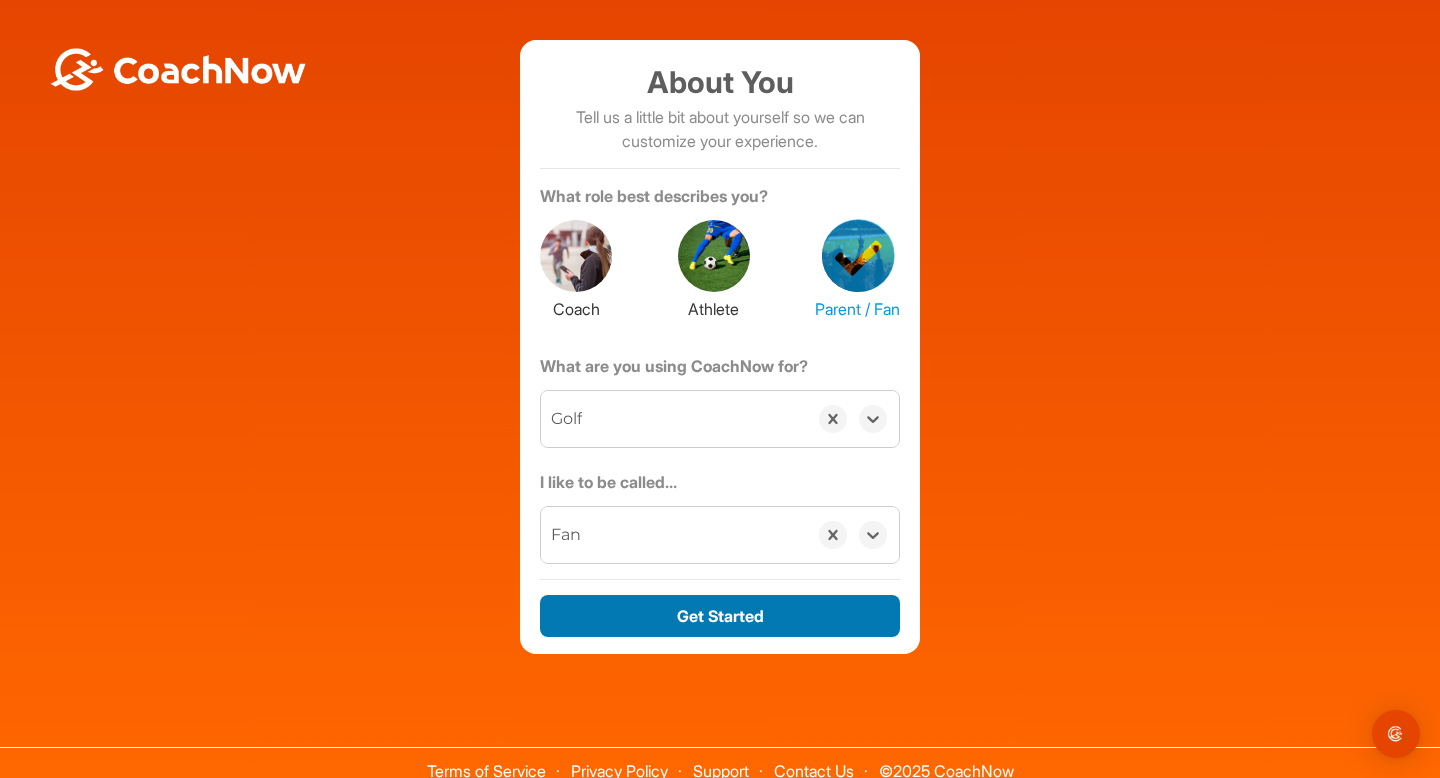click on "Get Started" at bounding box center (720, 616) 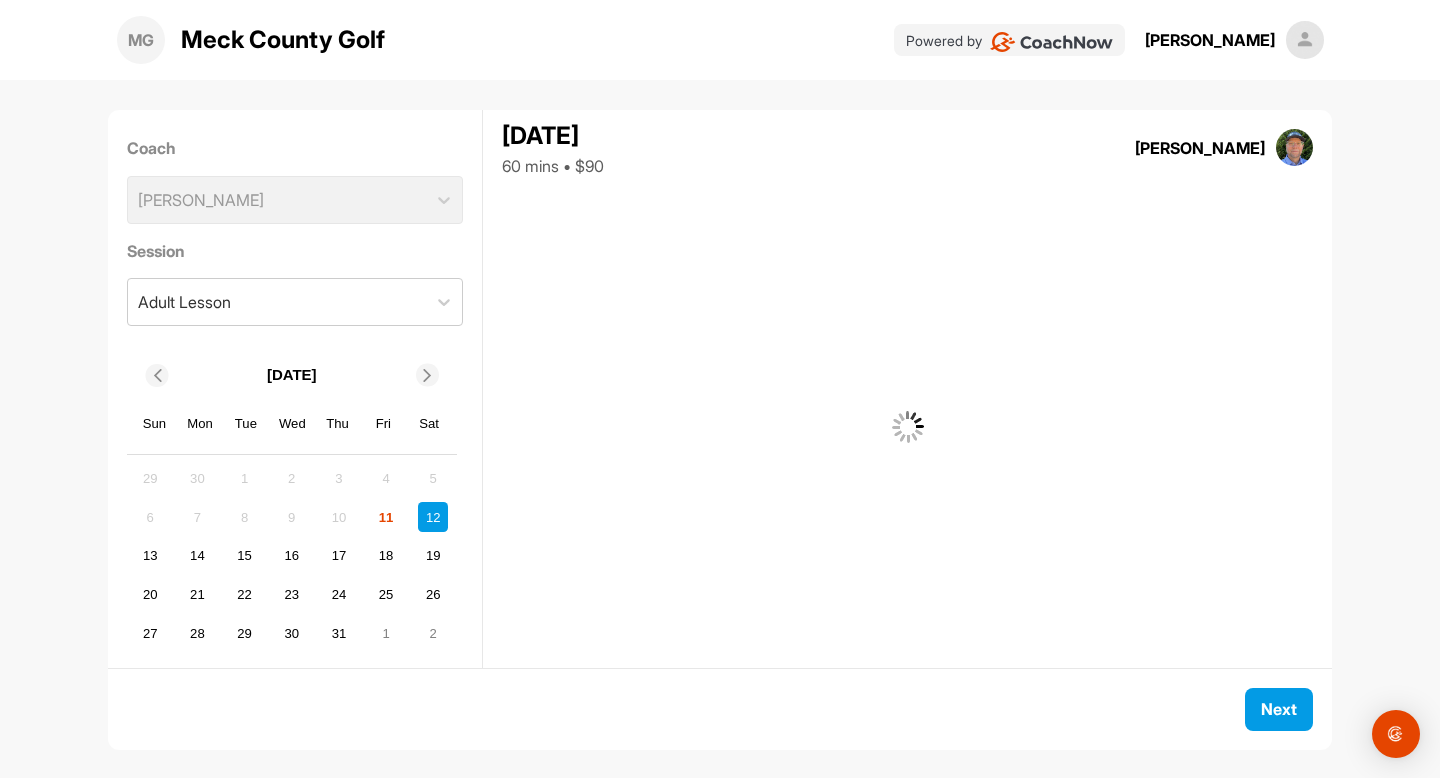 scroll, scrollTop: 0, scrollLeft: 0, axis: both 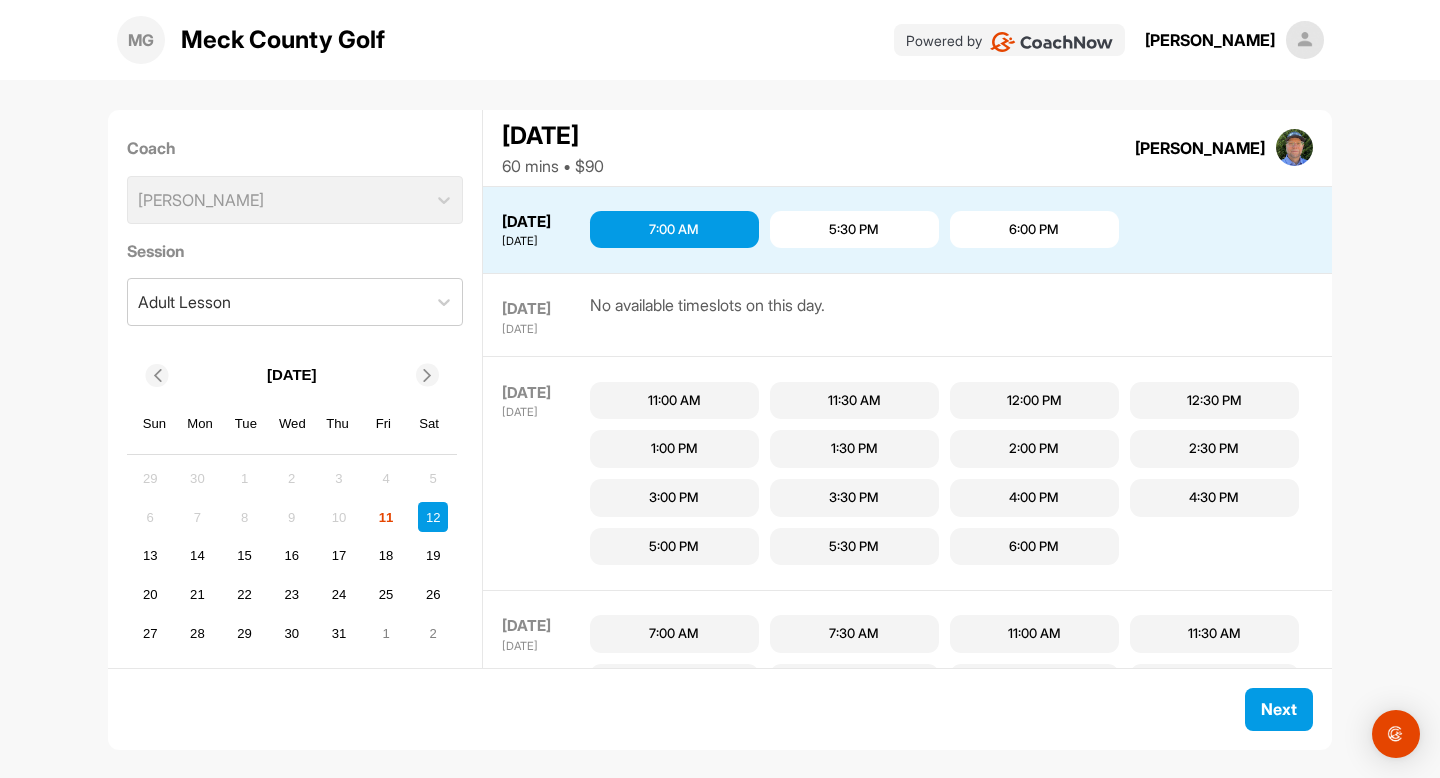 click on "7:00 AM" at bounding box center [674, 230] 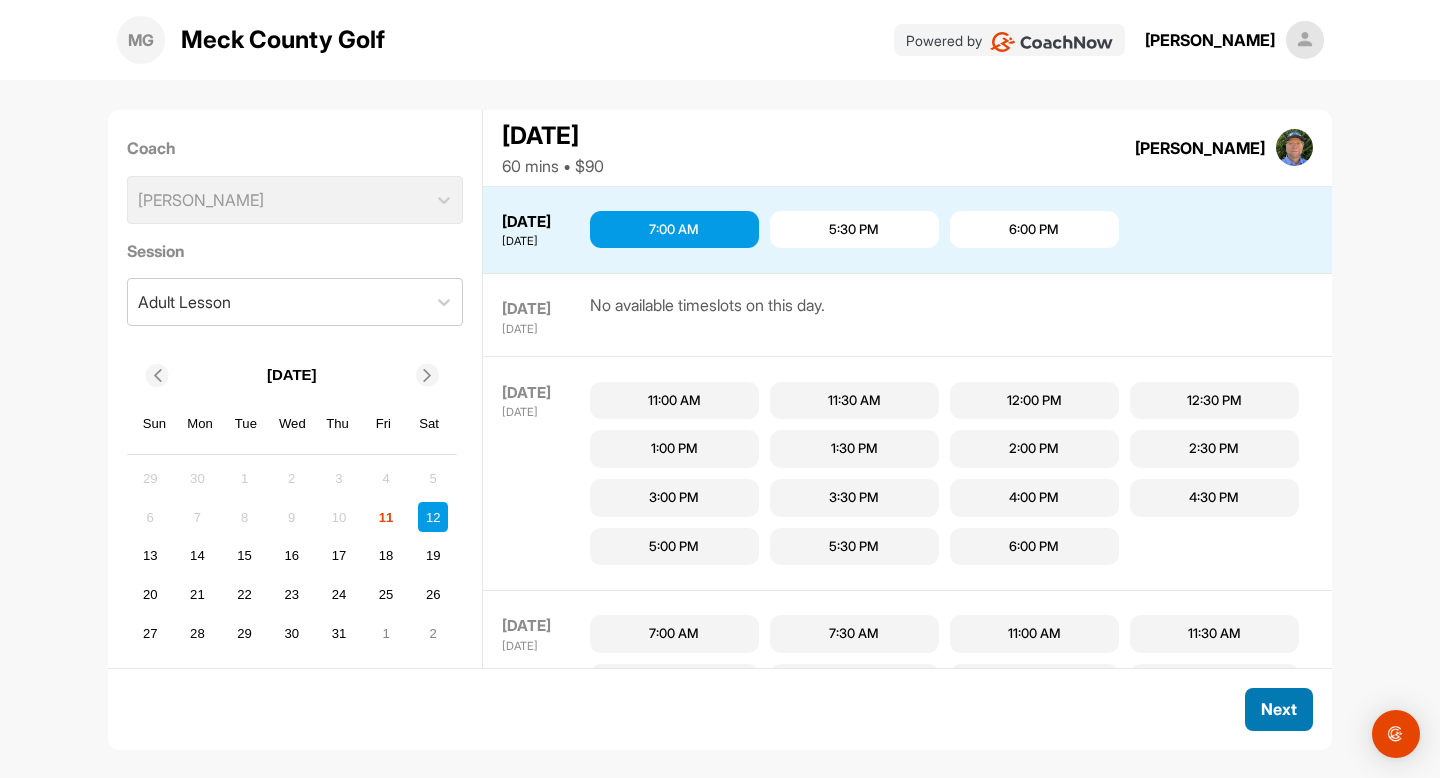 click on "Next" at bounding box center (1279, 709) 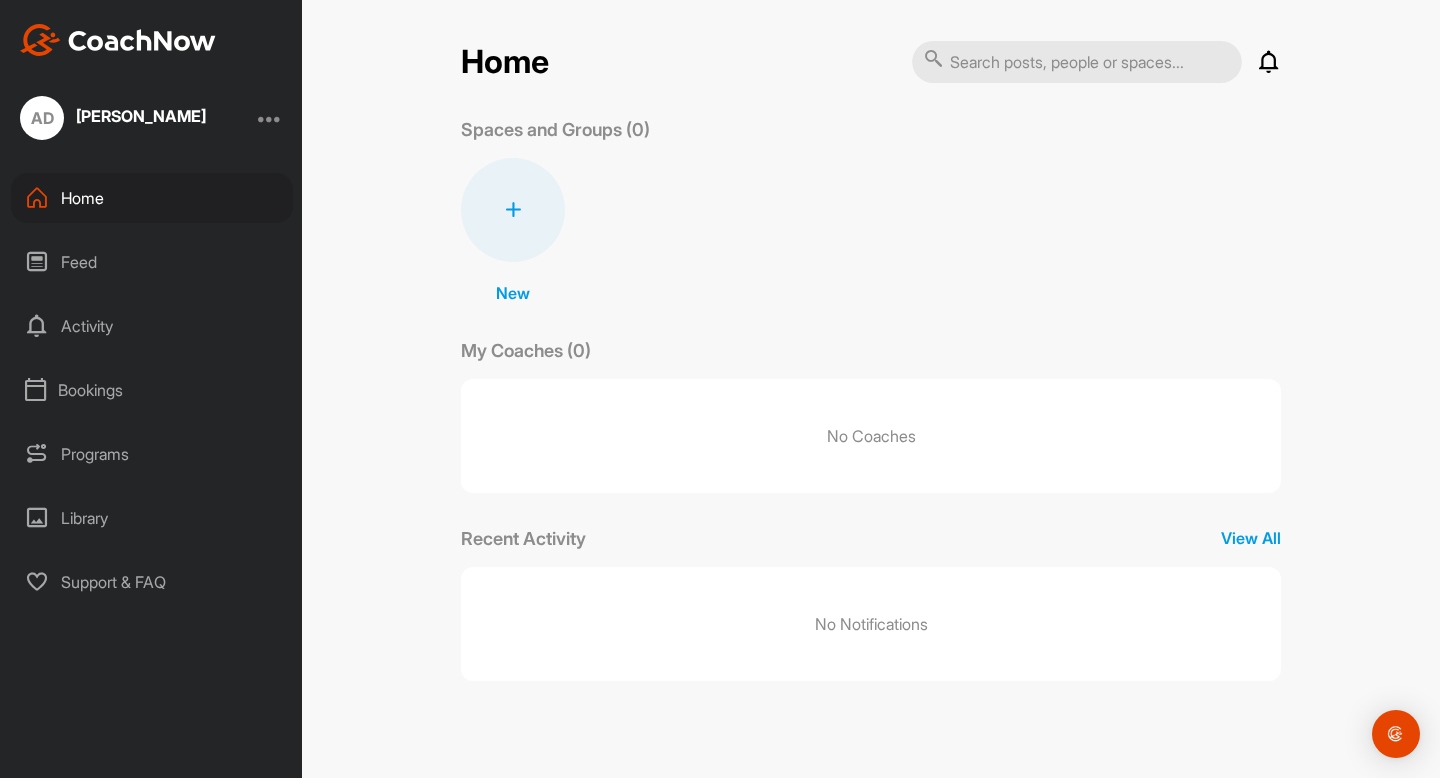 click on "Home" at bounding box center (152, 198) 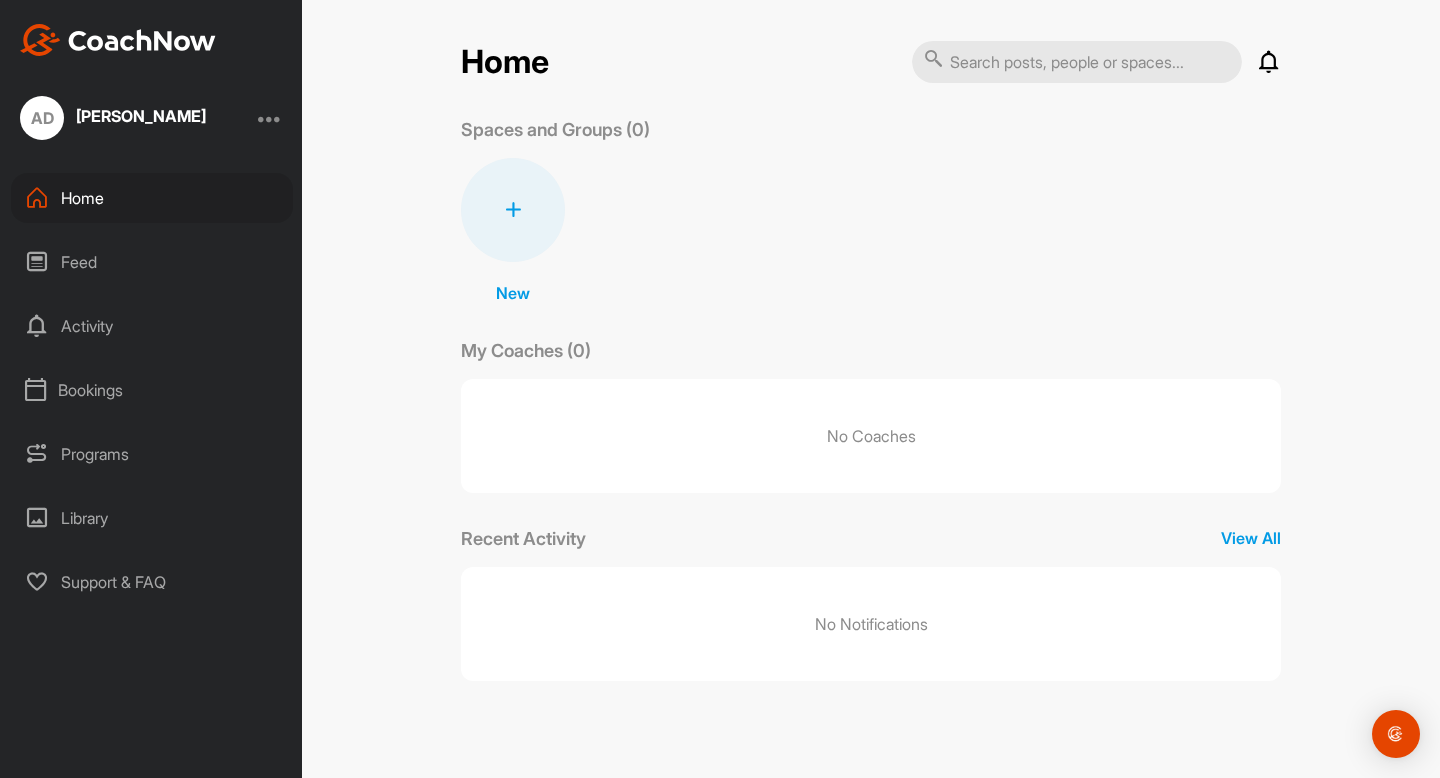 click at bounding box center (513, 210) 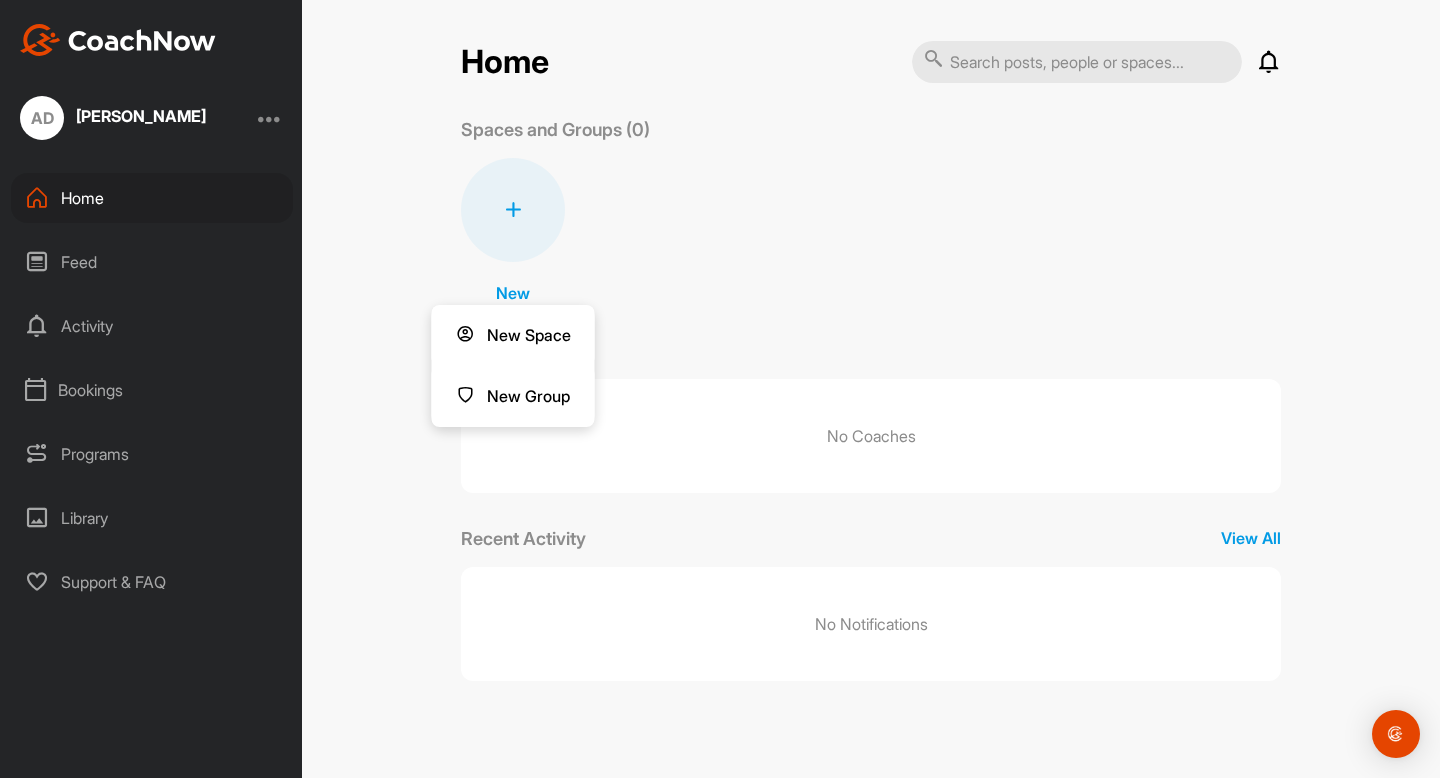 click on "New New Space New Group" at bounding box center (871, 231) 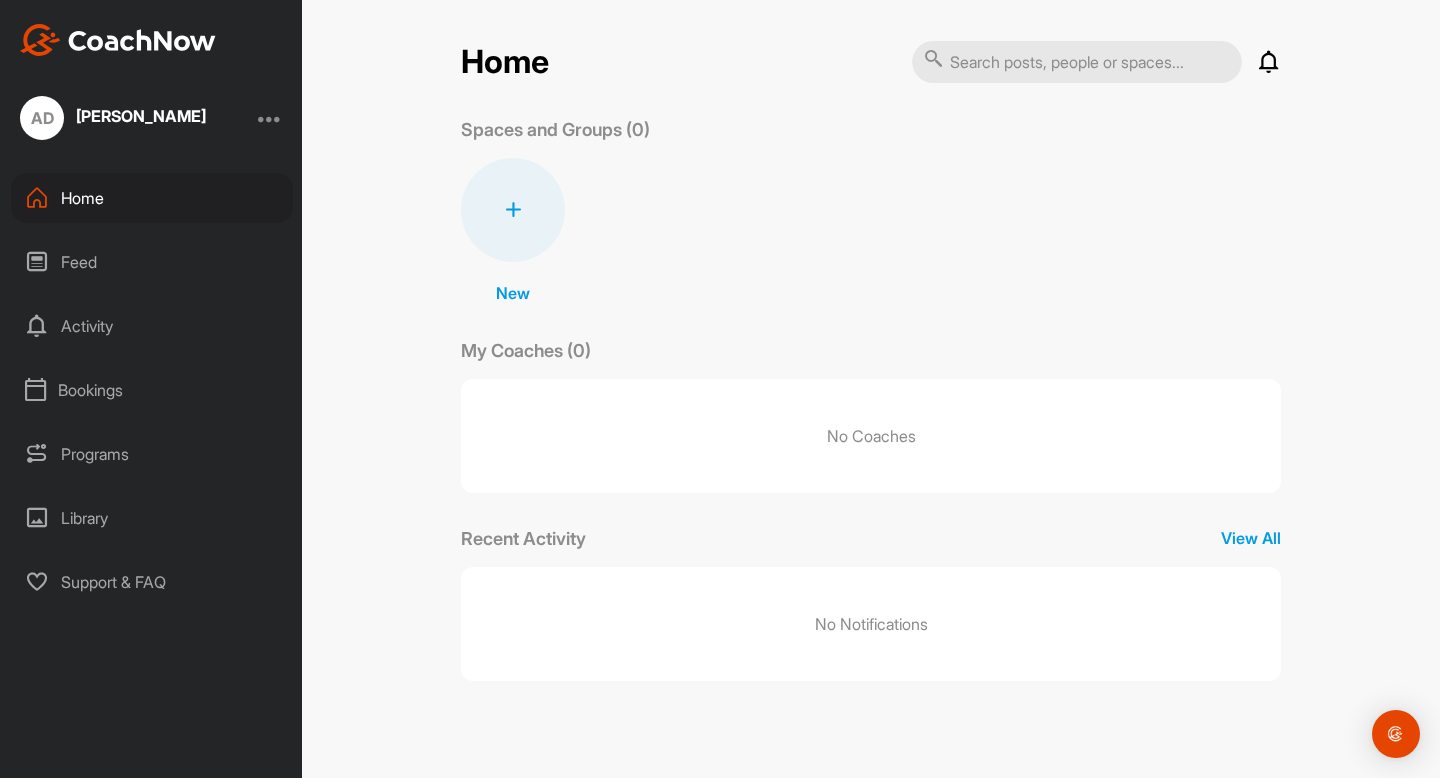 click on "No Notifications" at bounding box center (871, 624) 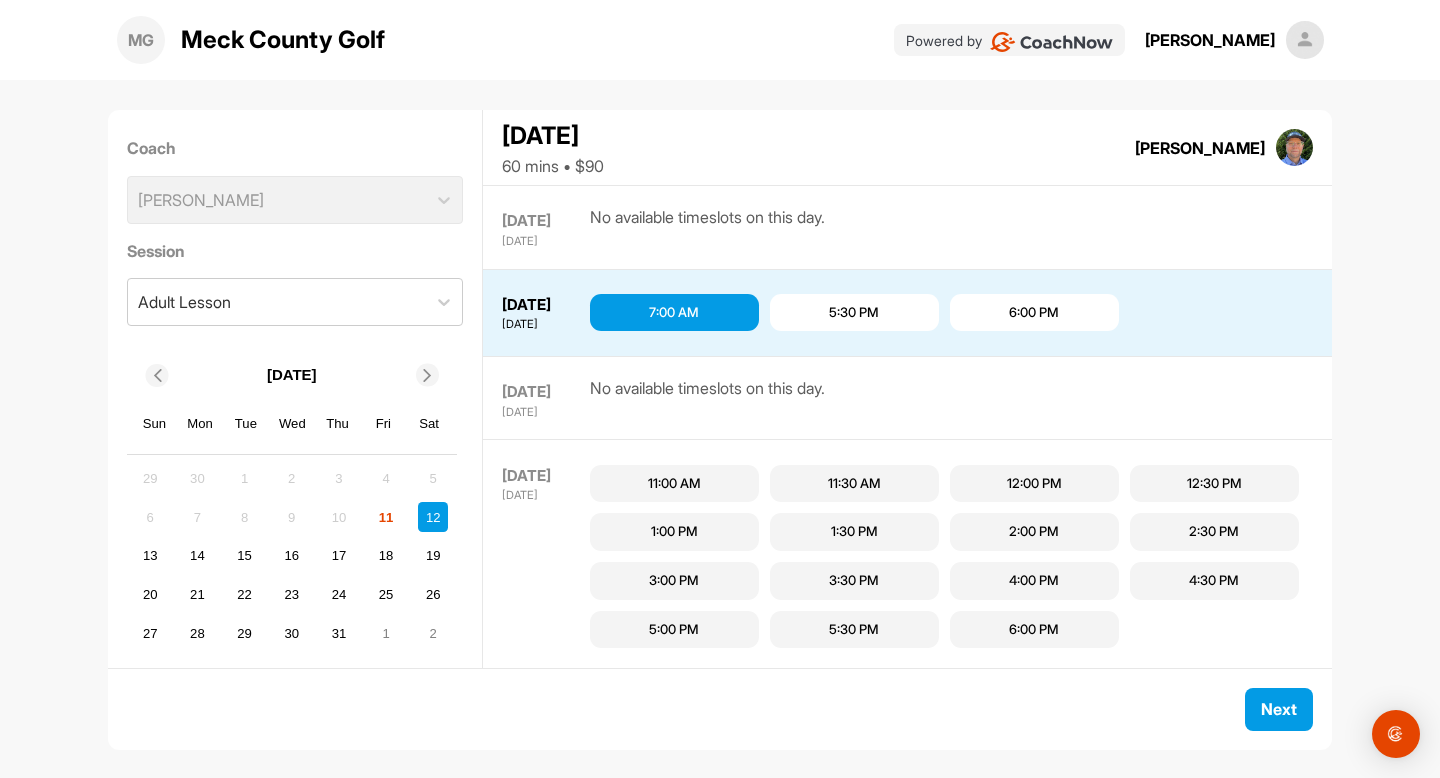 scroll, scrollTop: 0, scrollLeft: 0, axis: both 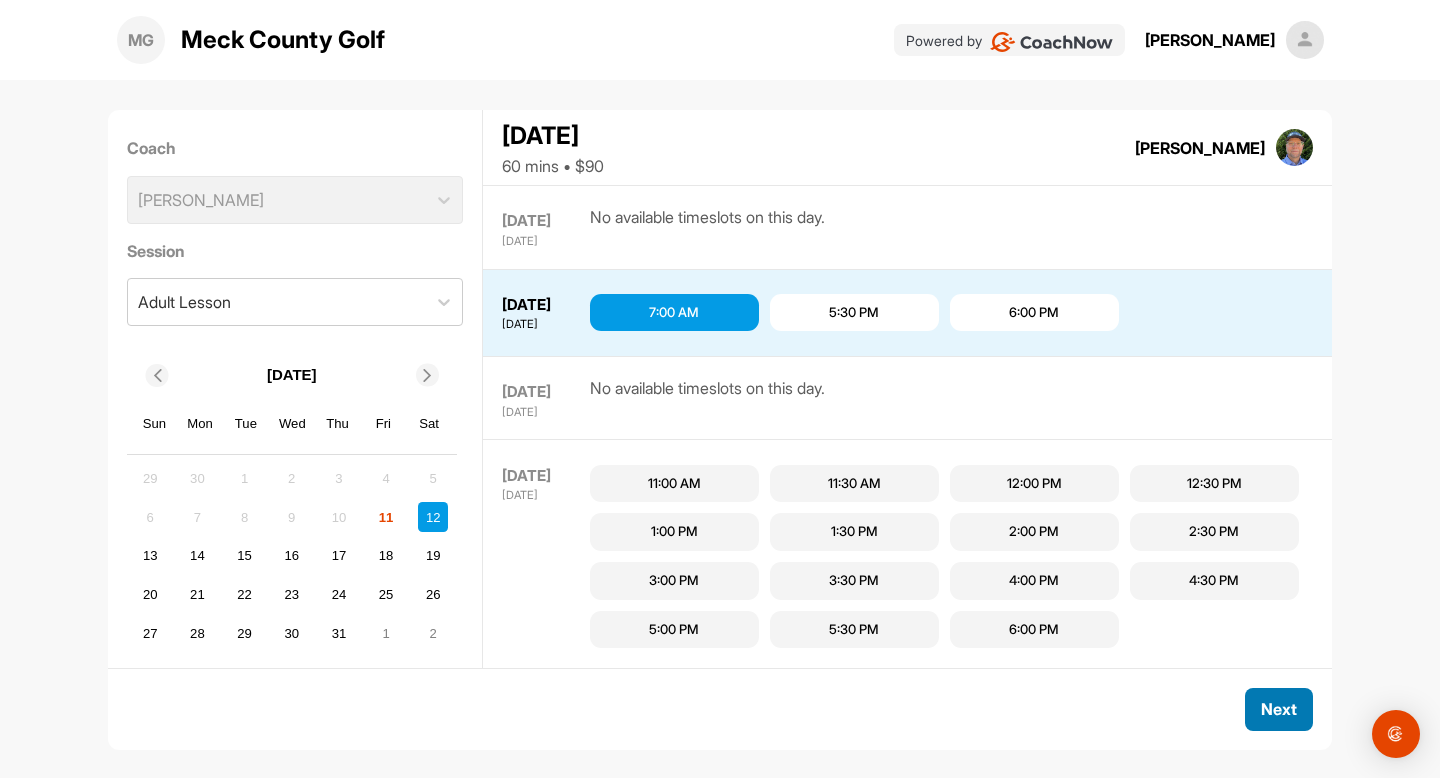 click on "Next" at bounding box center (1279, 709) 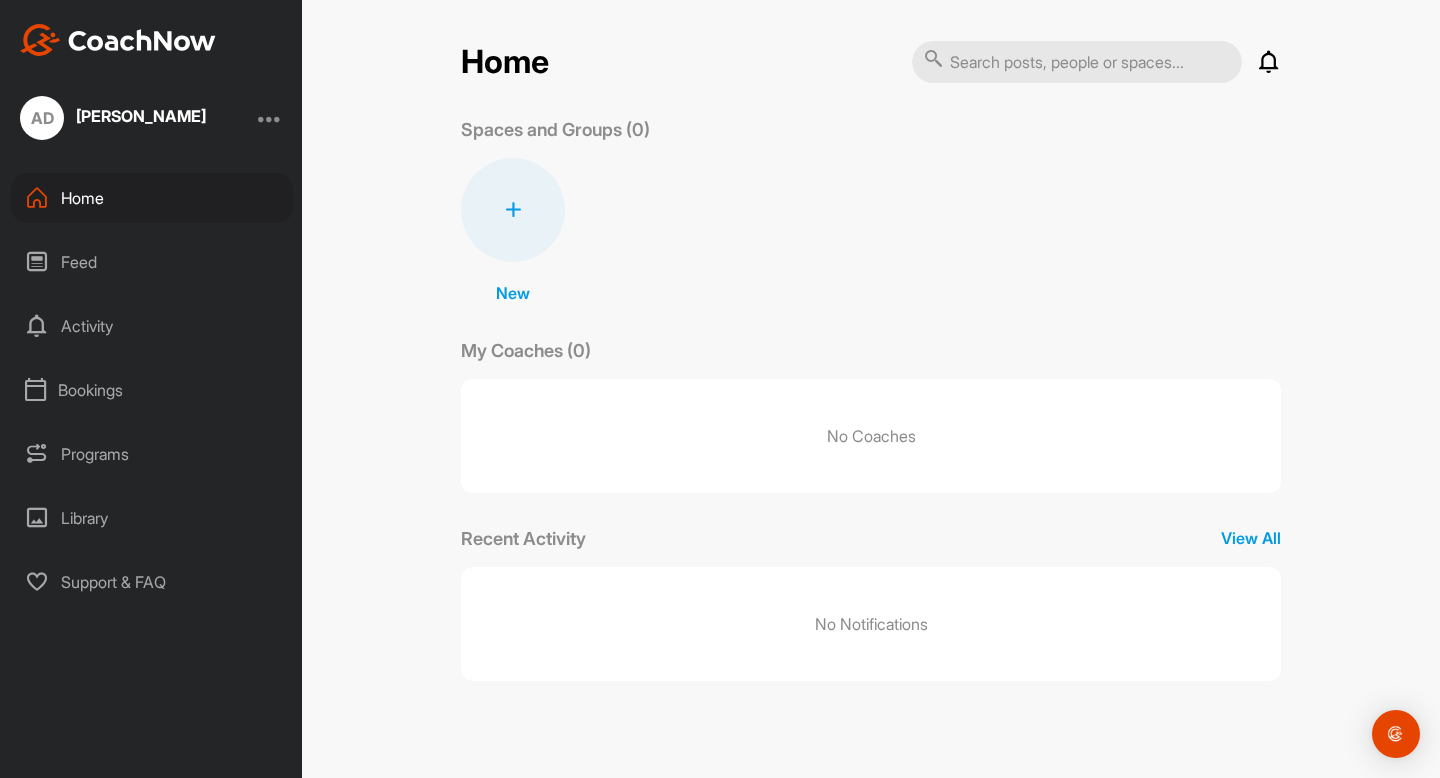 click on "[PERSON_NAME]" at bounding box center [141, 116] 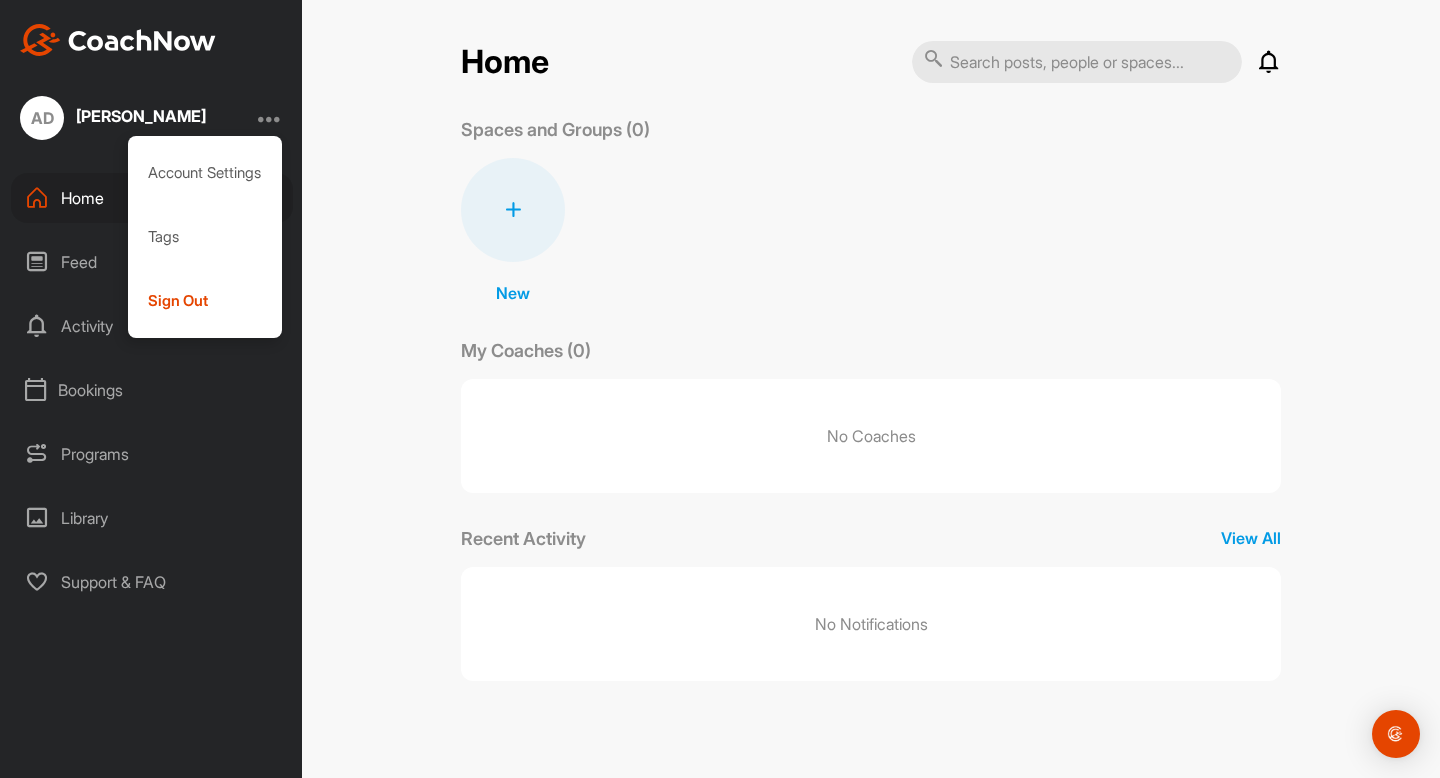 click on "AD Aaron Darling Account Settings Tags Sign Out" at bounding box center [151, 118] 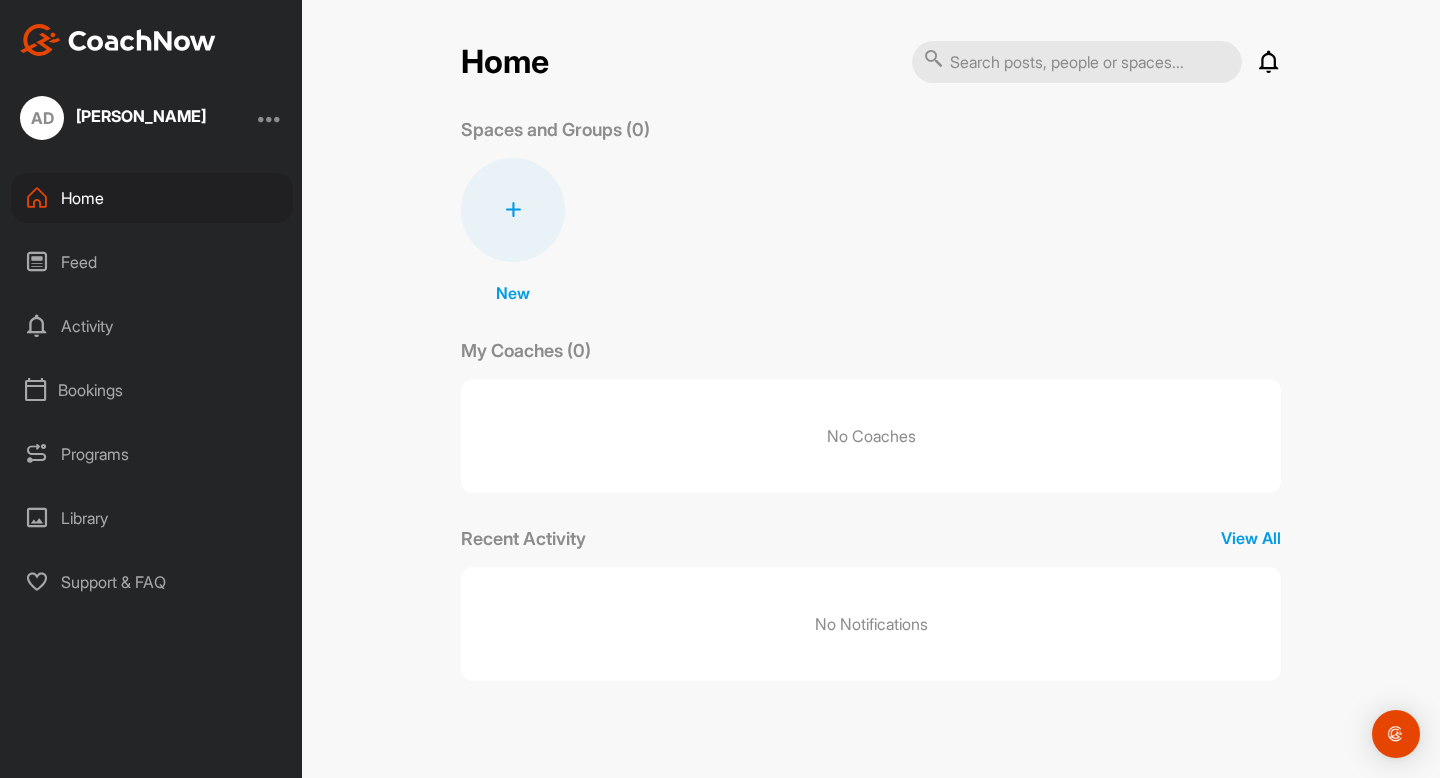 click on "Bookings" at bounding box center [152, 390] 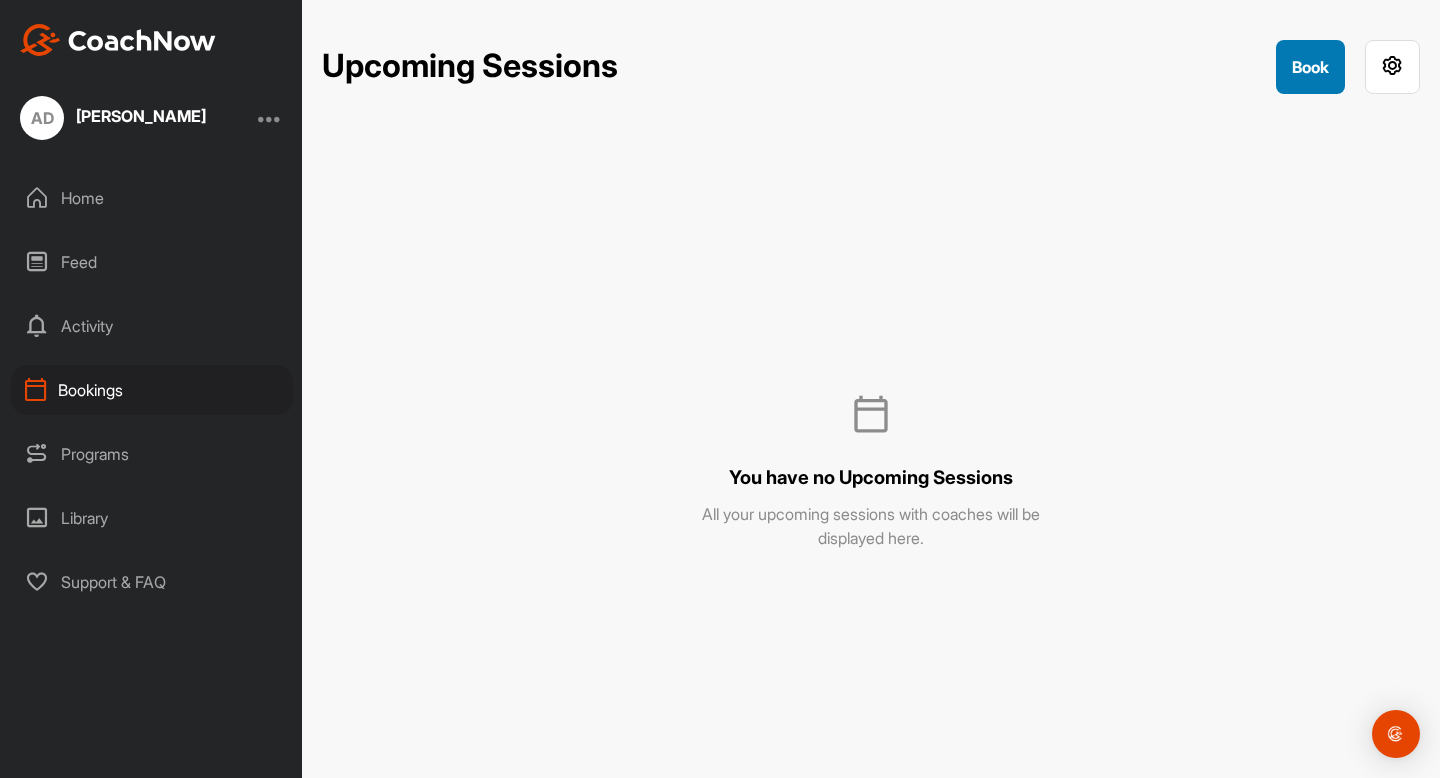 click on "Book" at bounding box center [1310, 67] 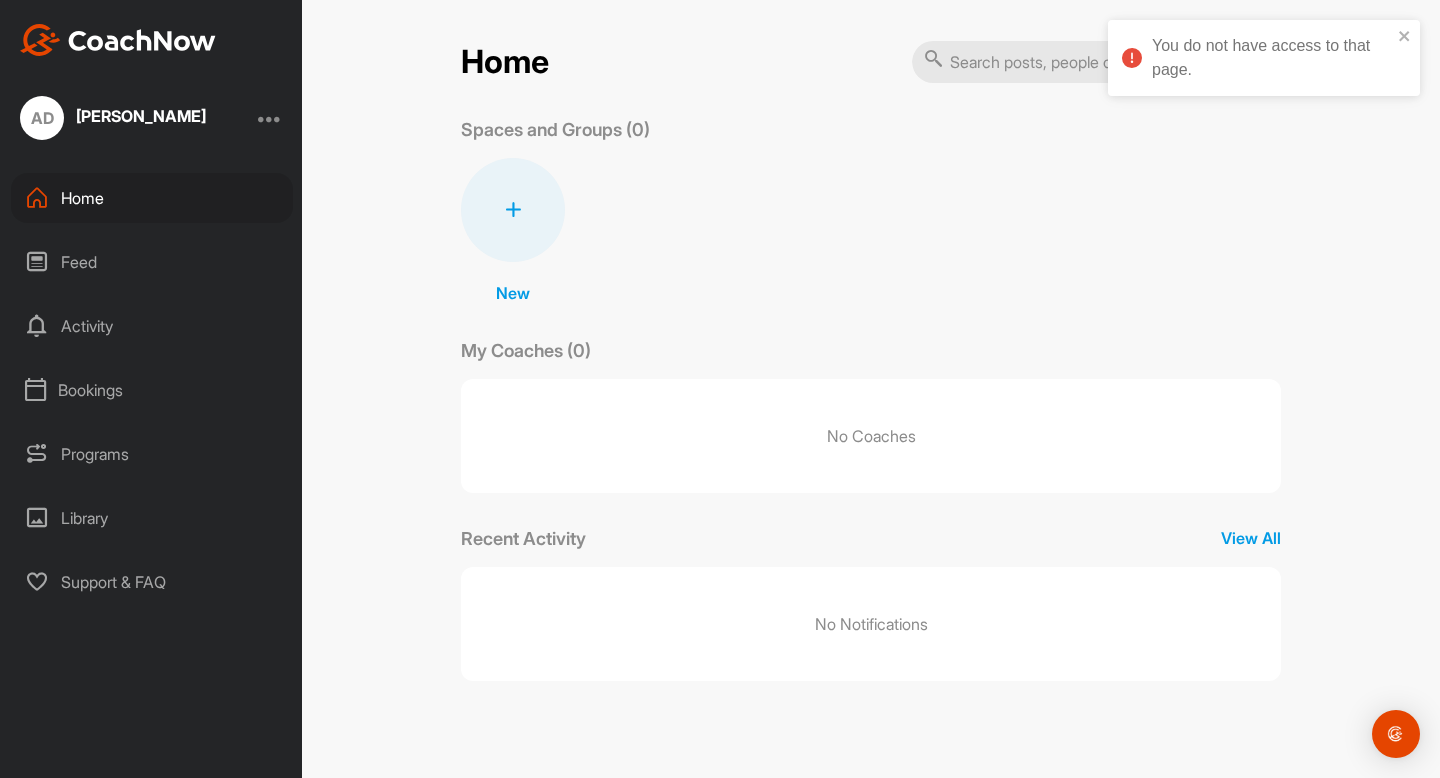 click at bounding box center [513, 210] 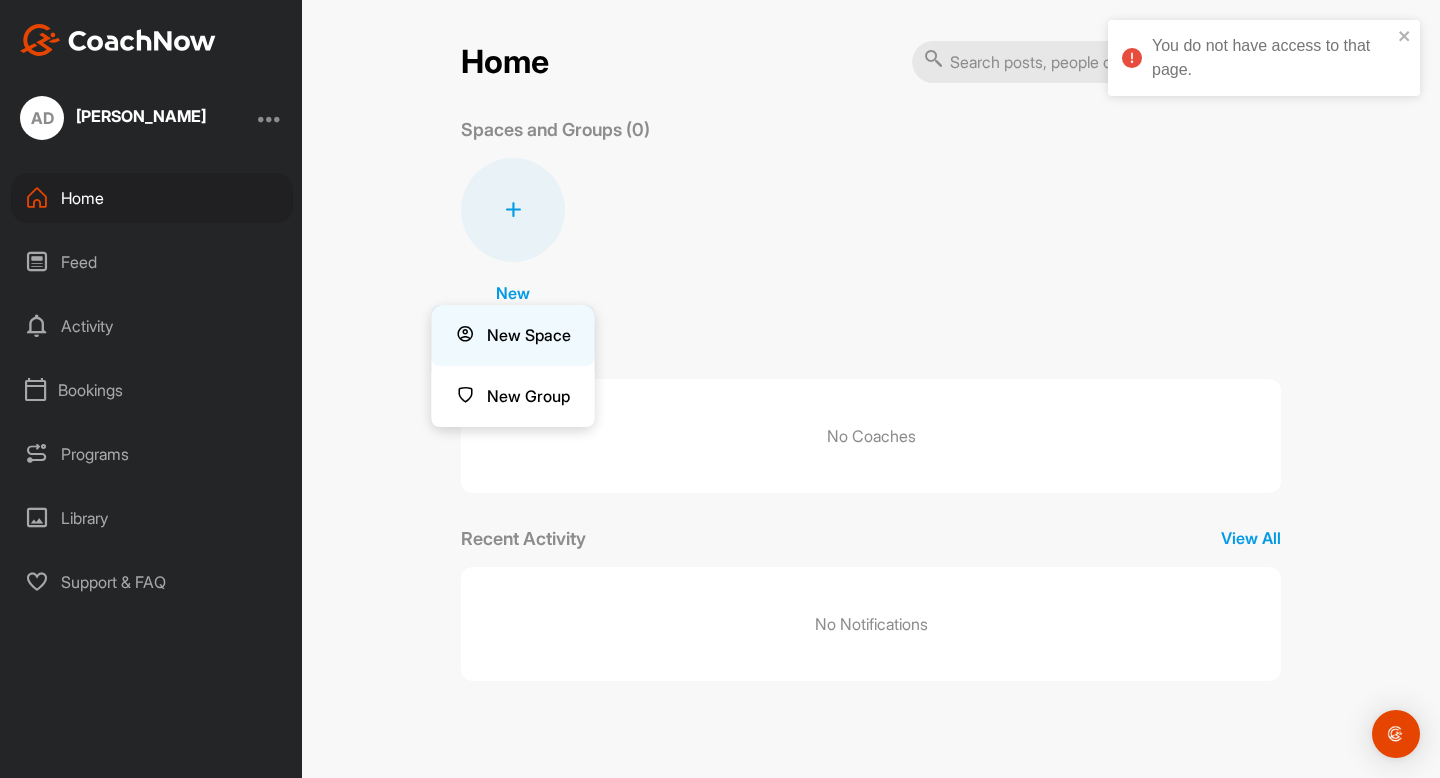 click on "New Space" at bounding box center [513, 335] 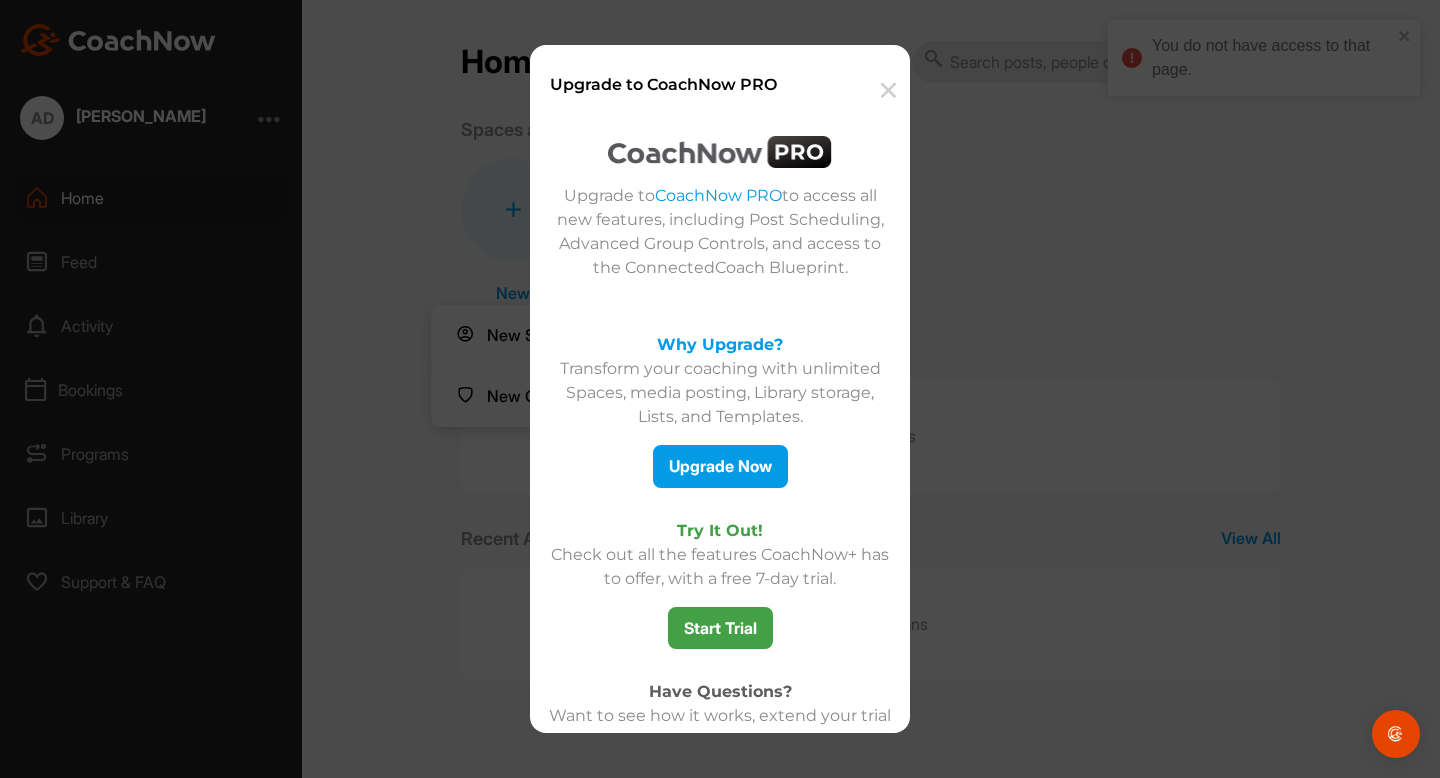 click on "✕" at bounding box center (887, 90) 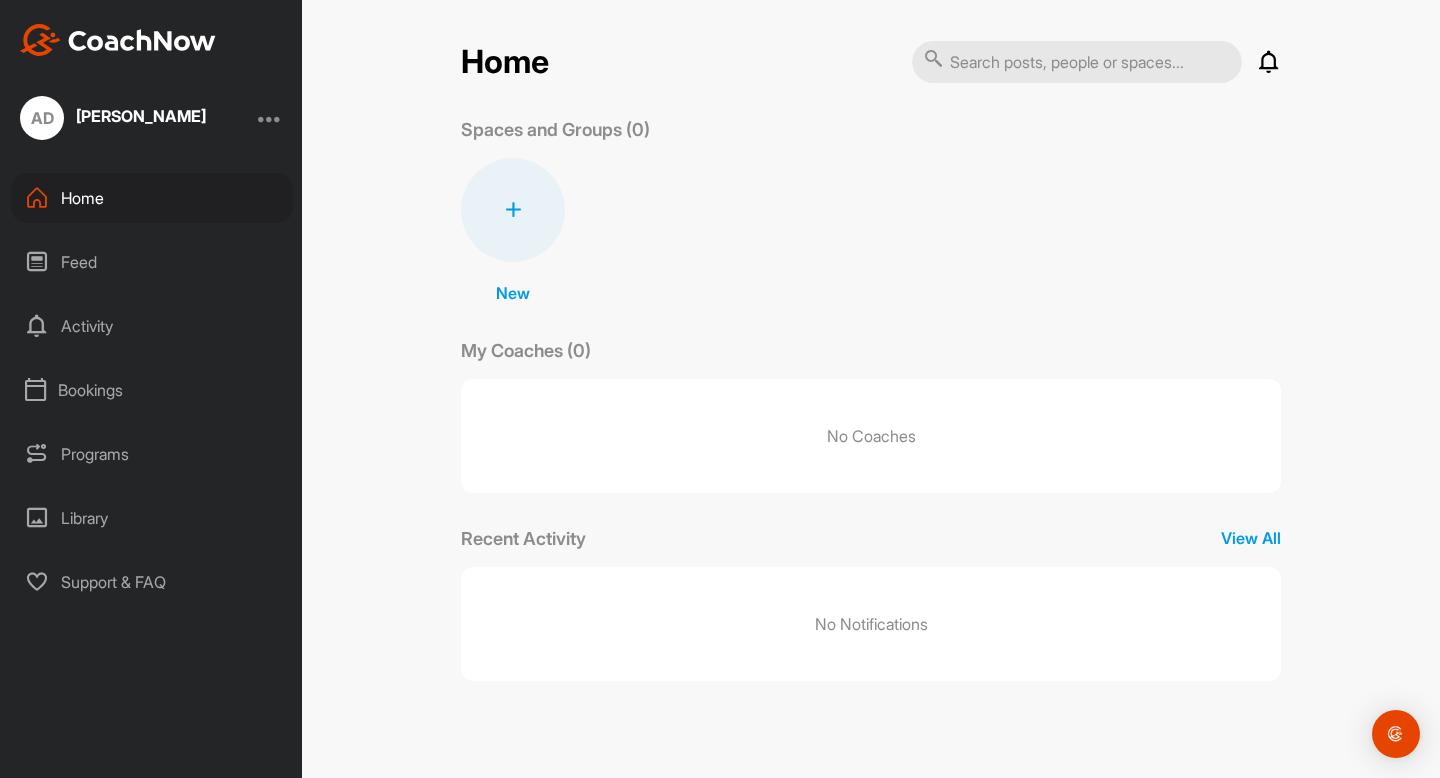 click on "No Coaches" at bounding box center (871, 436) 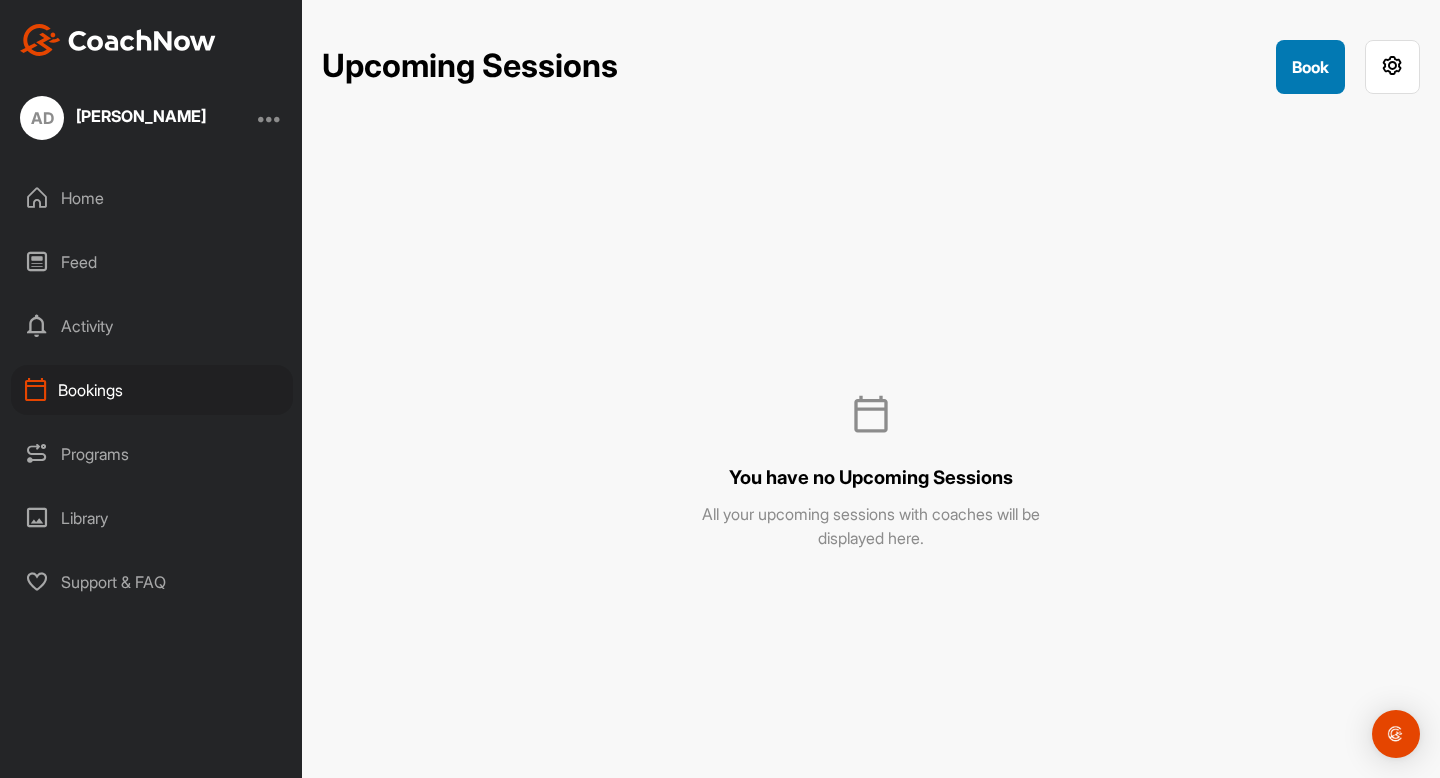 click on "Book" at bounding box center [1310, 67] 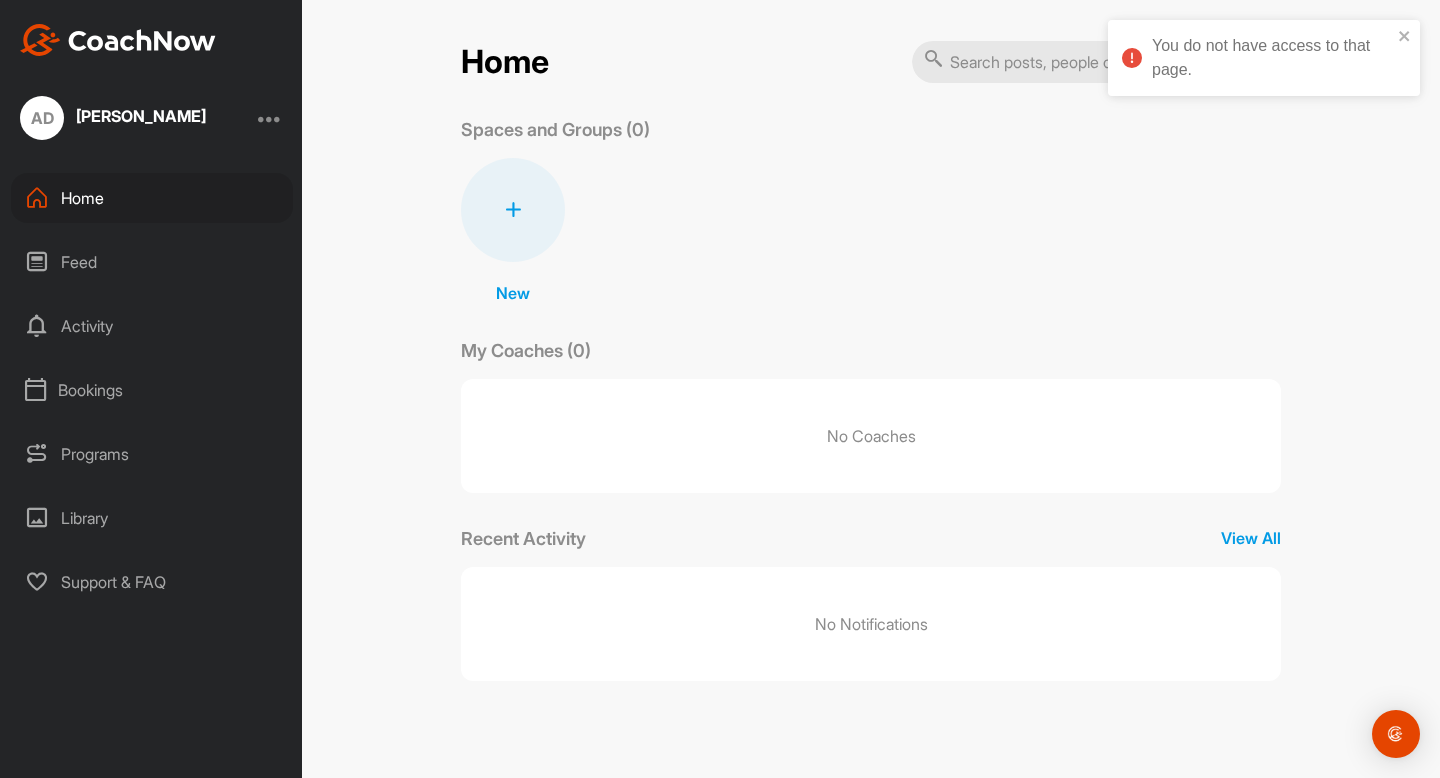 click on "Programs" at bounding box center (152, 454) 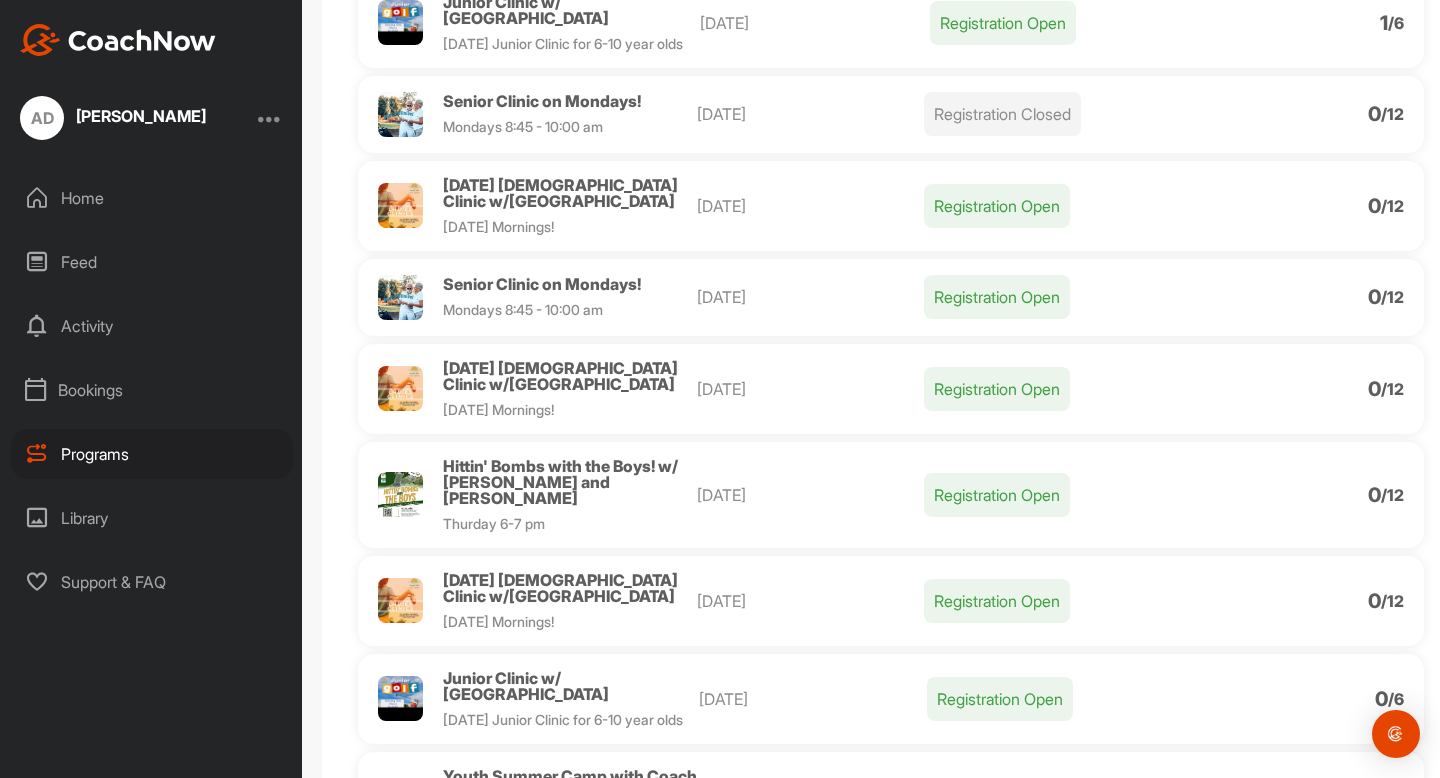 scroll, scrollTop: 0, scrollLeft: 0, axis: both 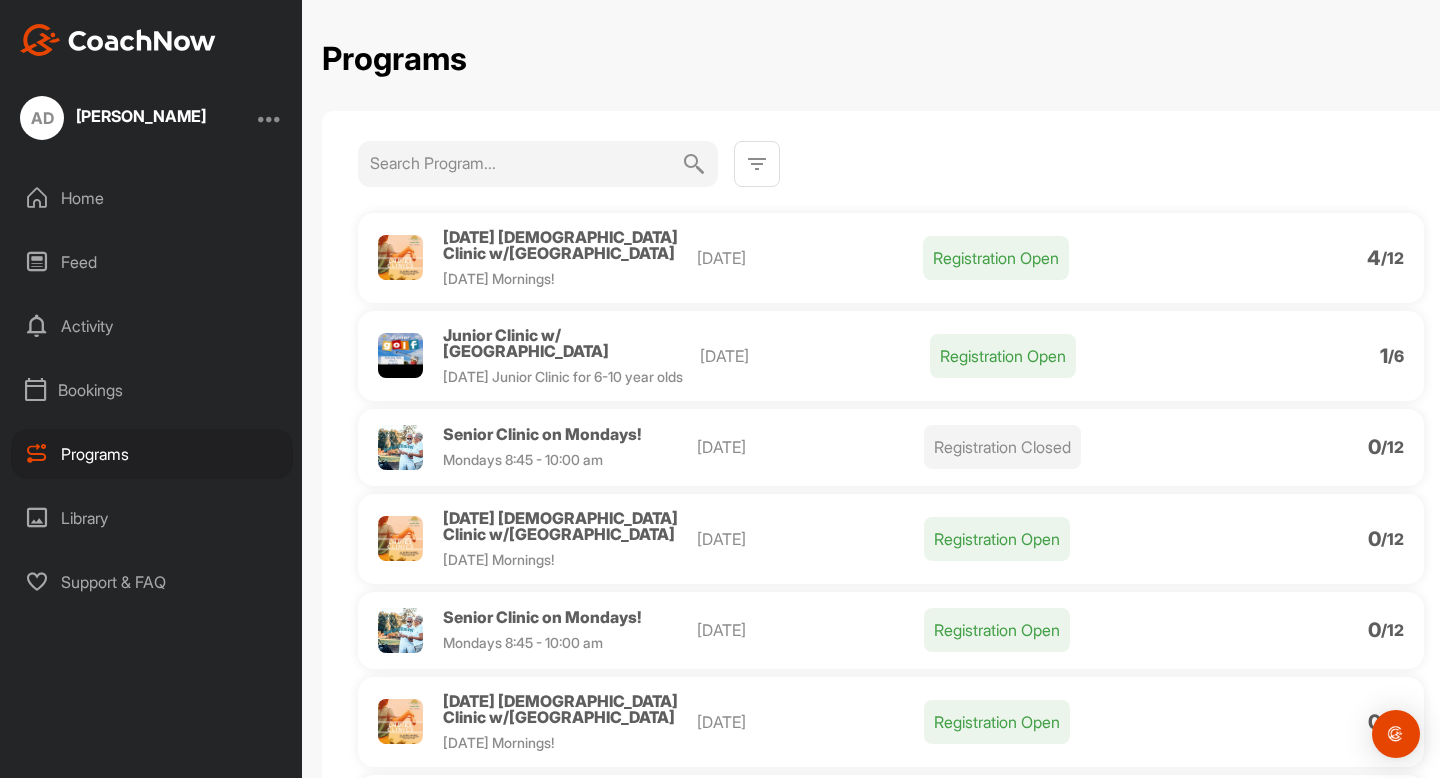 click on "Library" at bounding box center [152, 518] 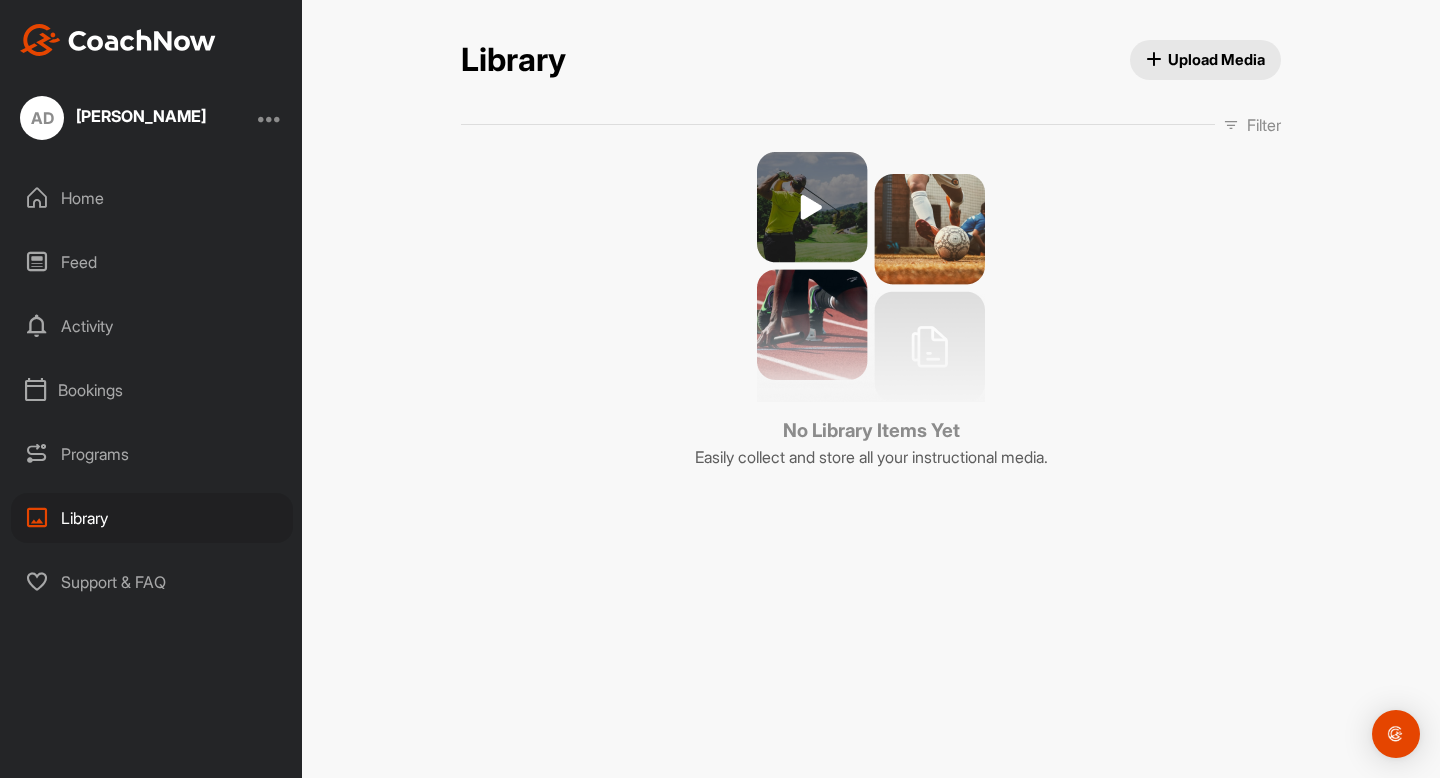 click on "Feed" at bounding box center [152, 262] 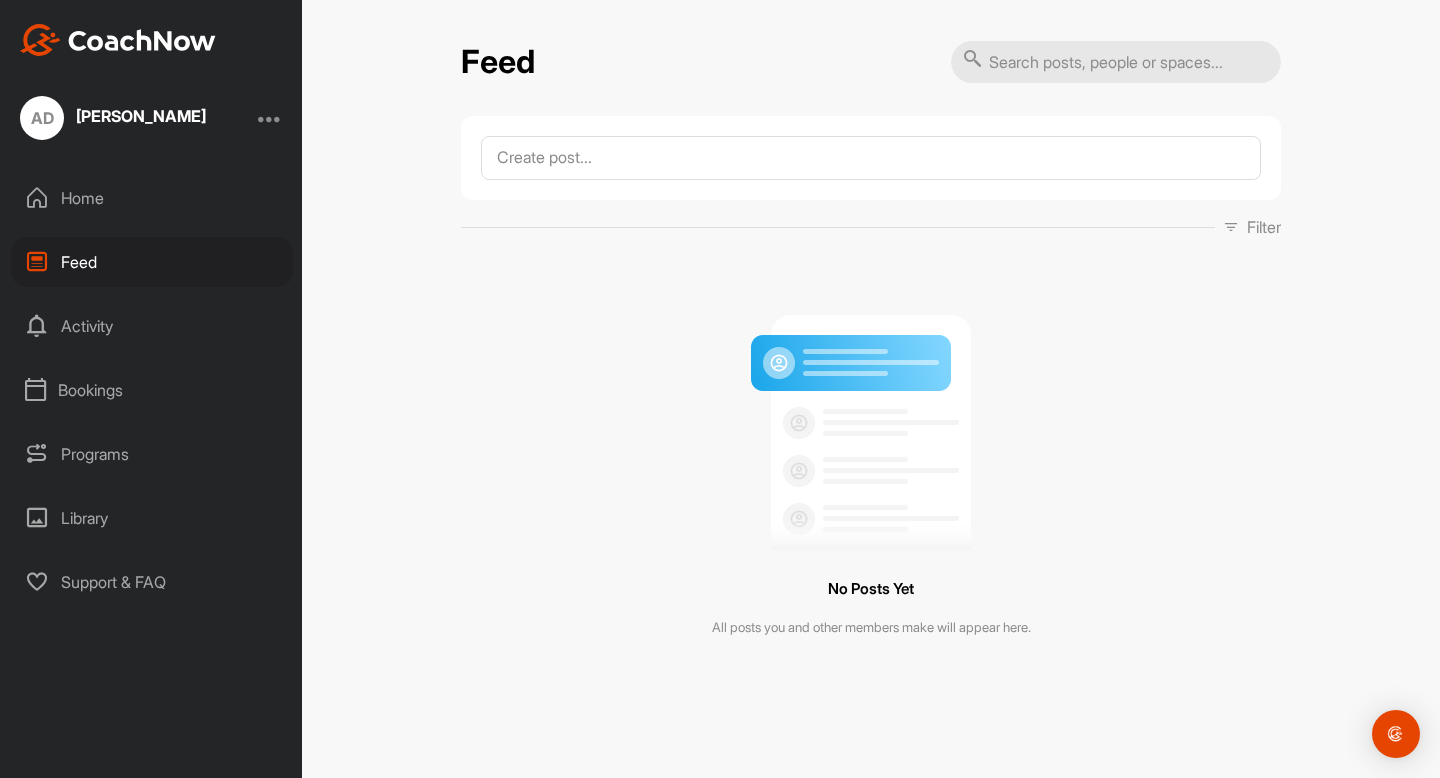 click on "Home" at bounding box center (152, 198) 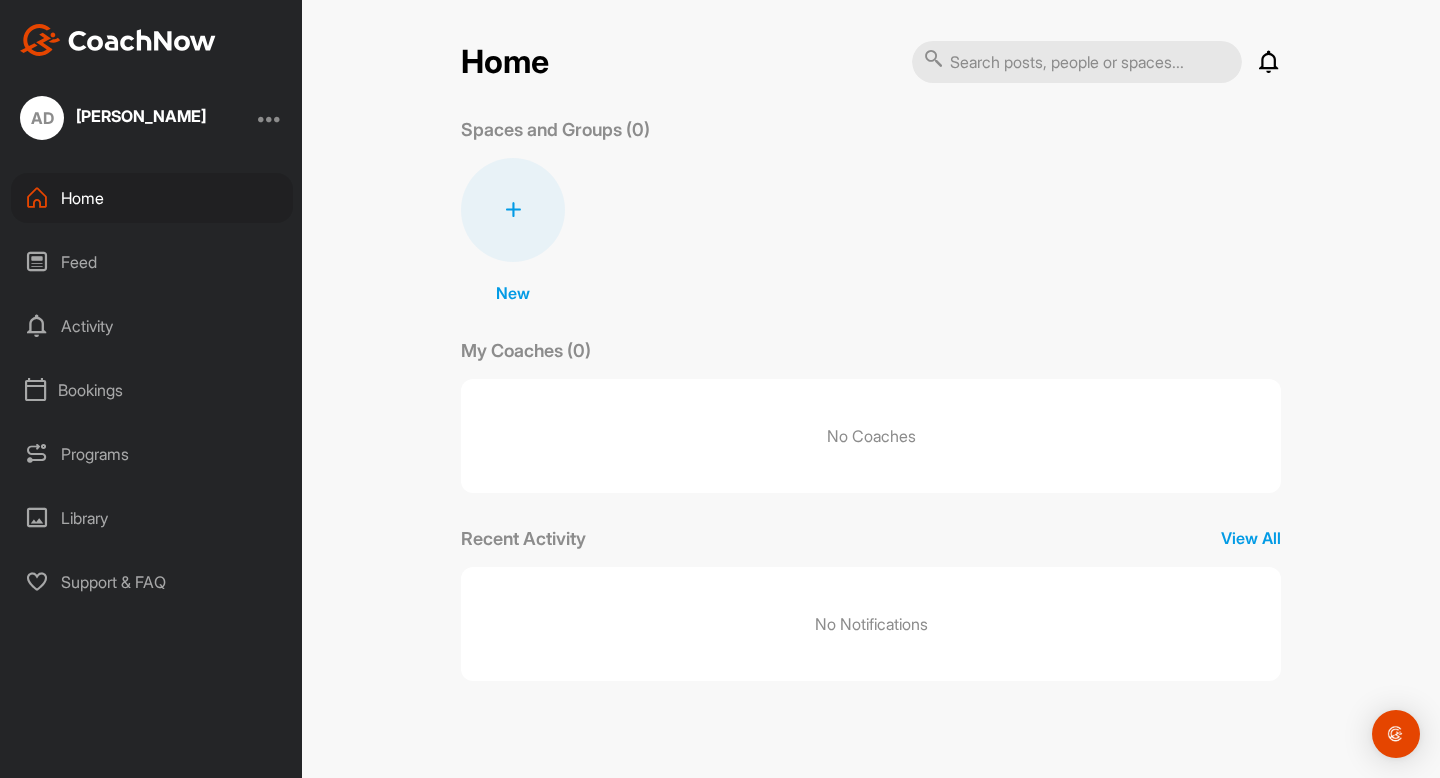 click at bounding box center [1077, 62] 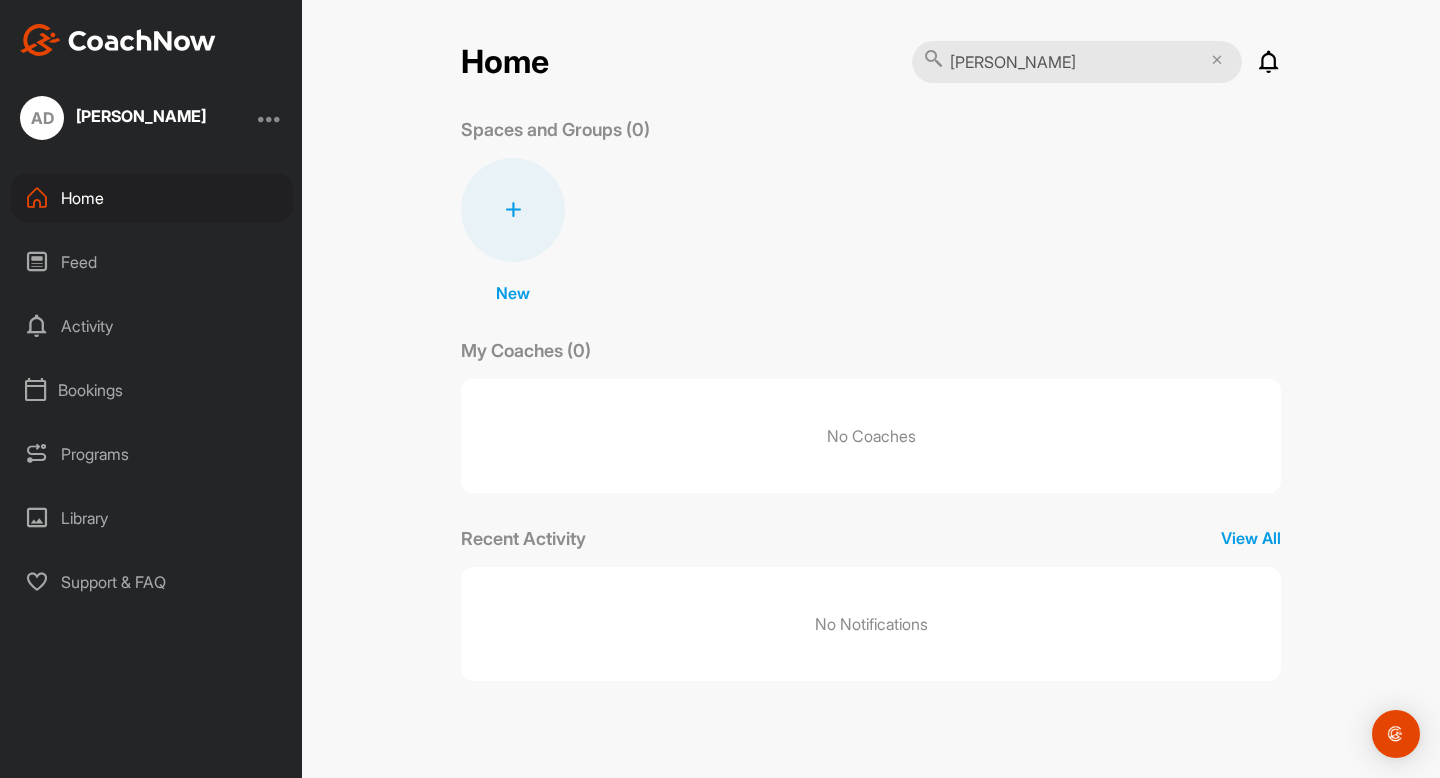 type on "kerry synder" 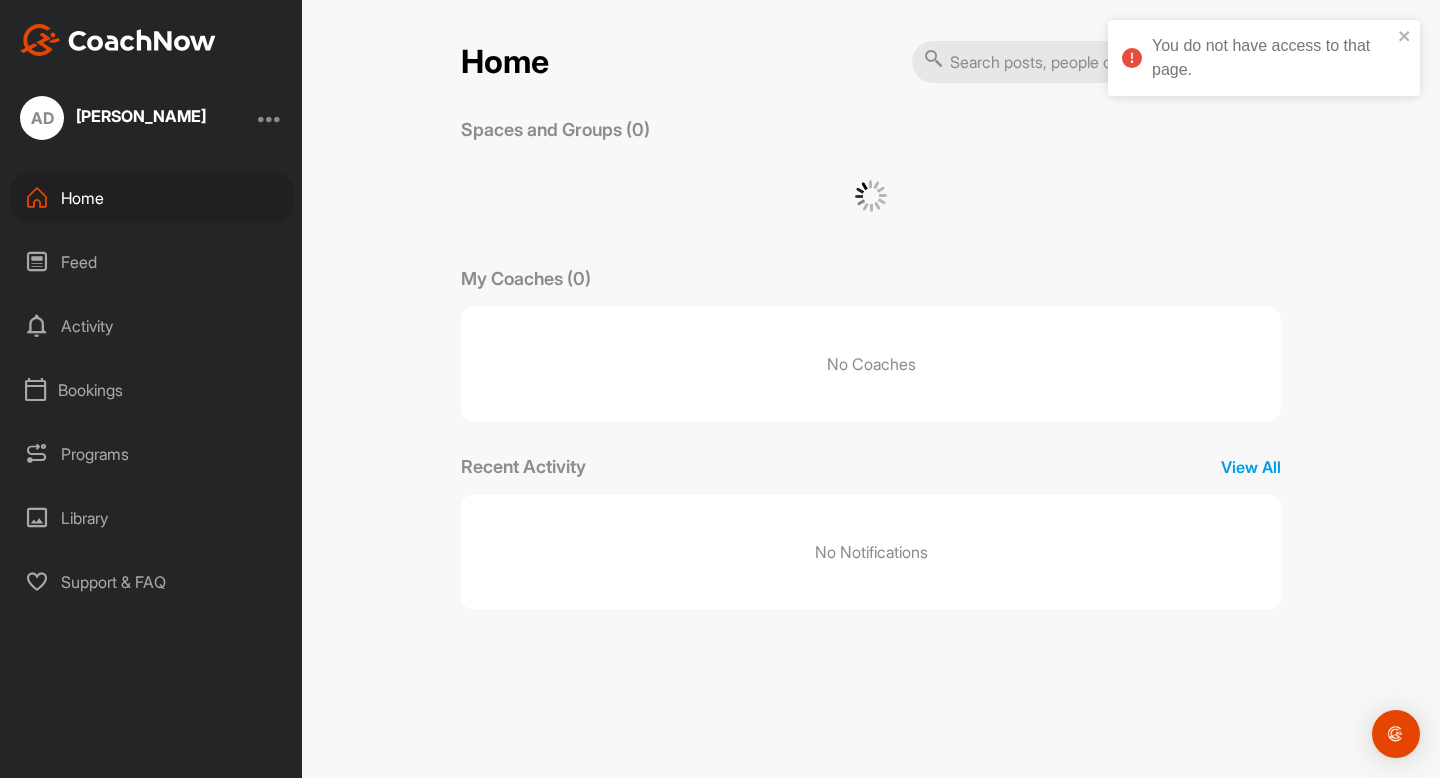 scroll, scrollTop: 0, scrollLeft: 0, axis: both 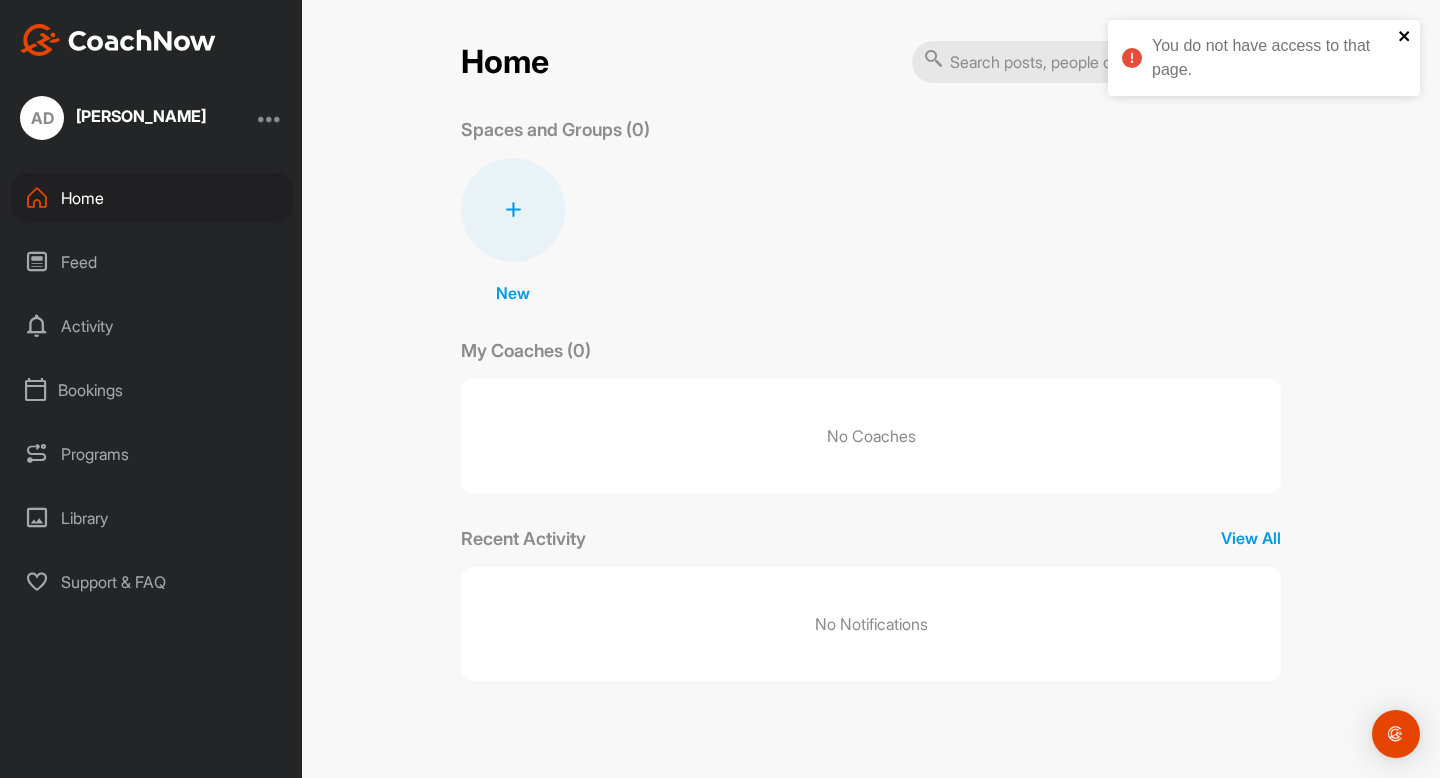 click 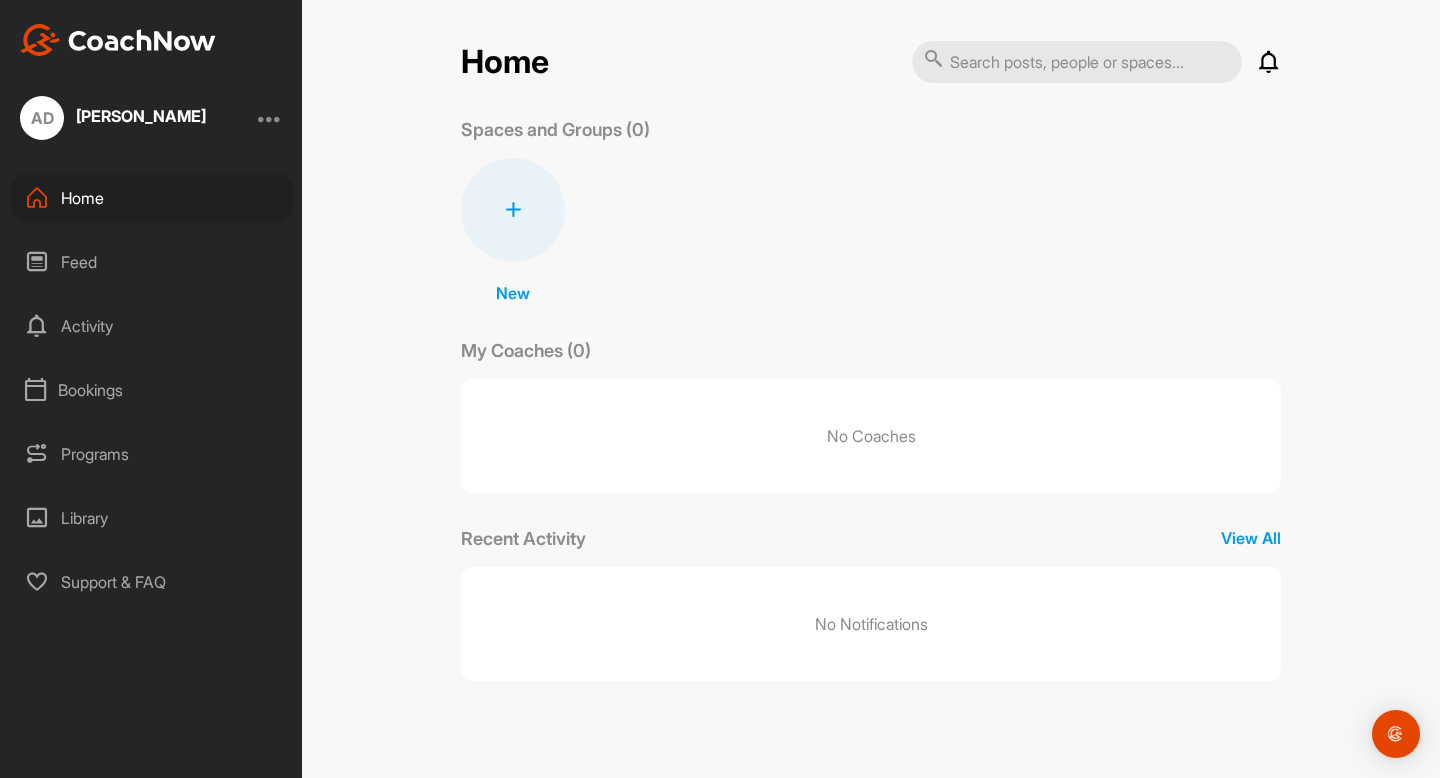click on "Bookings" at bounding box center [152, 390] 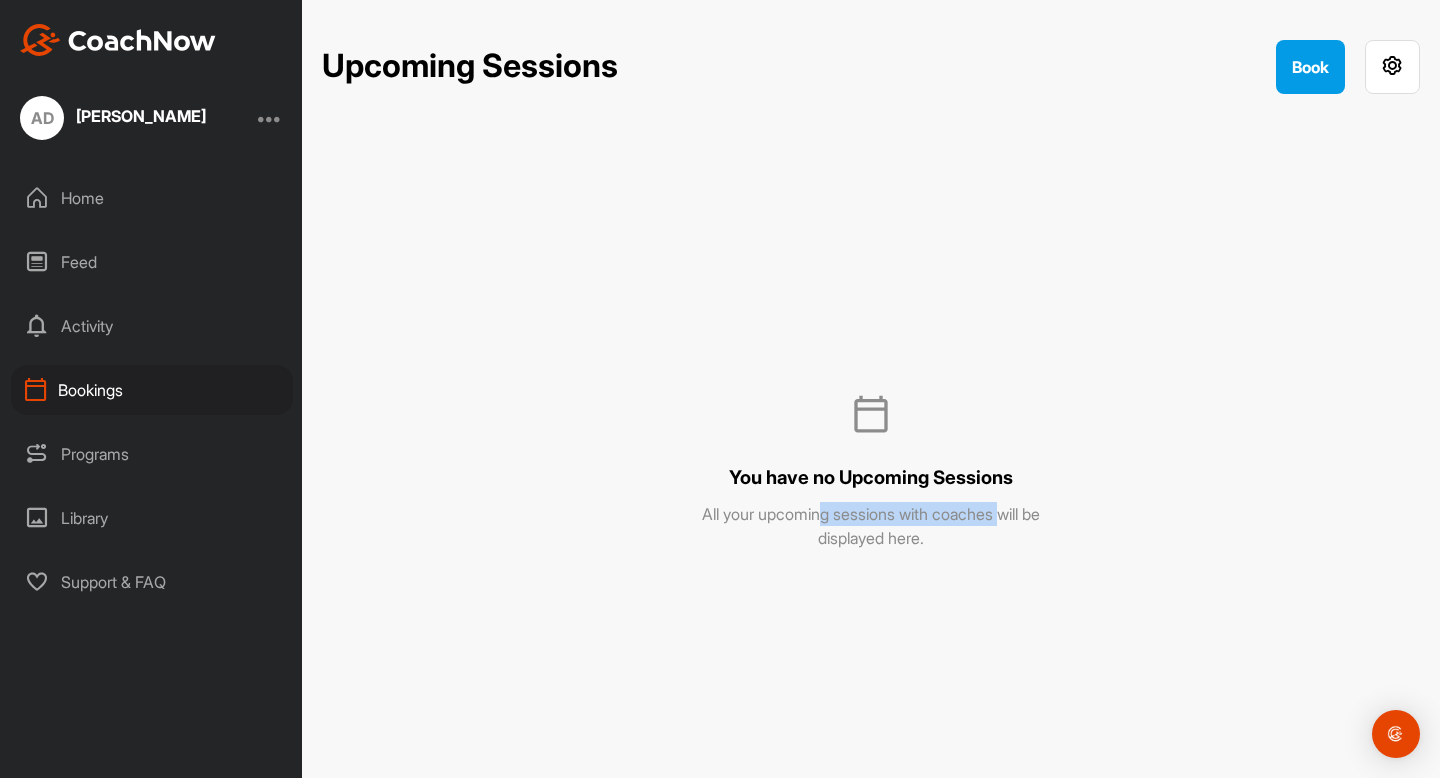 drag, startPoint x: 830, startPoint y: 505, endPoint x: 1014, endPoint y: 505, distance: 184 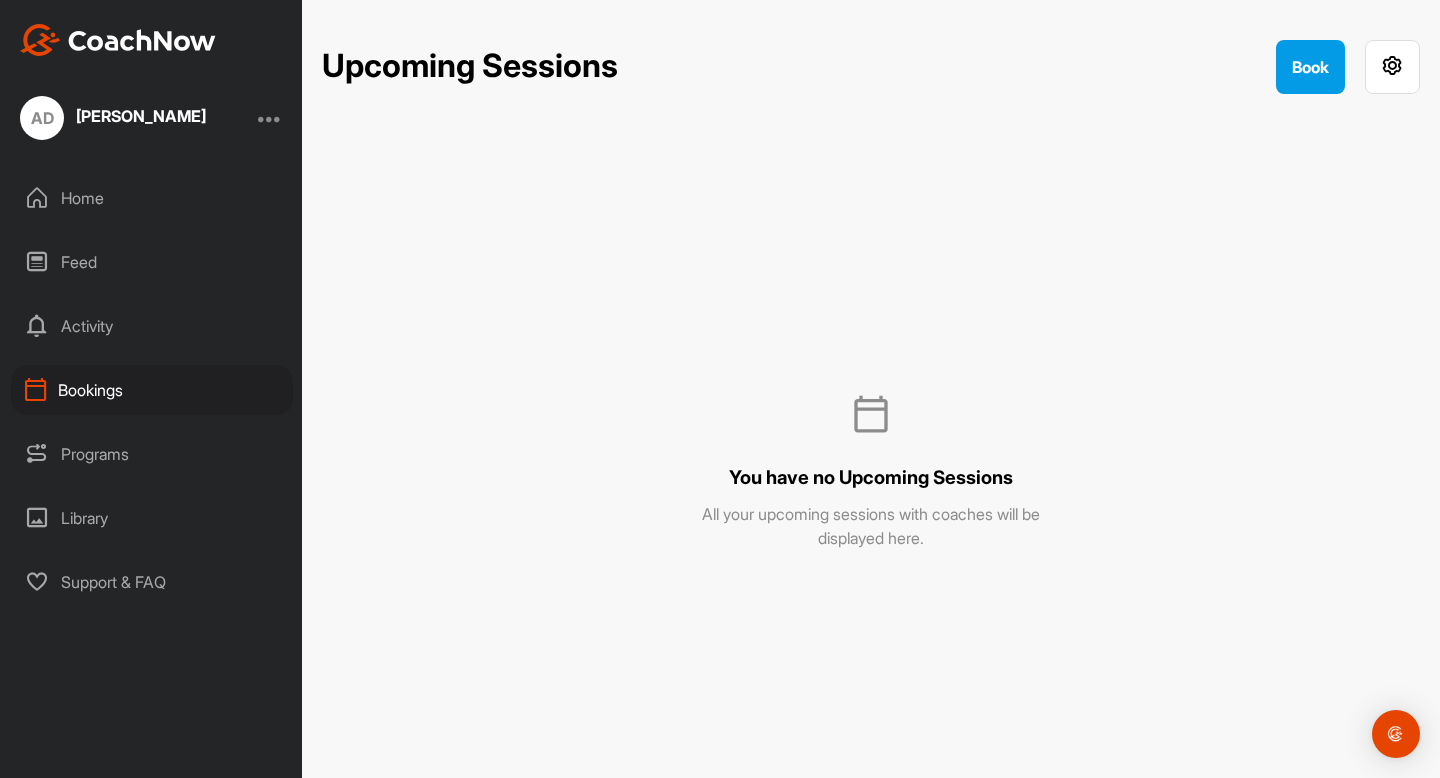 click on "All your upcoming sessions with coaches will be displayed here." at bounding box center [871, 526] 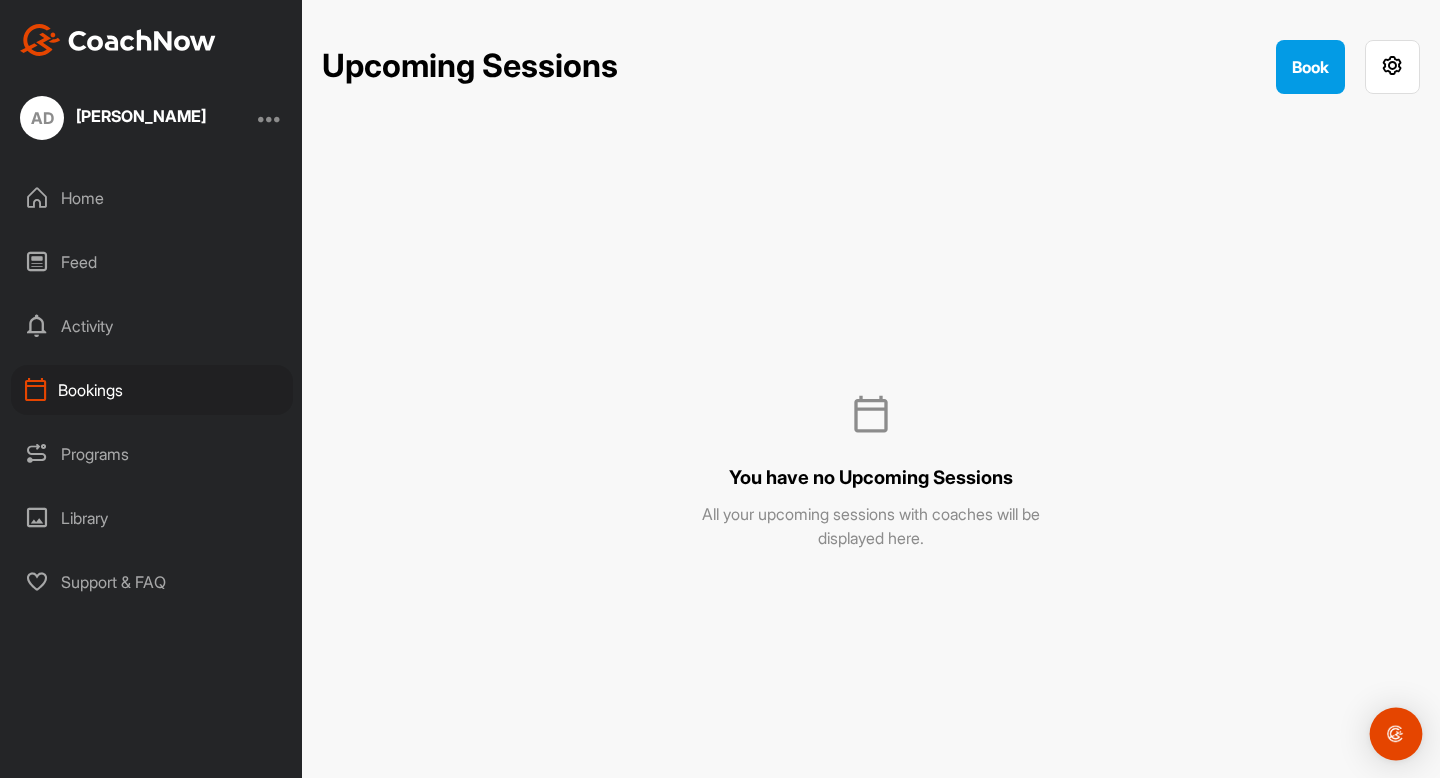 click at bounding box center [1396, 734] 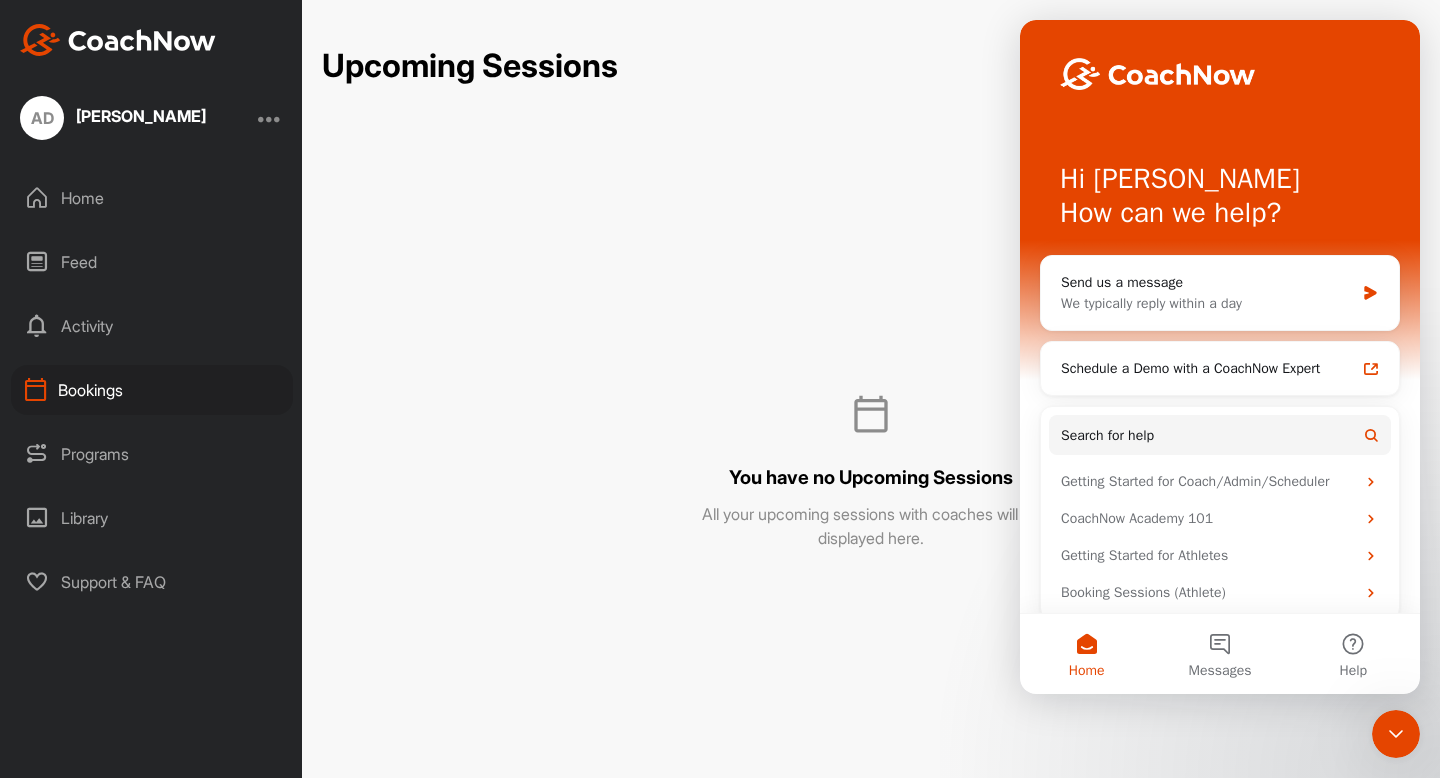 scroll, scrollTop: 0, scrollLeft: 0, axis: both 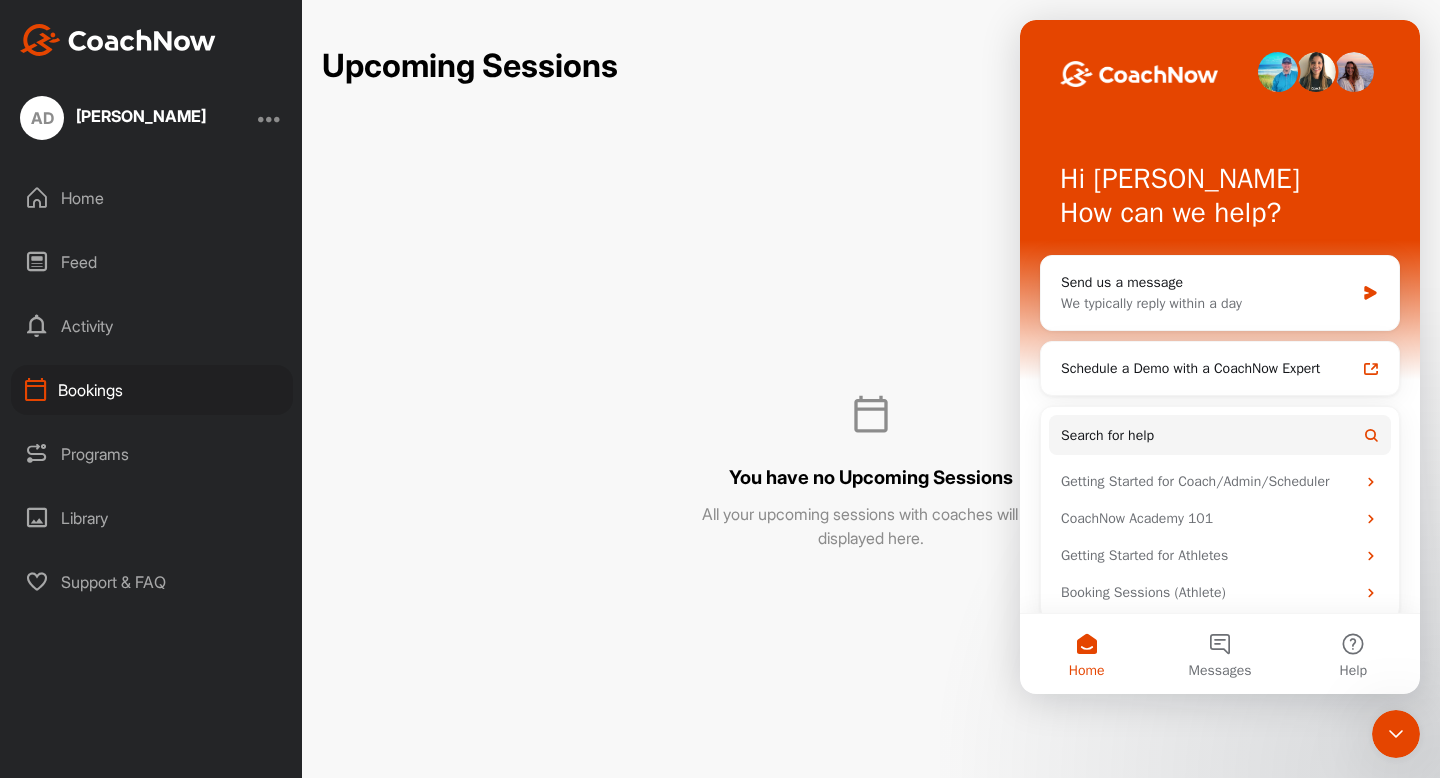 click on "You have no Upcoming Sessions All your upcoming sessions with coaches will be displayed here." at bounding box center (871, 322) 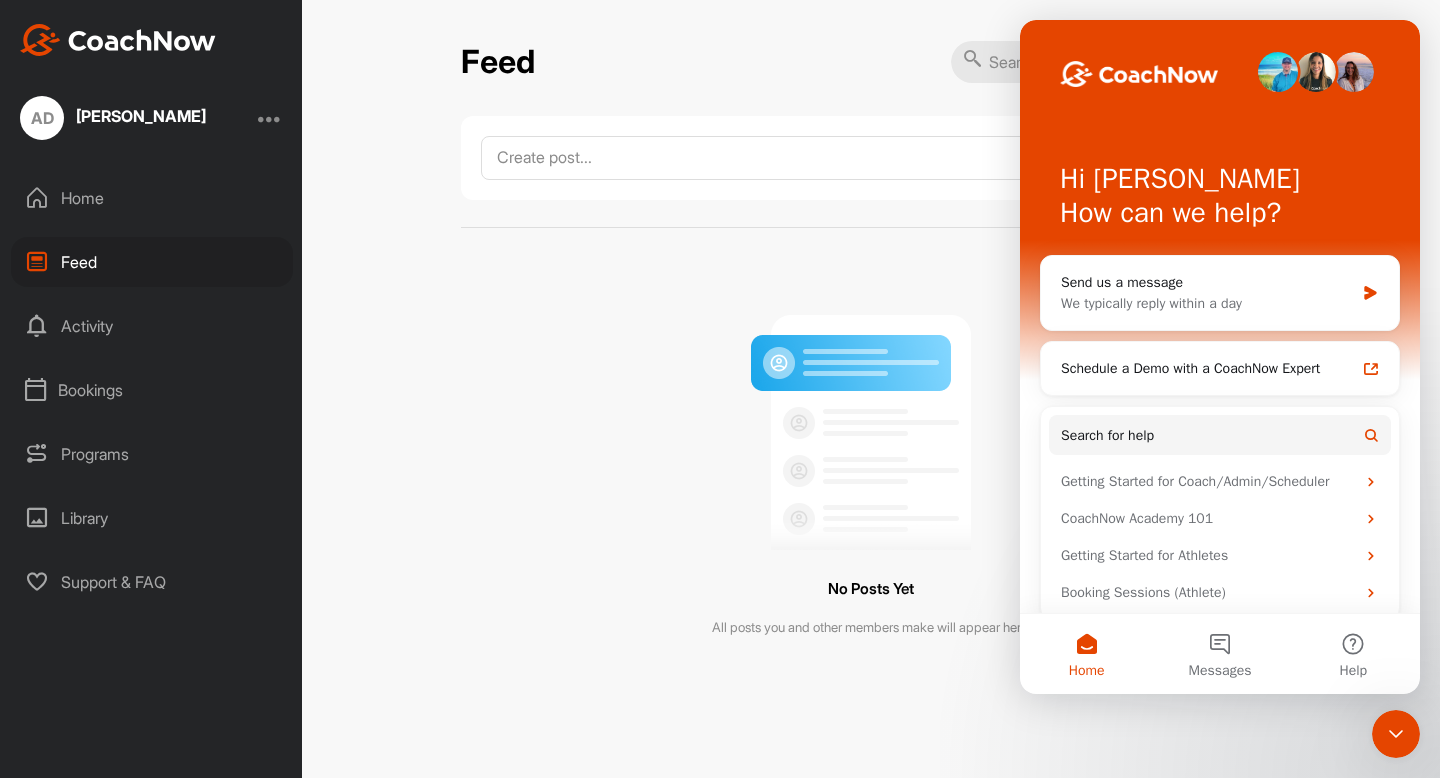 click on "Feed Filter Media Type Images Videos Notes Audio Documents Author AD [PERSON_NAME] [EMAIL_ADDRESS][DOMAIN_NAME] Sort by Created at Tags Add some tags. From Day Month Year Till Day Month Year   Filter   Show All No Posts Yet All posts you and other members make will appear here." at bounding box center (871, 389) 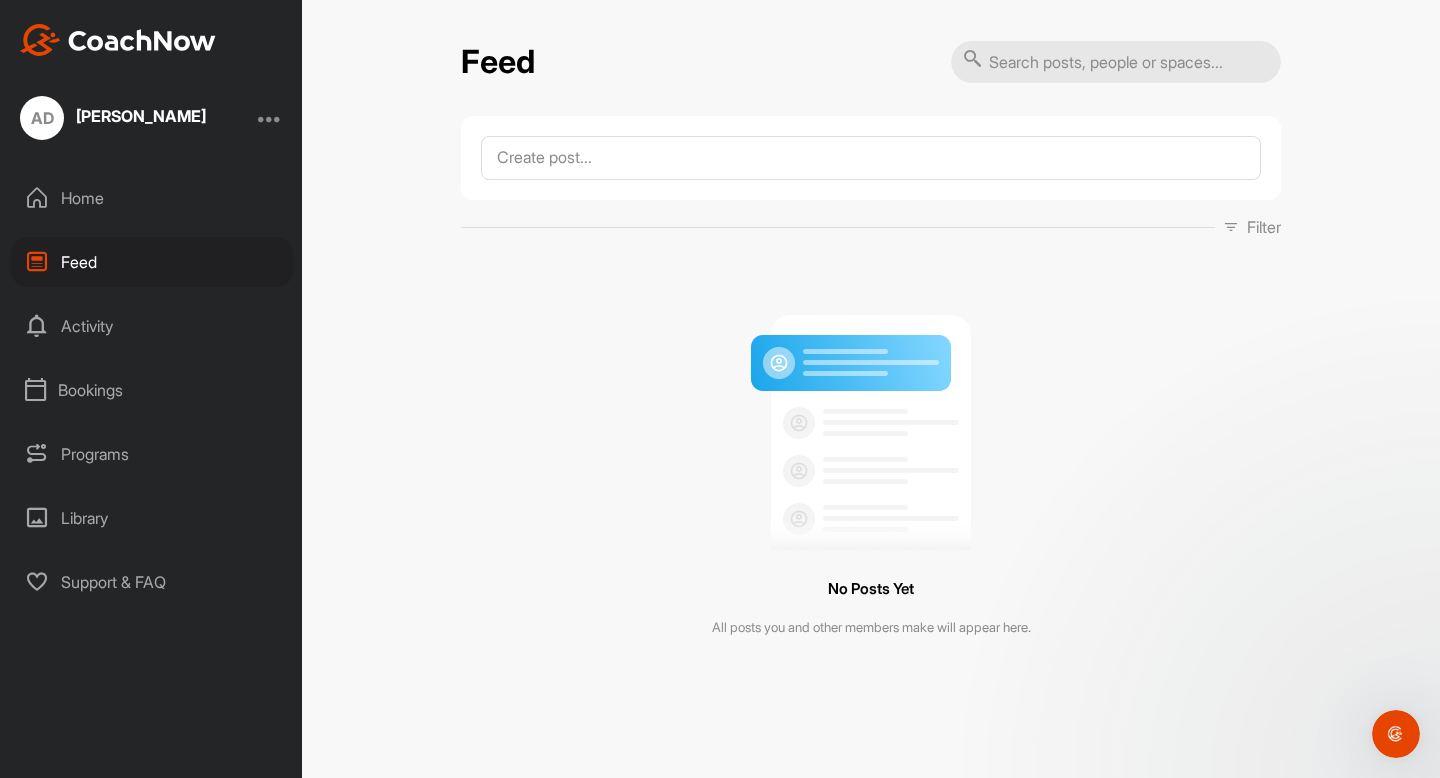 scroll, scrollTop: 0, scrollLeft: 0, axis: both 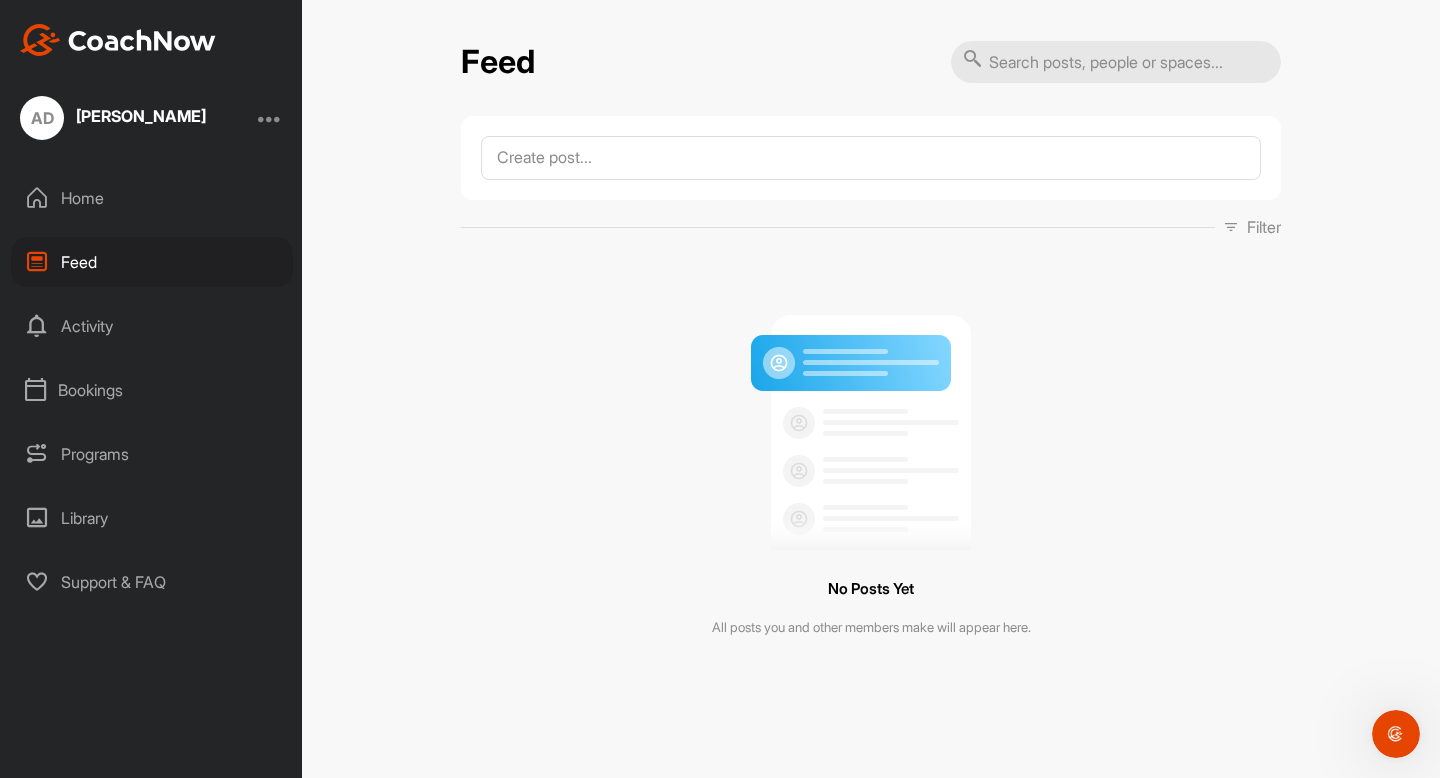 click on "Library" at bounding box center [152, 518] 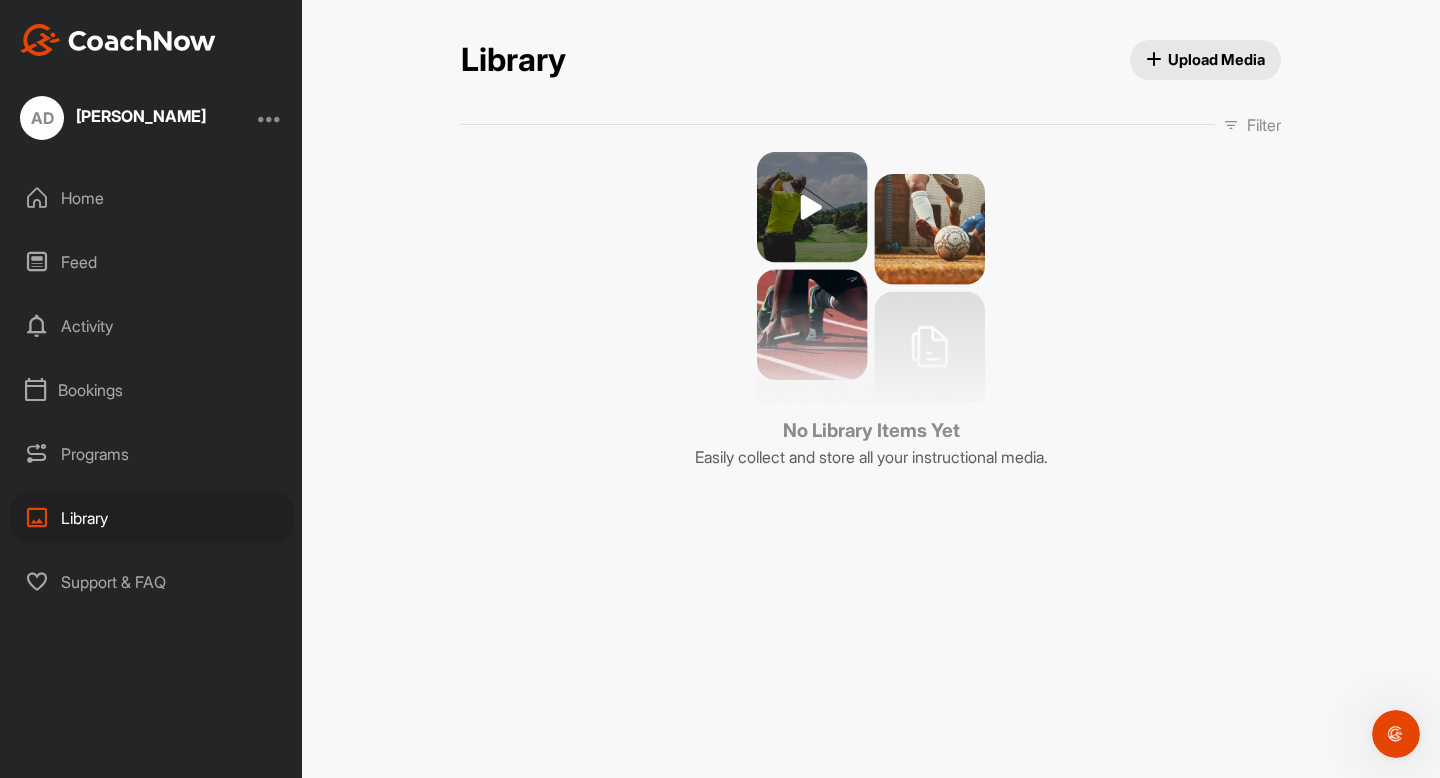 click on "Programs" at bounding box center (152, 454) 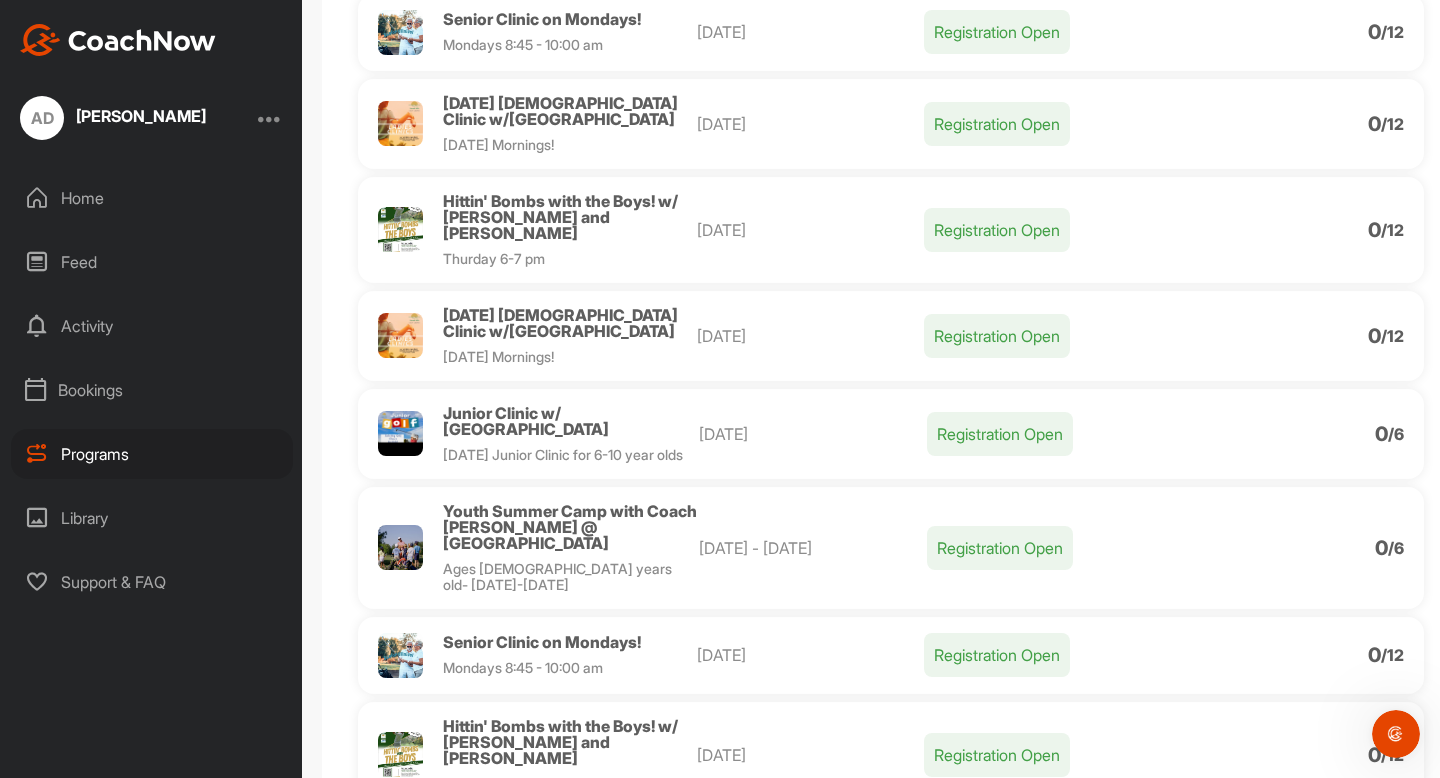 scroll, scrollTop: 599, scrollLeft: 0, axis: vertical 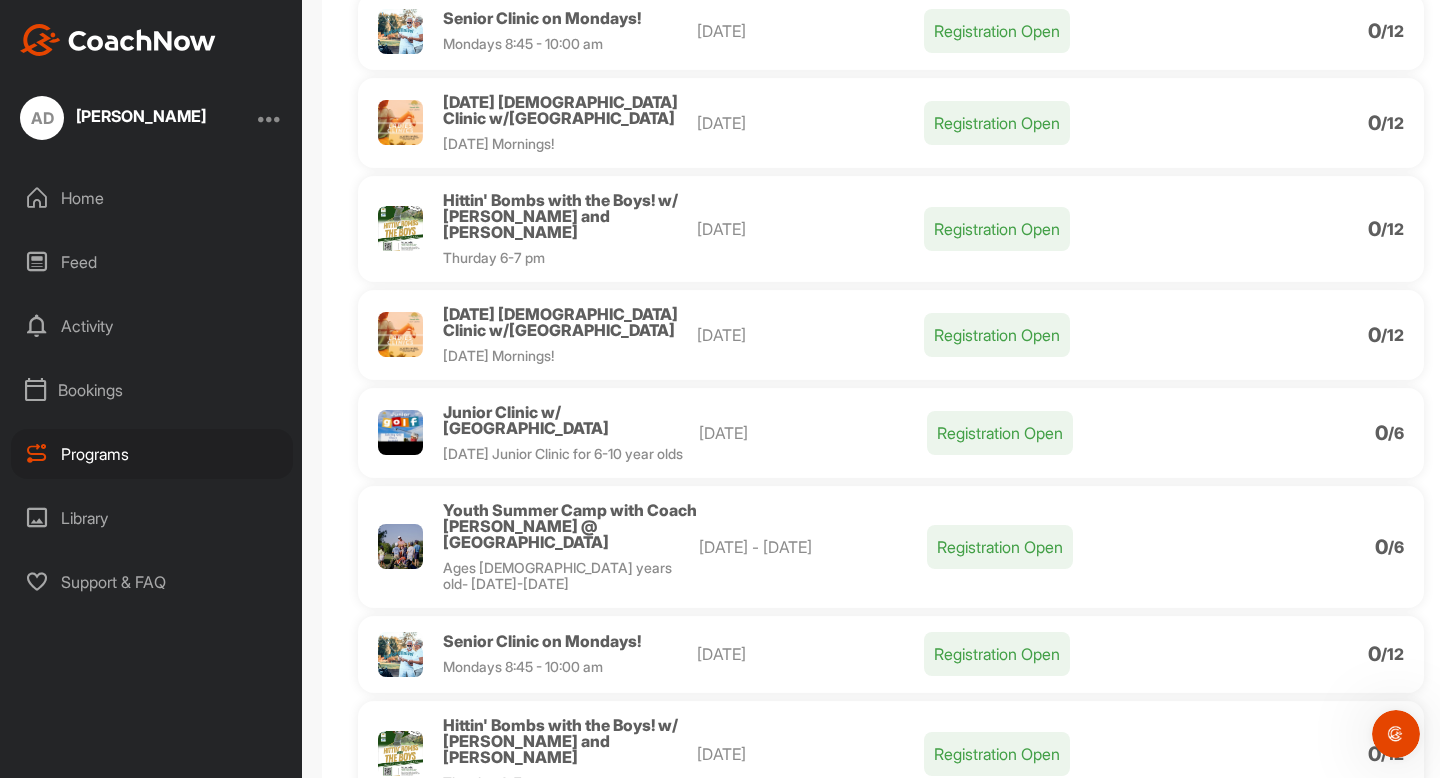 click on "Hittin' Bombs with the Boys! w/ Kerry and Ryan" at bounding box center (560, 216) 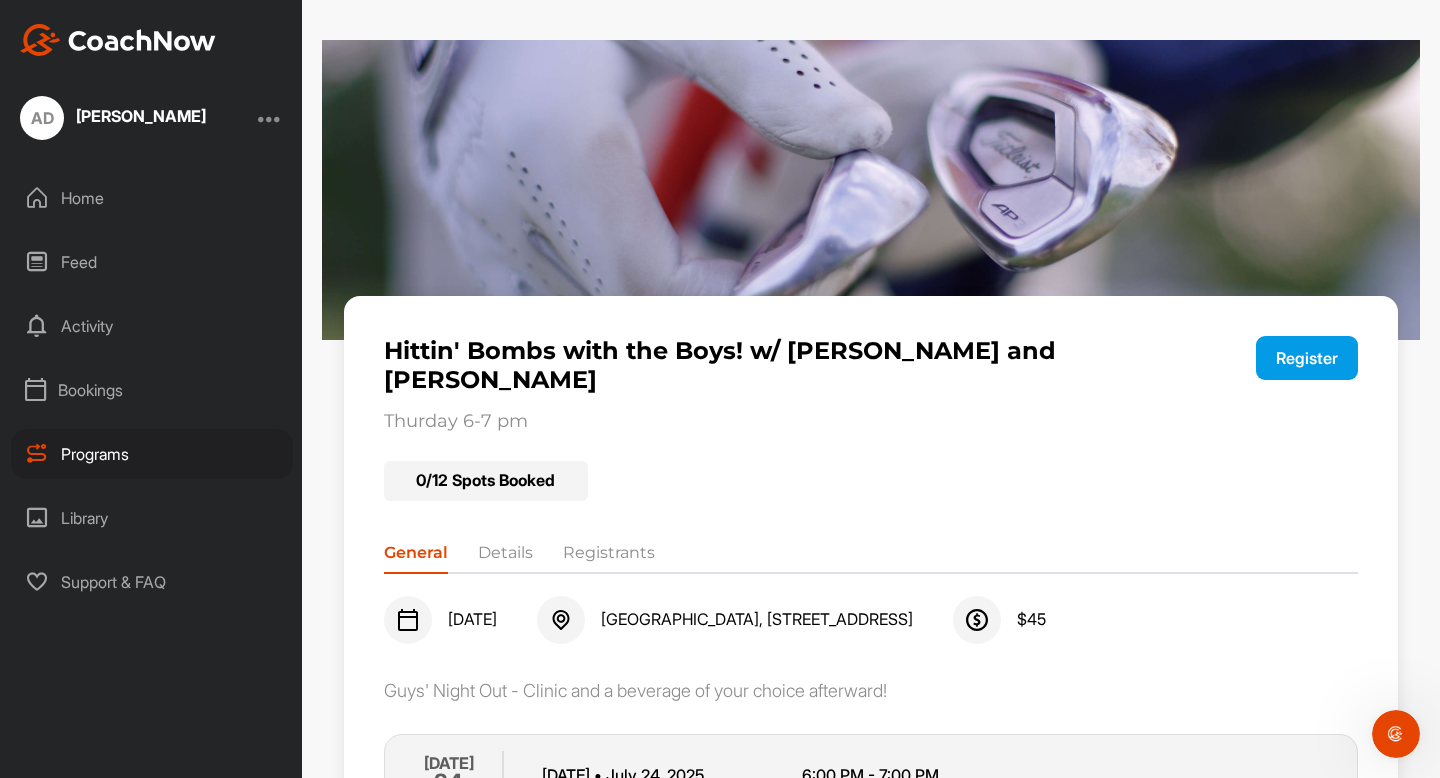 scroll, scrollTop: 94, scrollLeft: 0, axis: vertical 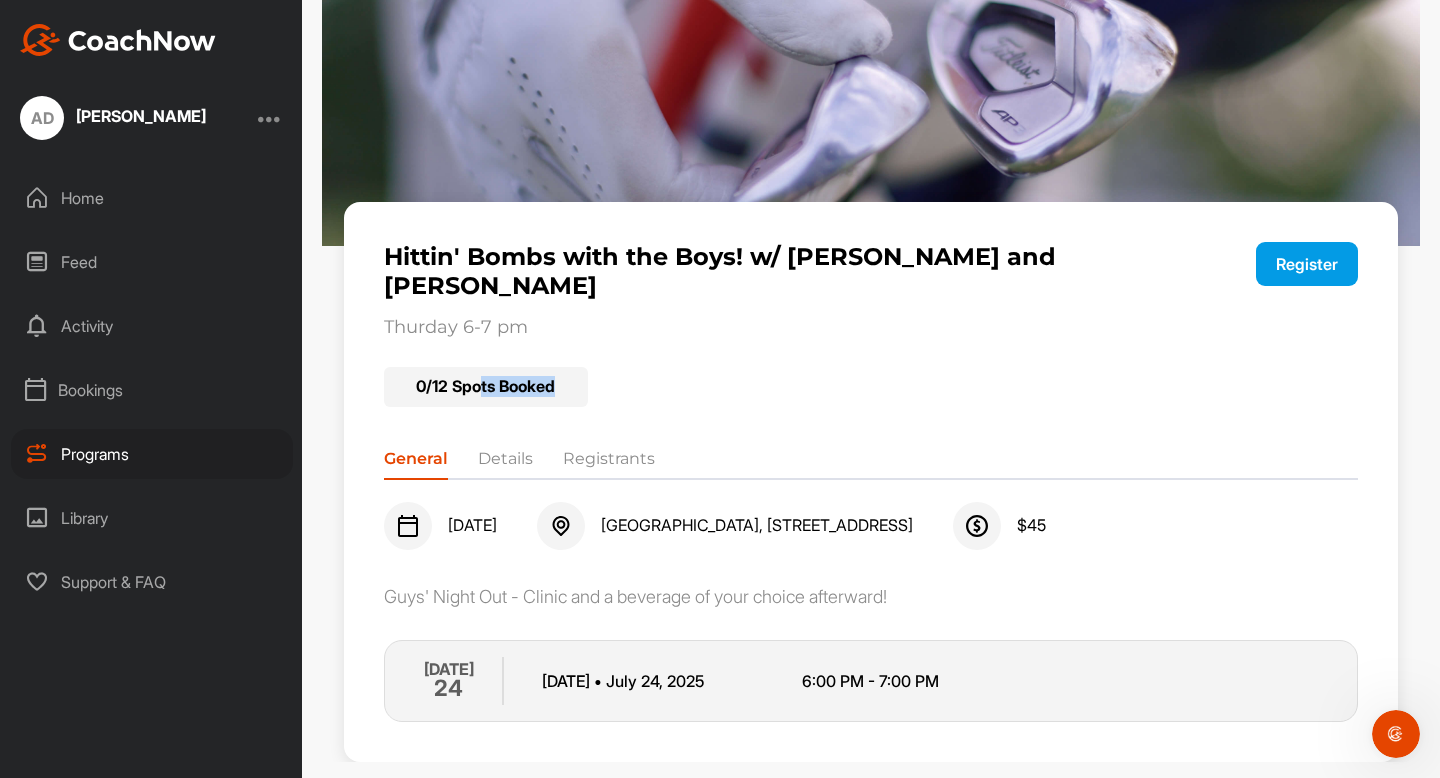 drag, startPoint x: 481, startPoint y: 360, endPoint x: 600, endPoint y: 363, distance: 119.03781 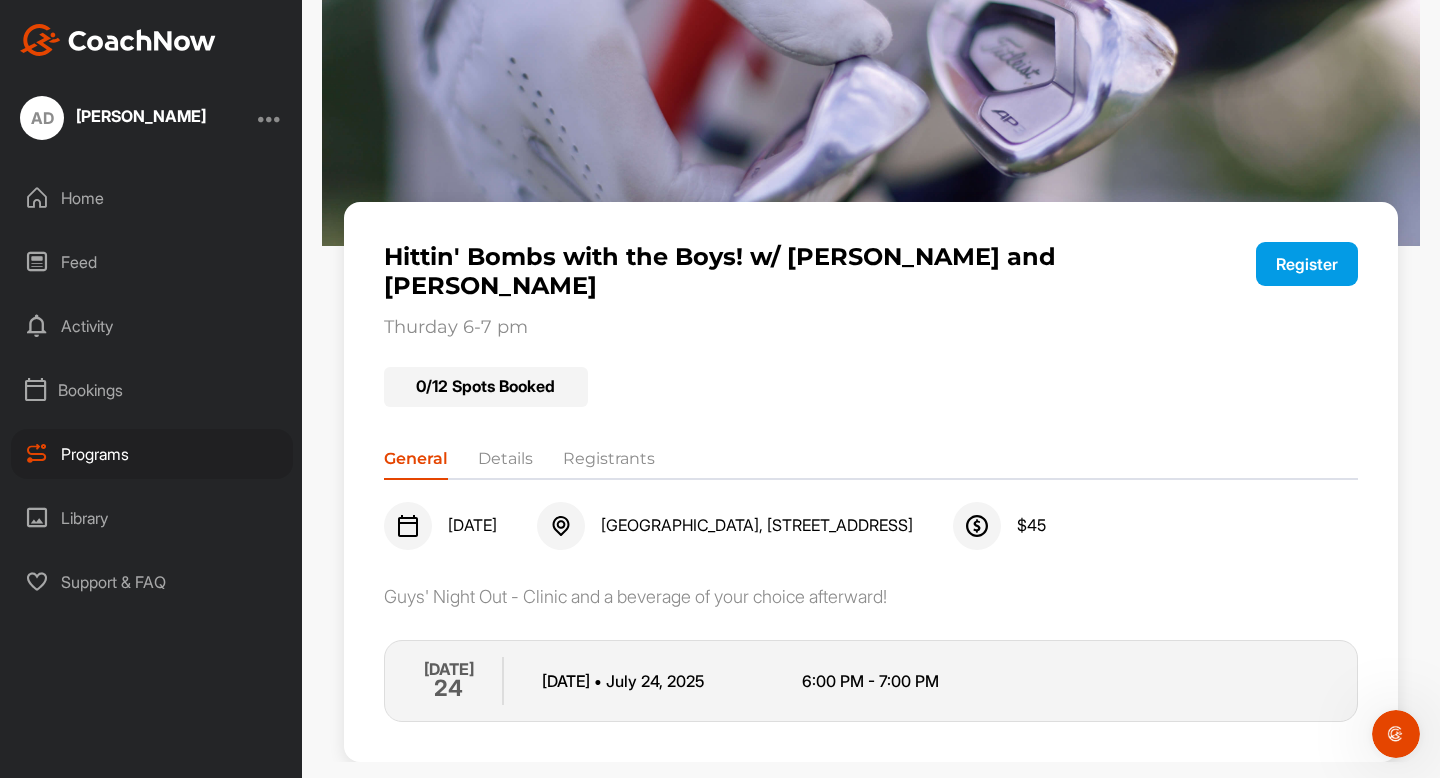 click on "Hittin' Bombs with the Boys! w/ Kerry and Ryan" at bounding box center [773, 271] 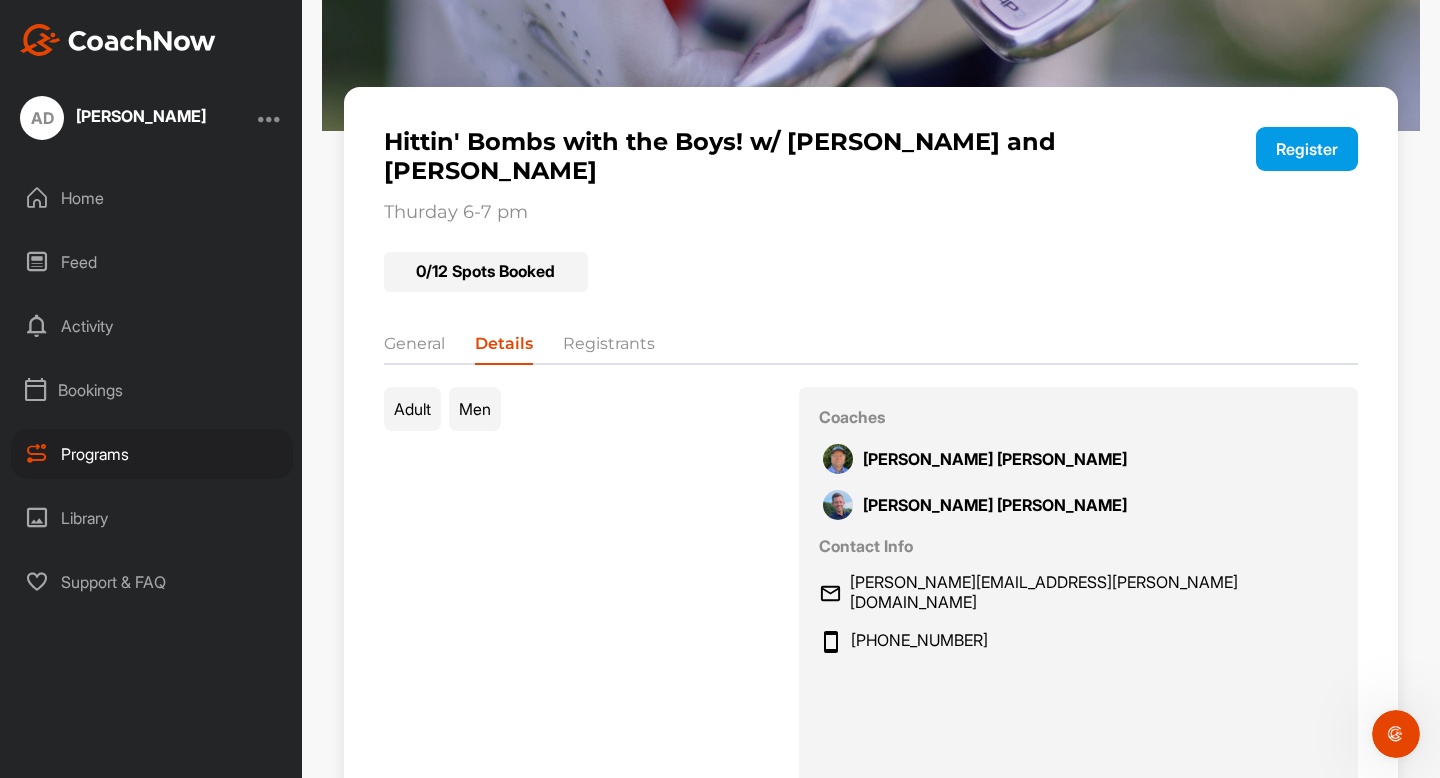 scroll, scrollTop: 295, scrollLeft: 0, axis: vertical 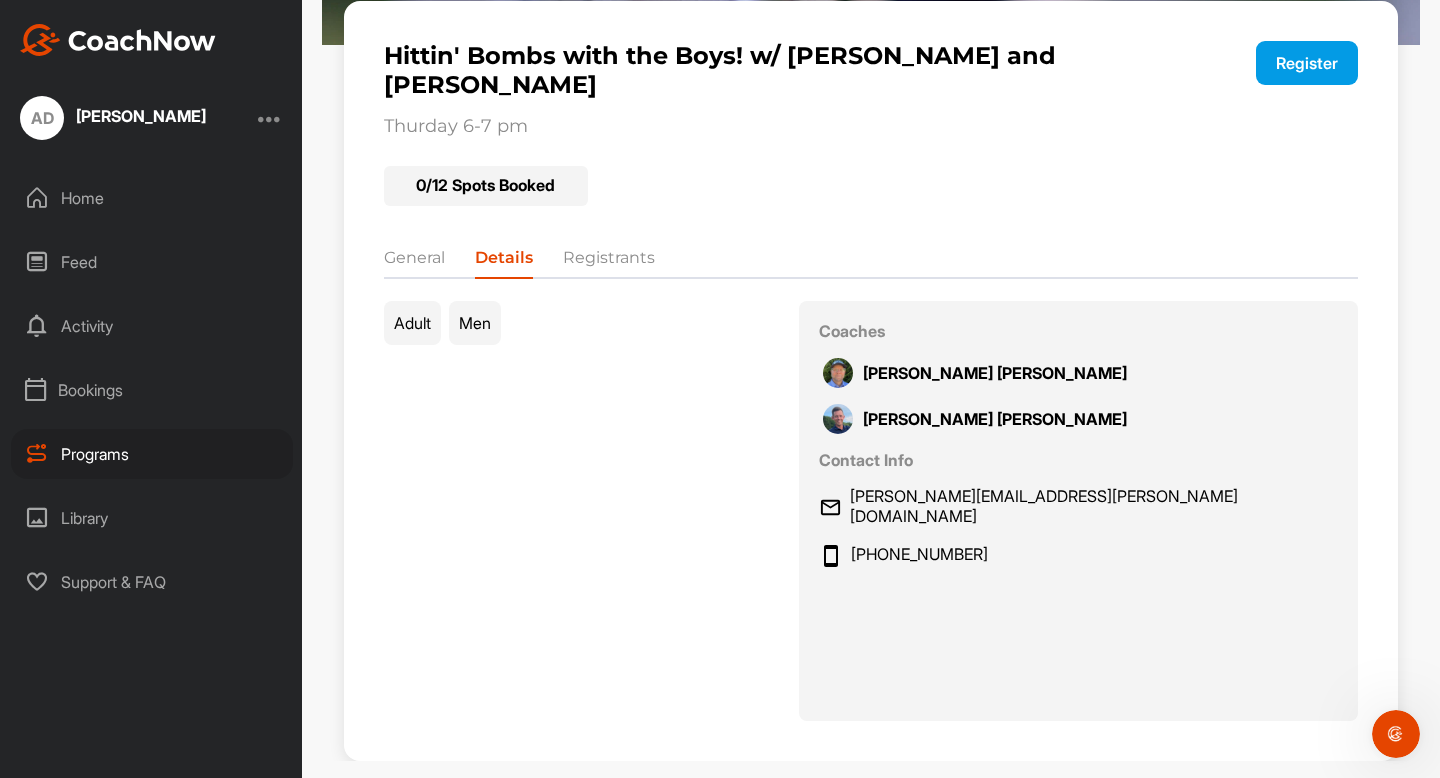click on "Kerry   Snyder" at bounding box center [995, 373] 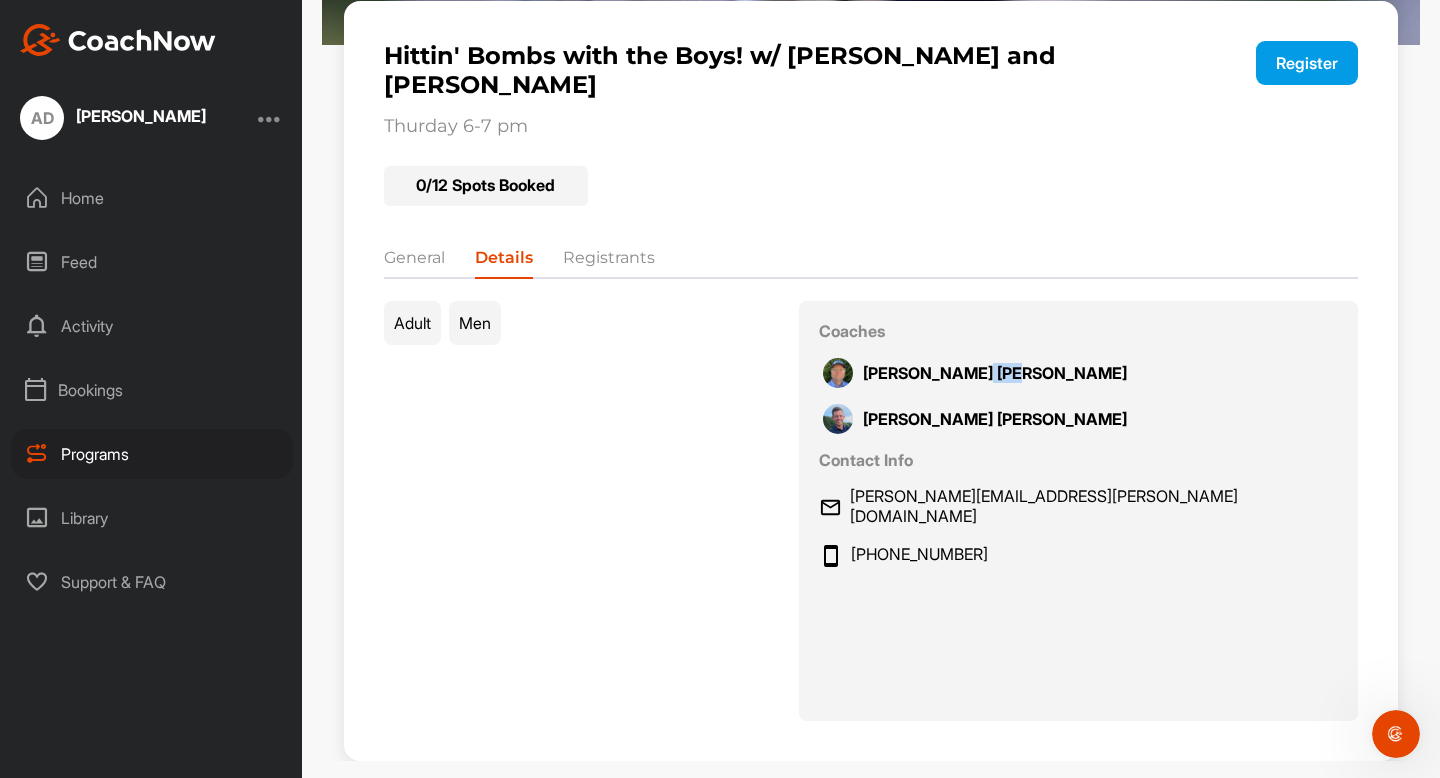 drag, startPoint x: 1115, startPoint y: 344, endPoint x: 1082, endPoint y: 344, distance: 33 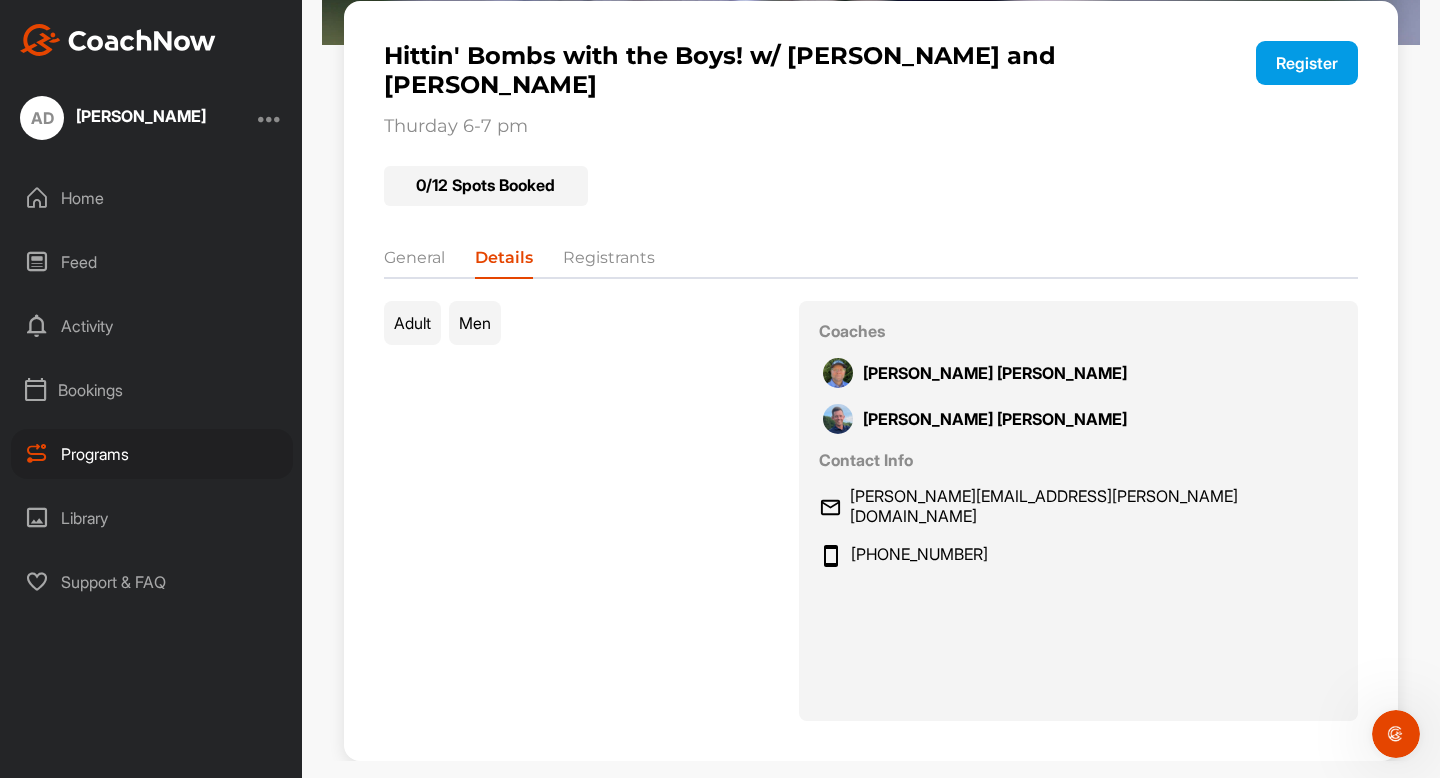 click on "Kerry   Snyder" at bounding box center (995, 373) 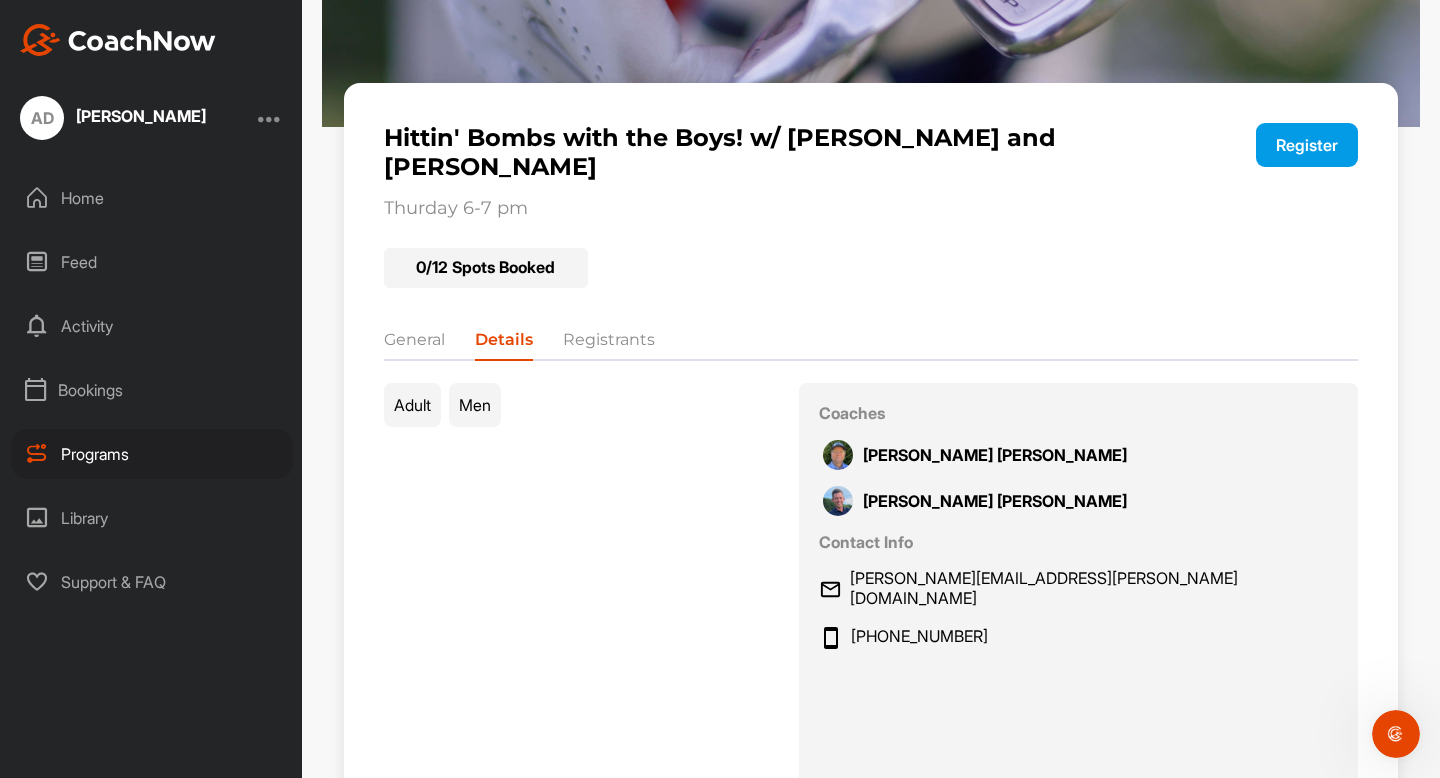 scroll, scrollTop: 166, scrollLeft: 0, axis: vertical 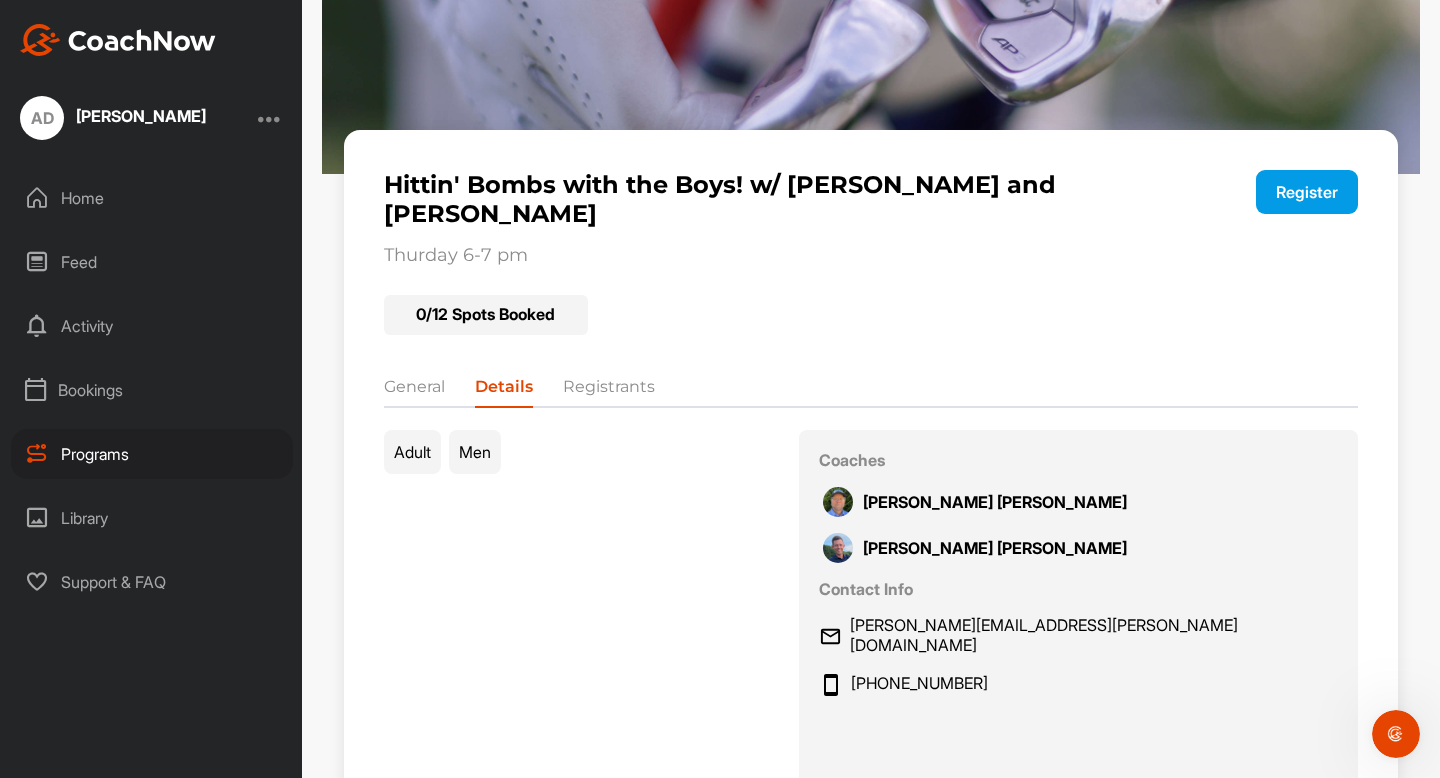 click on "Registrants" at bounding box center (609, 391) 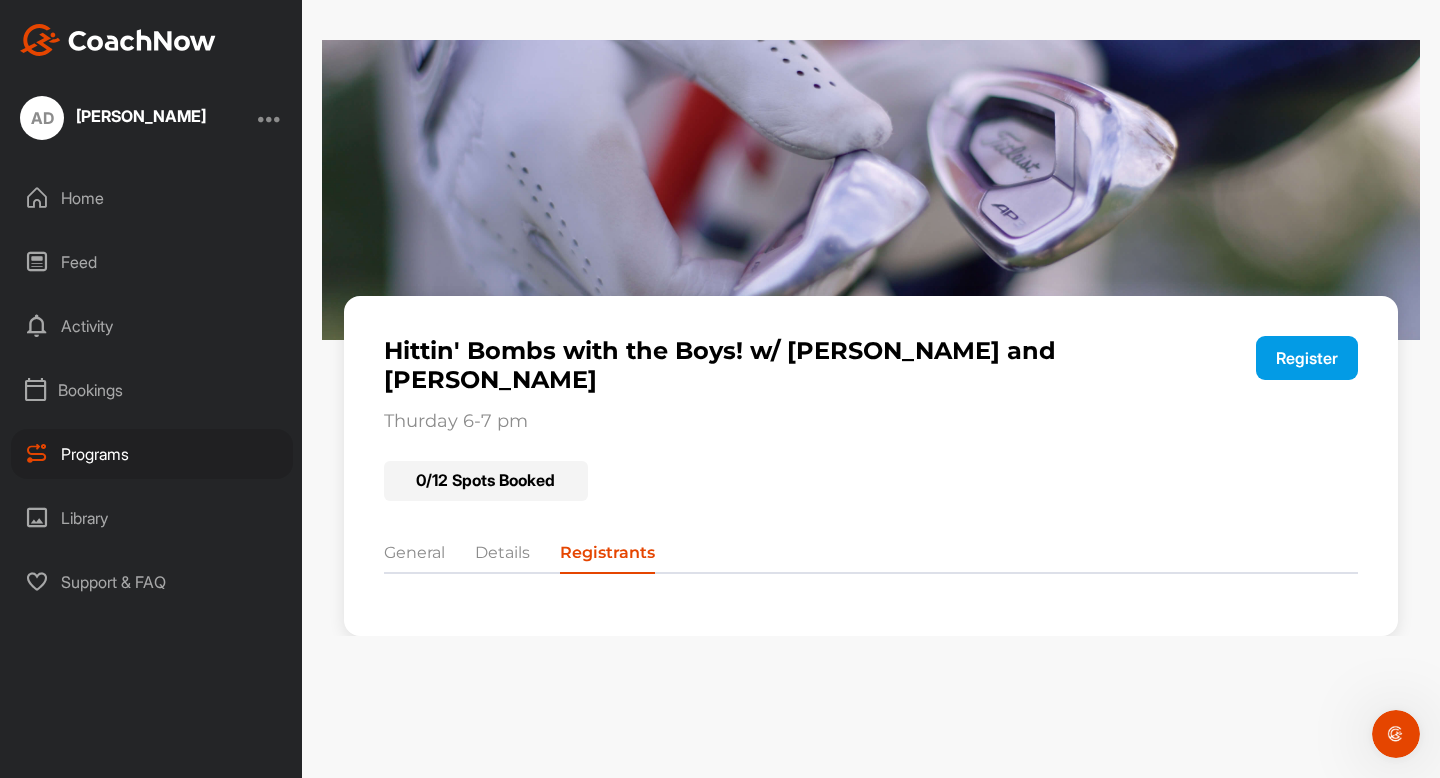 click on "Details" at bounding box center (502, 557) 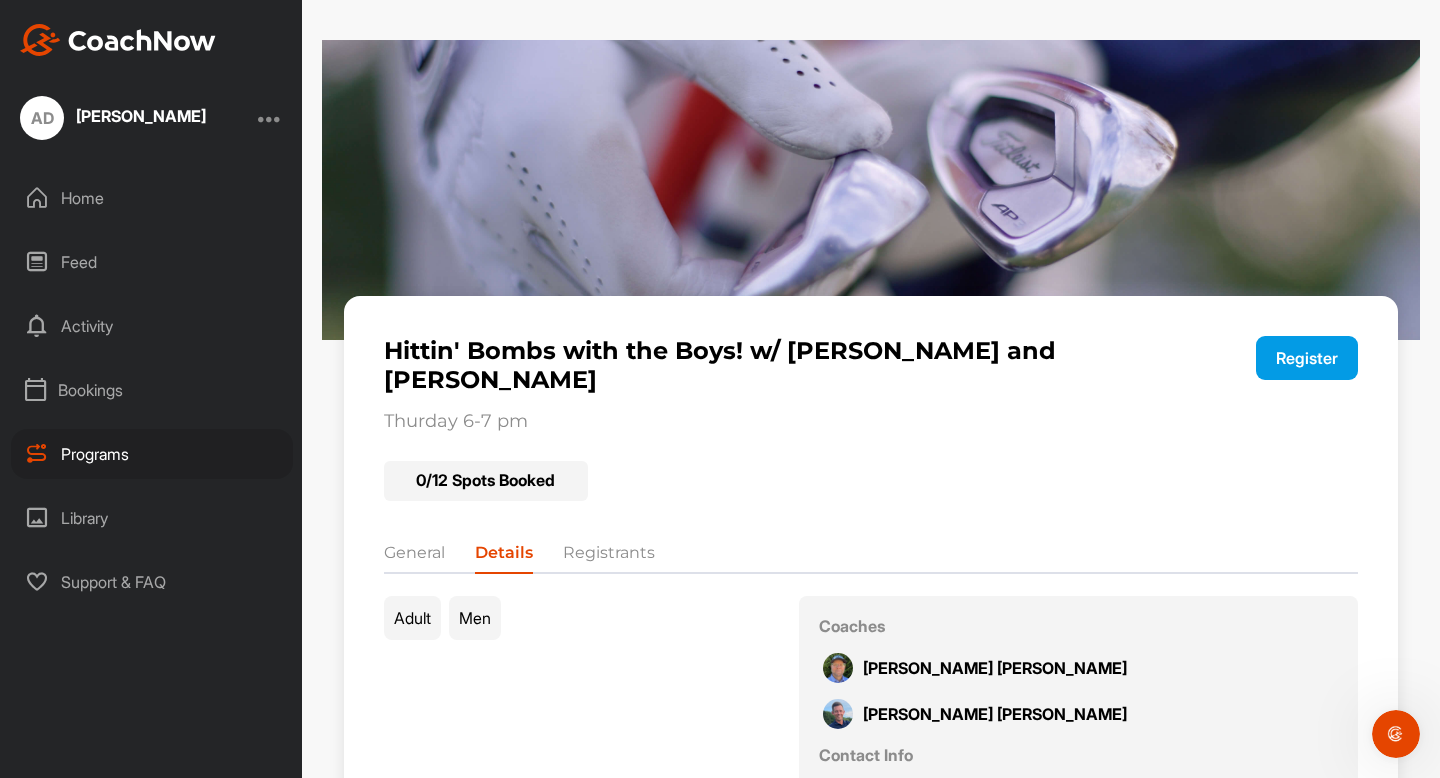 click on "Bookings" at bounding box center (152, 390) 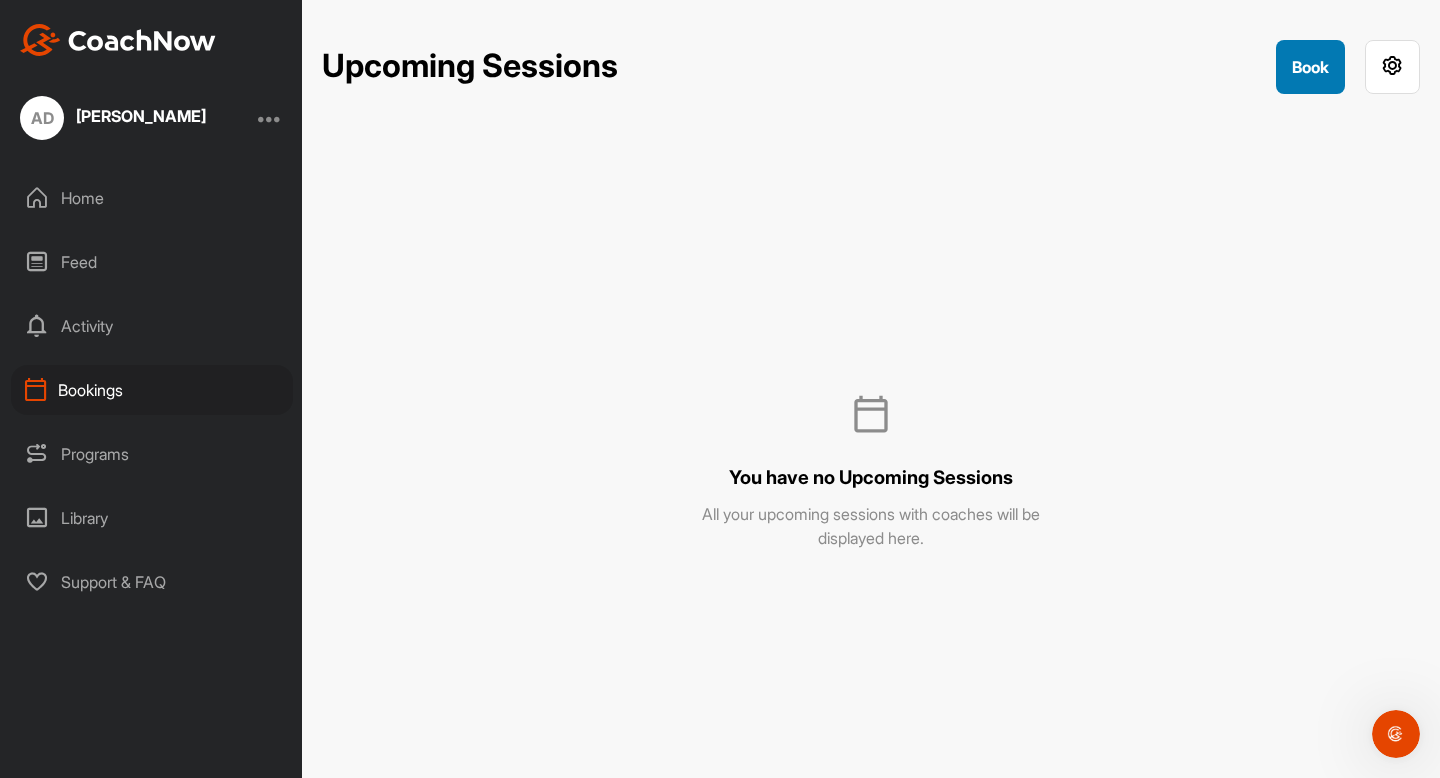 click on "Book" at bounding box center (1310, 67) 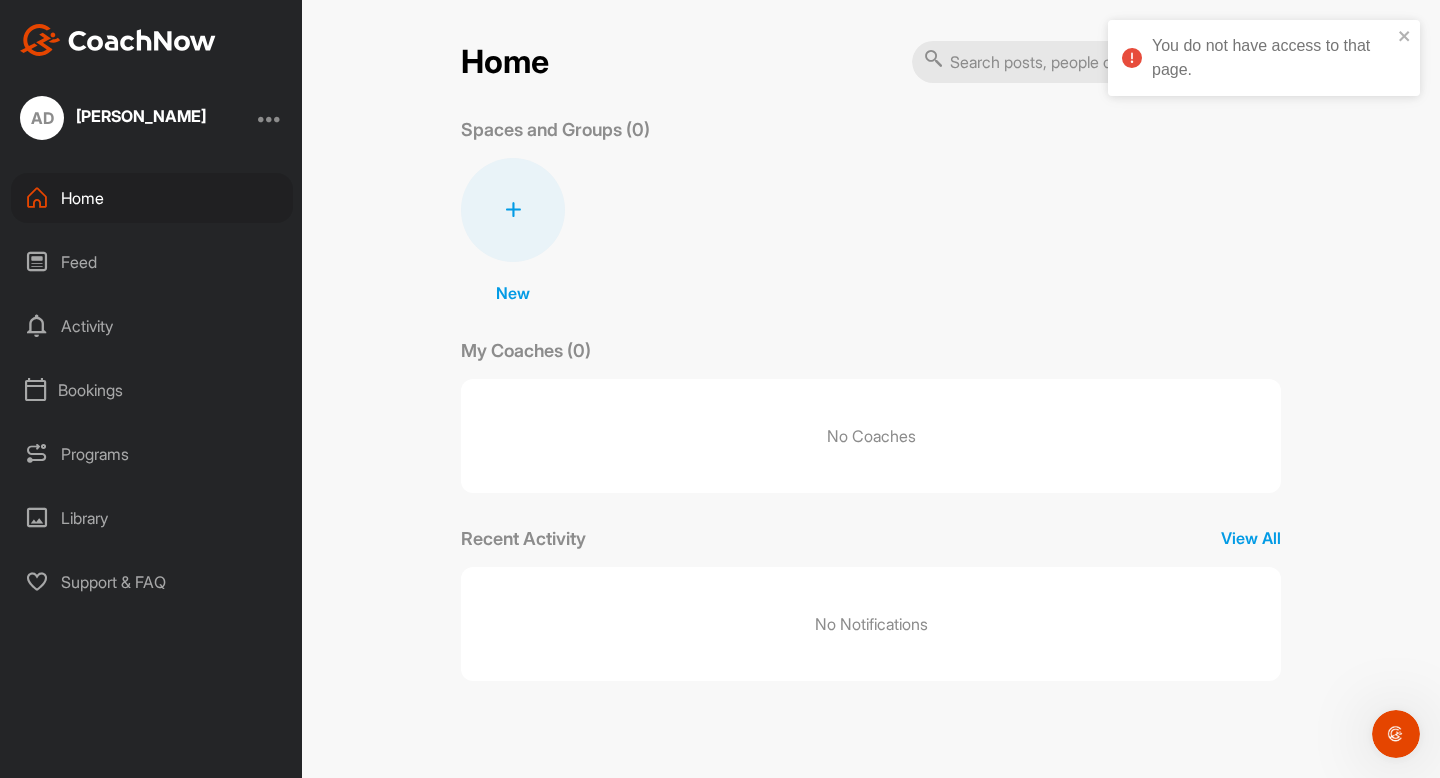 click at bounding box center (513, 210) 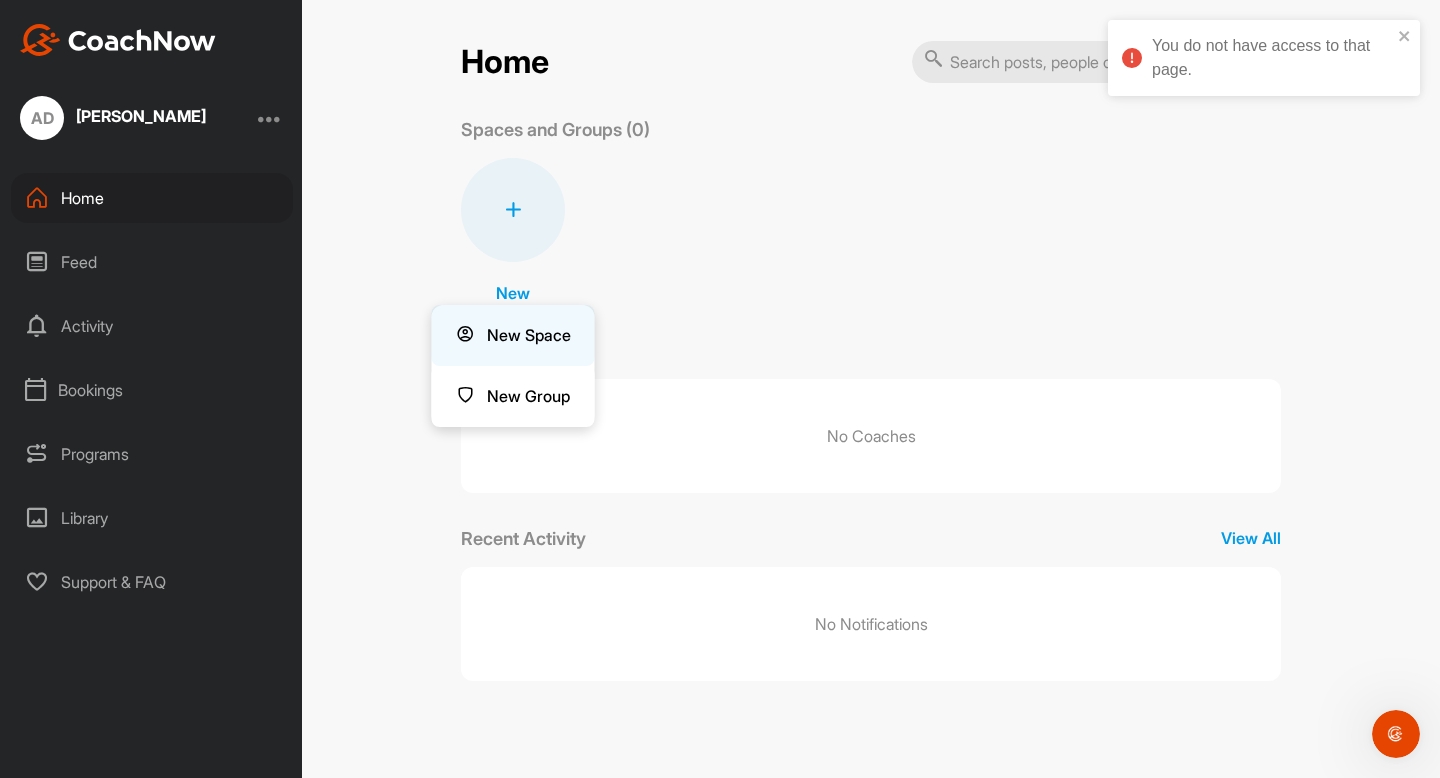 click on "New Space" at bounding box center (513, 335) 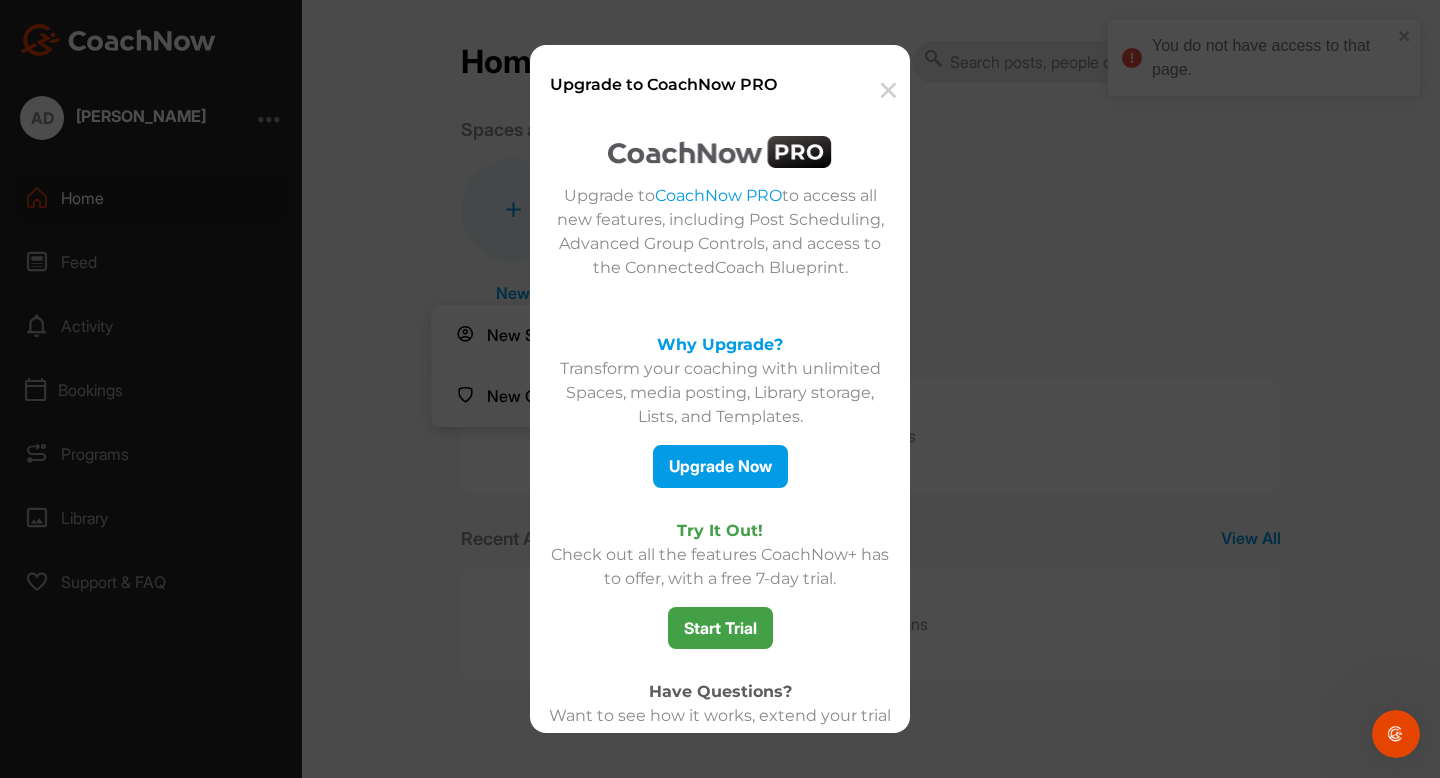 click on "Upgrade to CoachNow PRO ✕ Upgrade to  CoachNow PRO  to access all new features, including Post Scheduling, Advanced Group Controls, and access to the ConnectedCoach Blueprint. Why Upgrade? Transform your coaching with unlimited Spaces, media posting, Library storage, Lists, and Templates. Upgrade Now Try It Out! Check out all the features CoachNow+ has to offer, with a free 7-day trial. Start Trial Have Questions? Want to see how it works, extend your trial time, or have another question? Start Chat    Schedule Call" at bounding box center (720, 389) 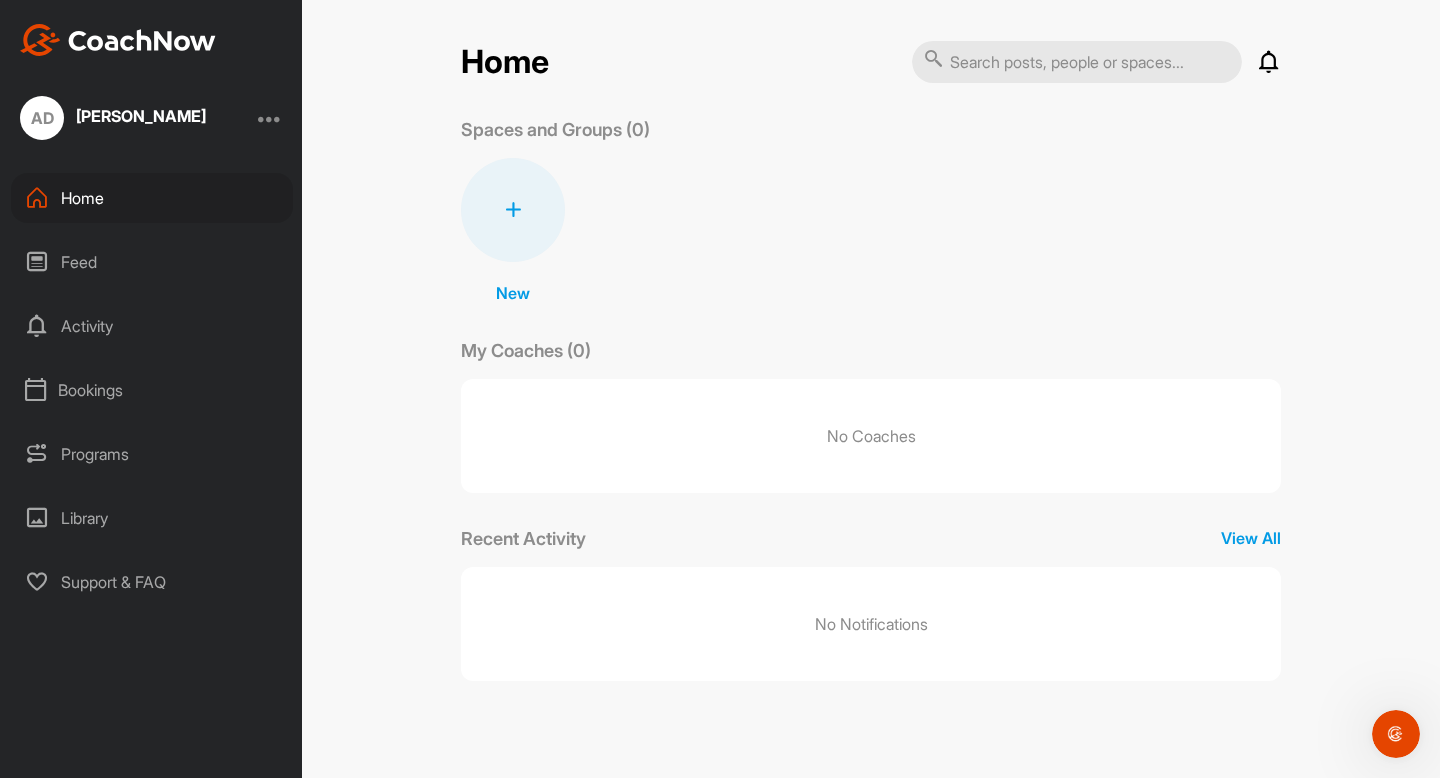 click at bounding box center [513, 210] 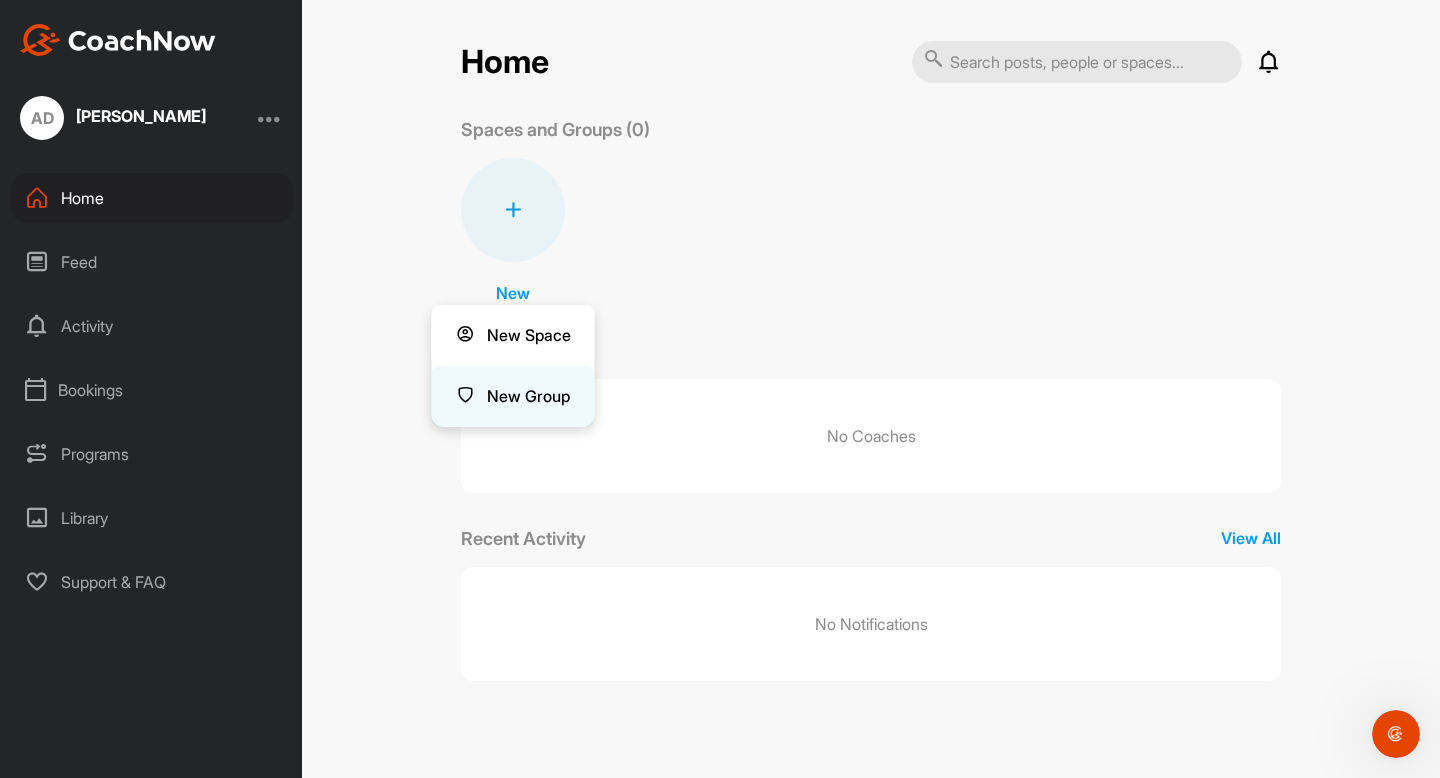 click on "New Group" at bounding box center (513, 396) 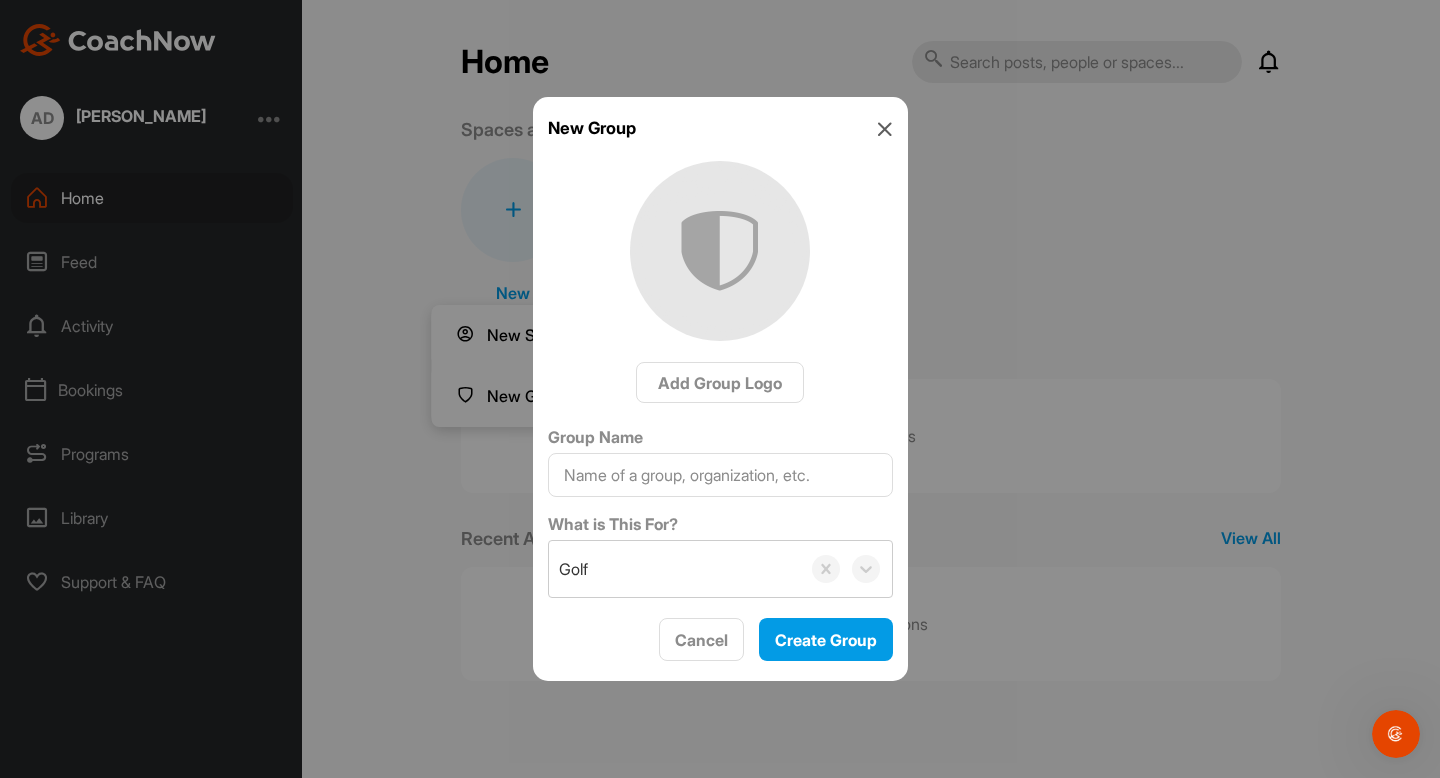 click at bounding box center (885, 129) 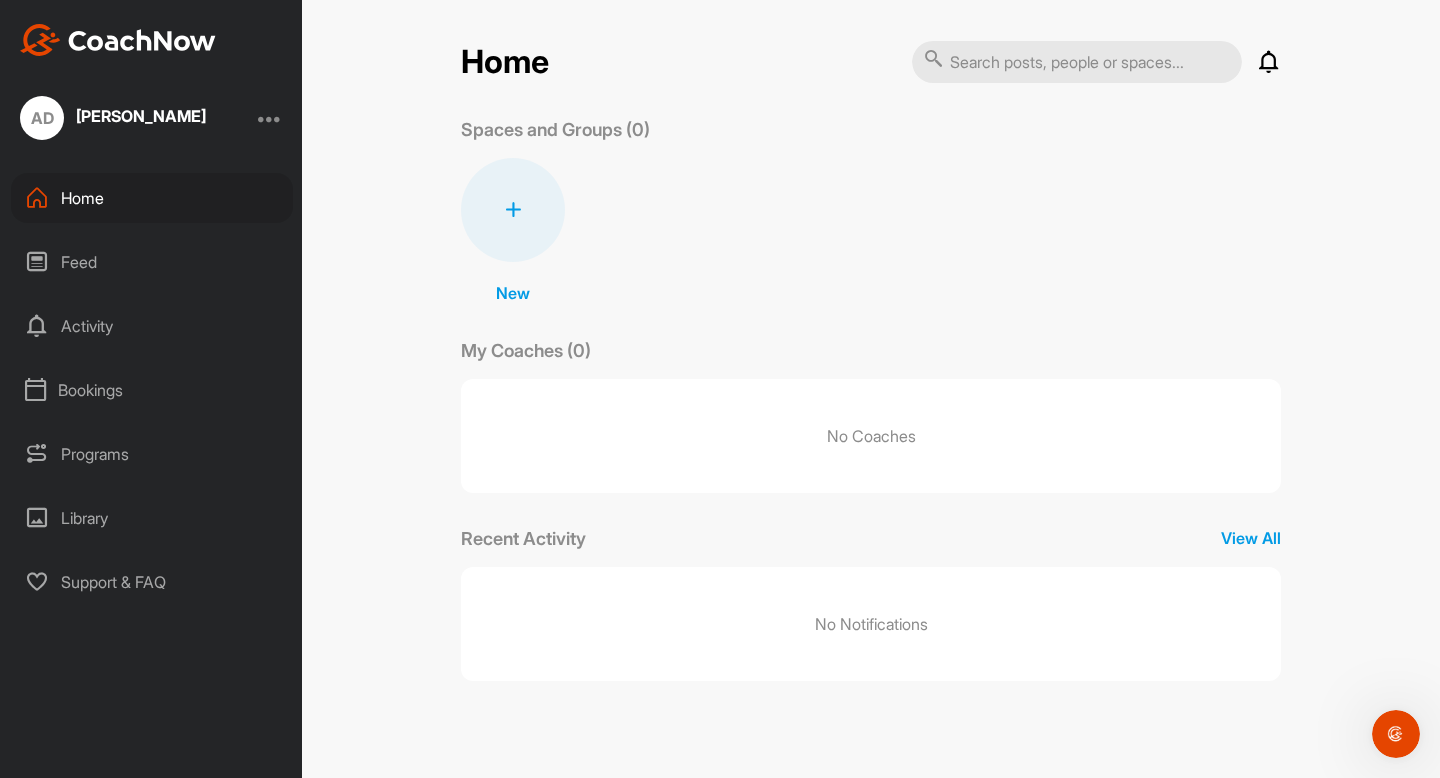 click on "New New Space New Group" at bounding box center (871, 231) 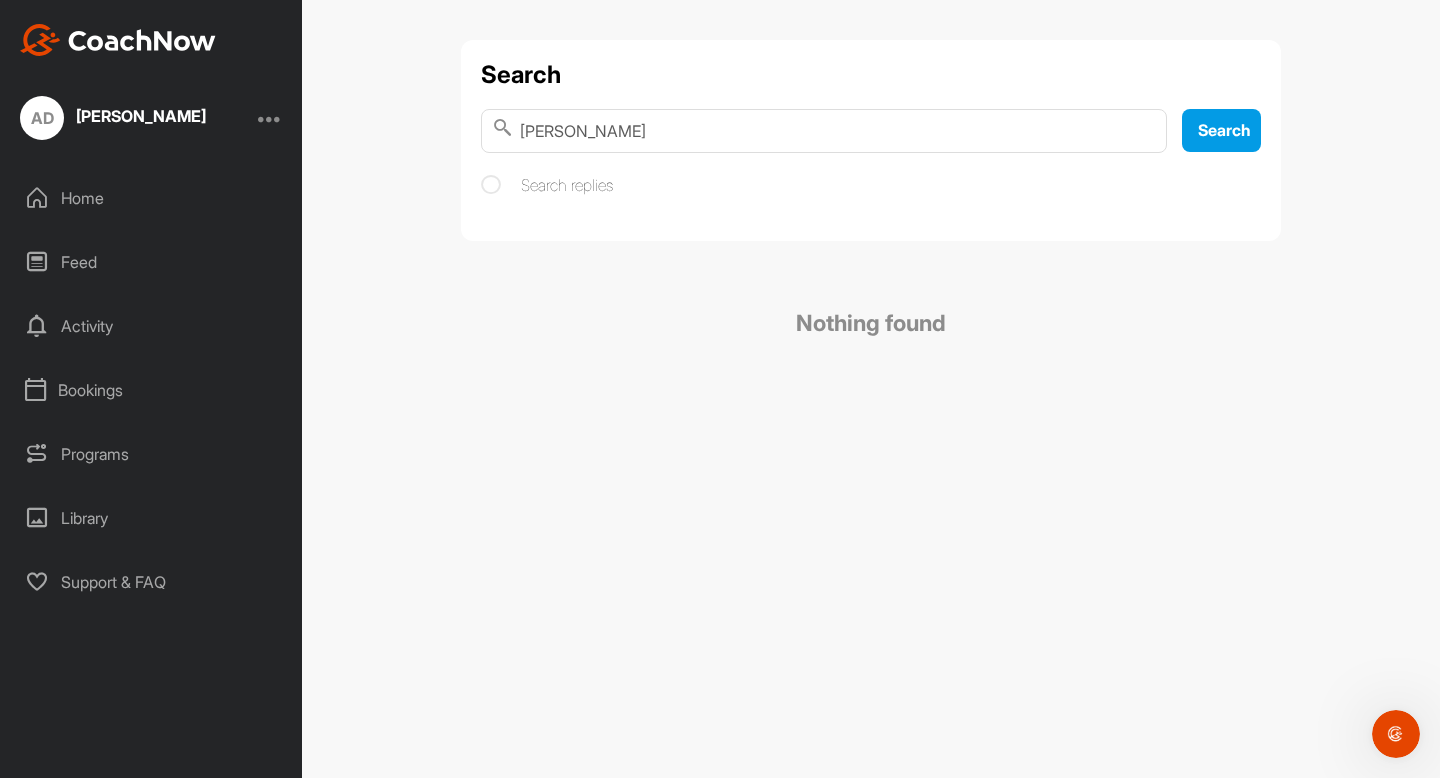 click on "Home" at bounding box center [152, 198] 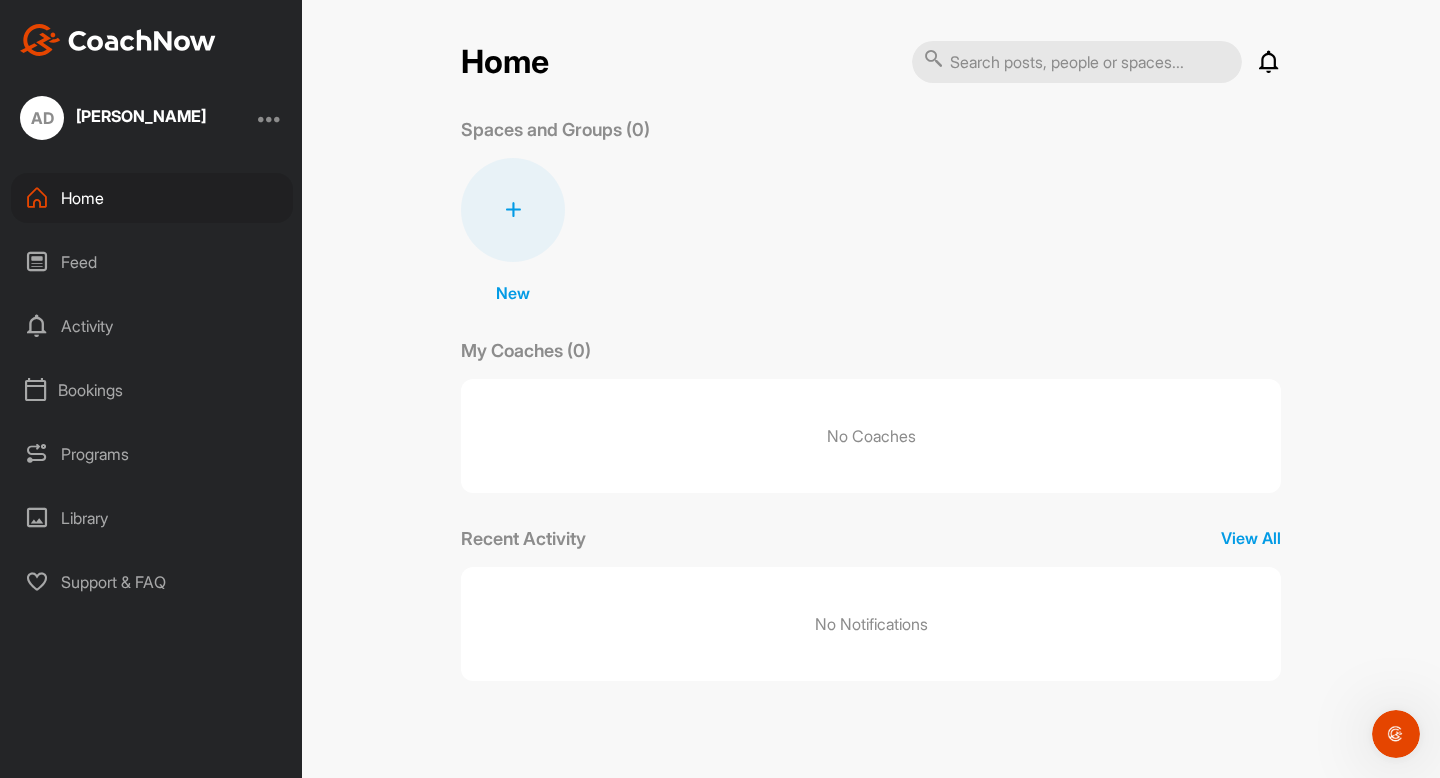 click on "No Coaches" at bounding box center [871, 436] 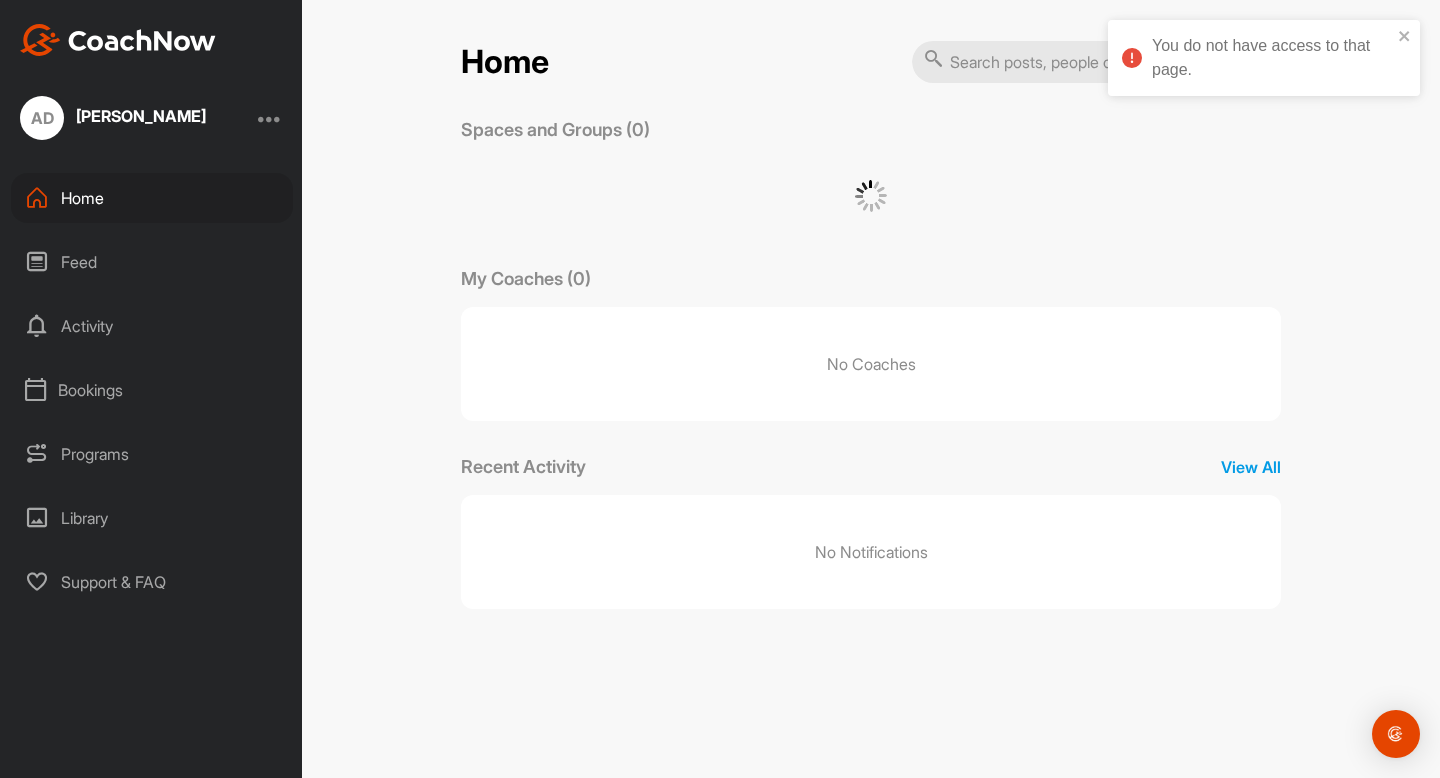 scroll, scrollTop: 0, scrollLeft: 0, axis: both 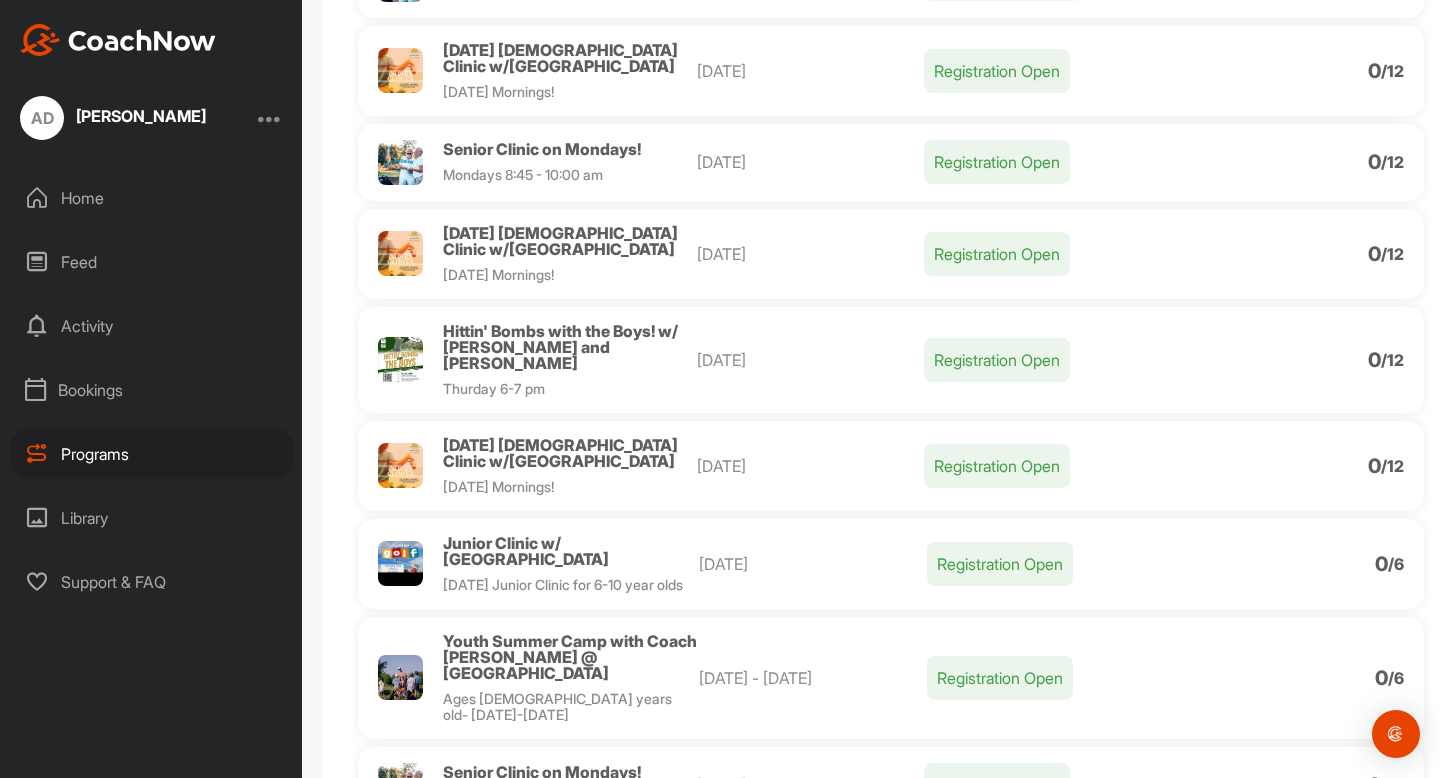 click on "Hittin' Bombs with the Boys! w/ Kerry and Ryan" at bounding box center [560, 347] 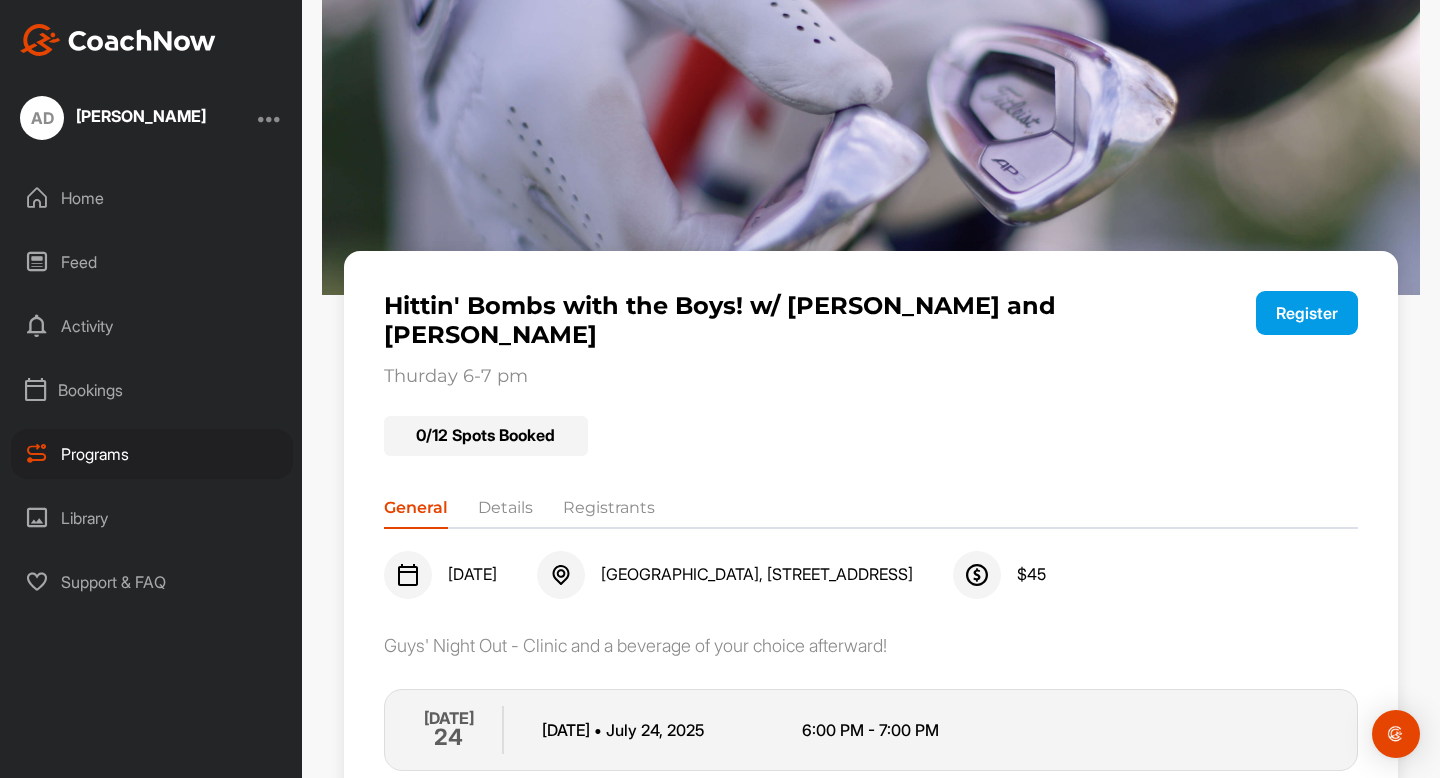 scroll, scrollTop: 0, scrollLeft: 0, axis: both 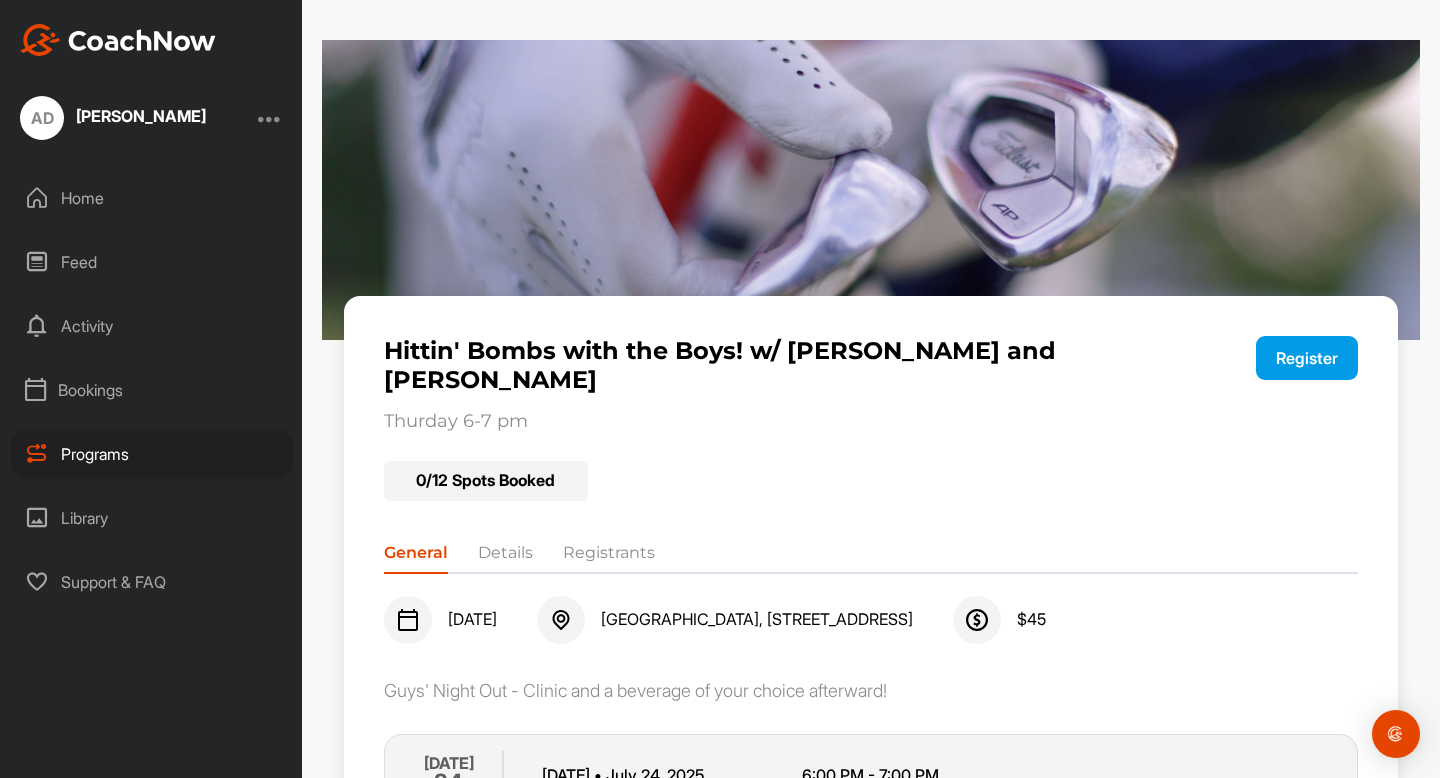 click on "Bookings" at bounding box center [152, 390] 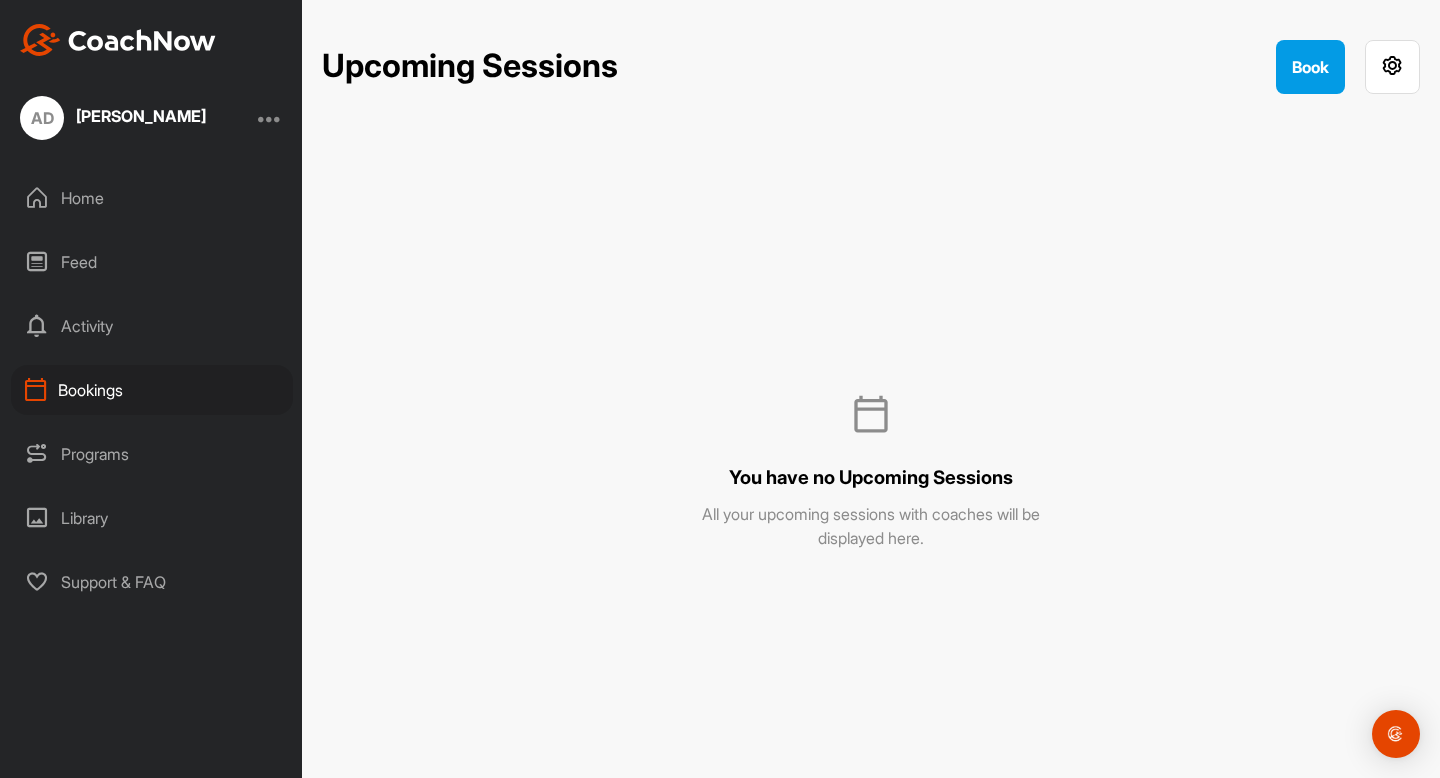 click on "Activity" at bounding box center [152, 326] 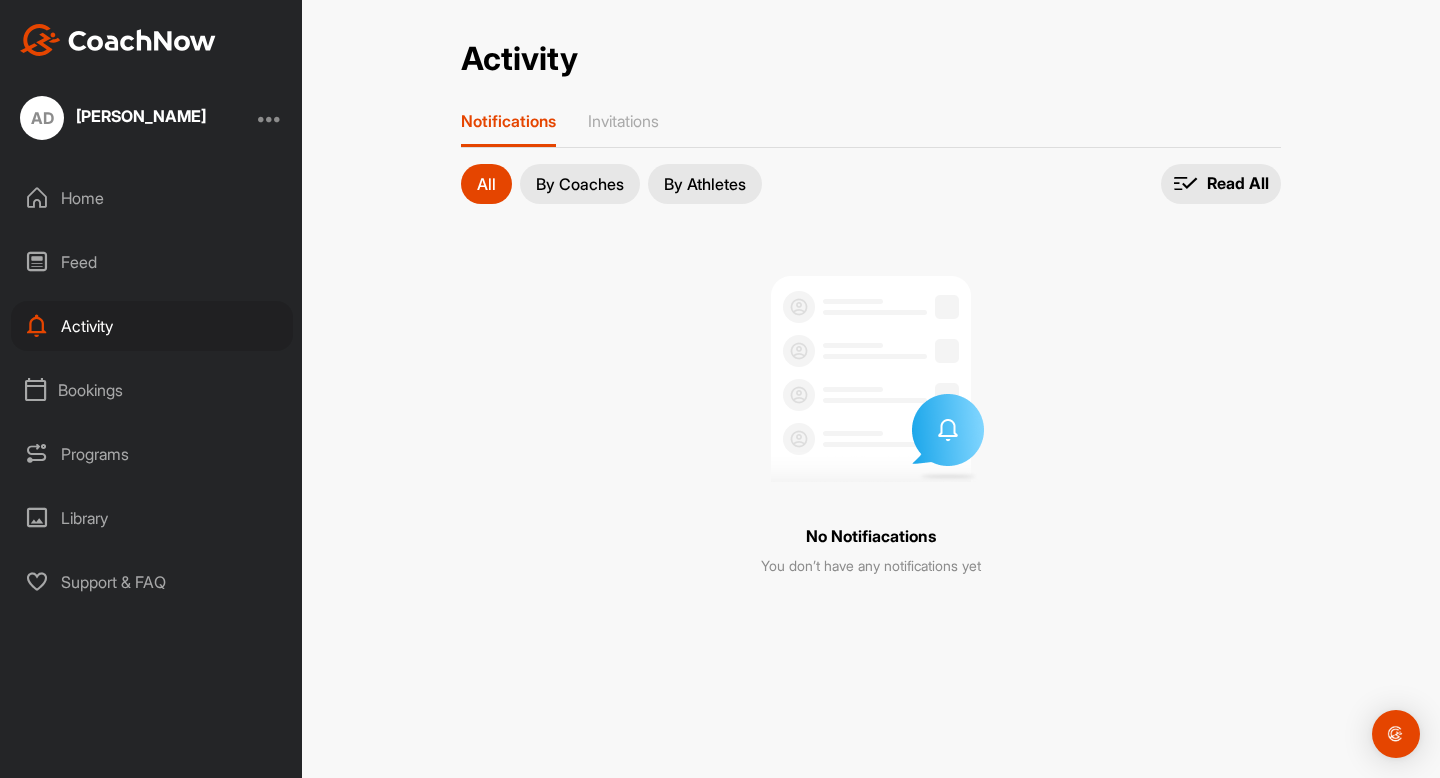 click on "Feed" at bounding box center (152, 262) 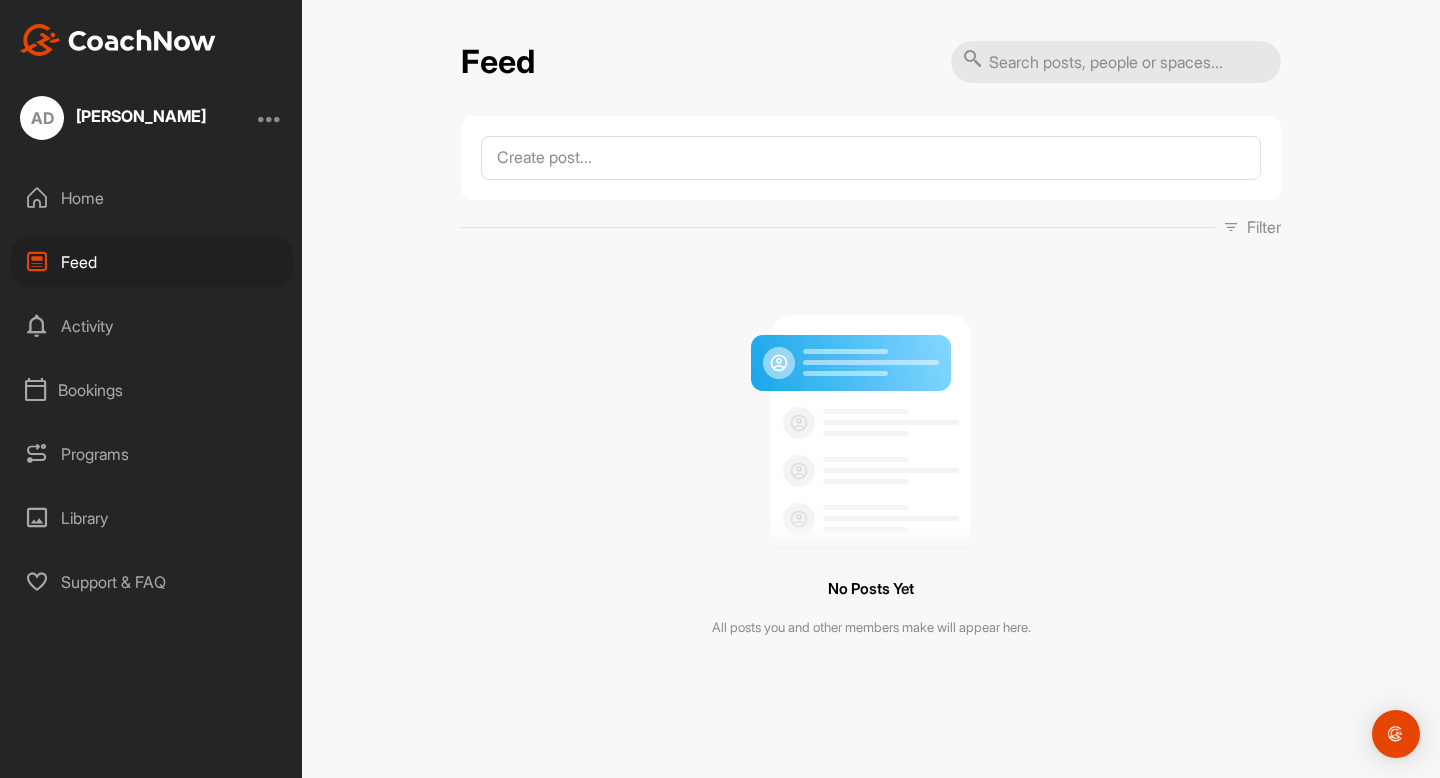 click on "Home" at bounding box center (152, 198) 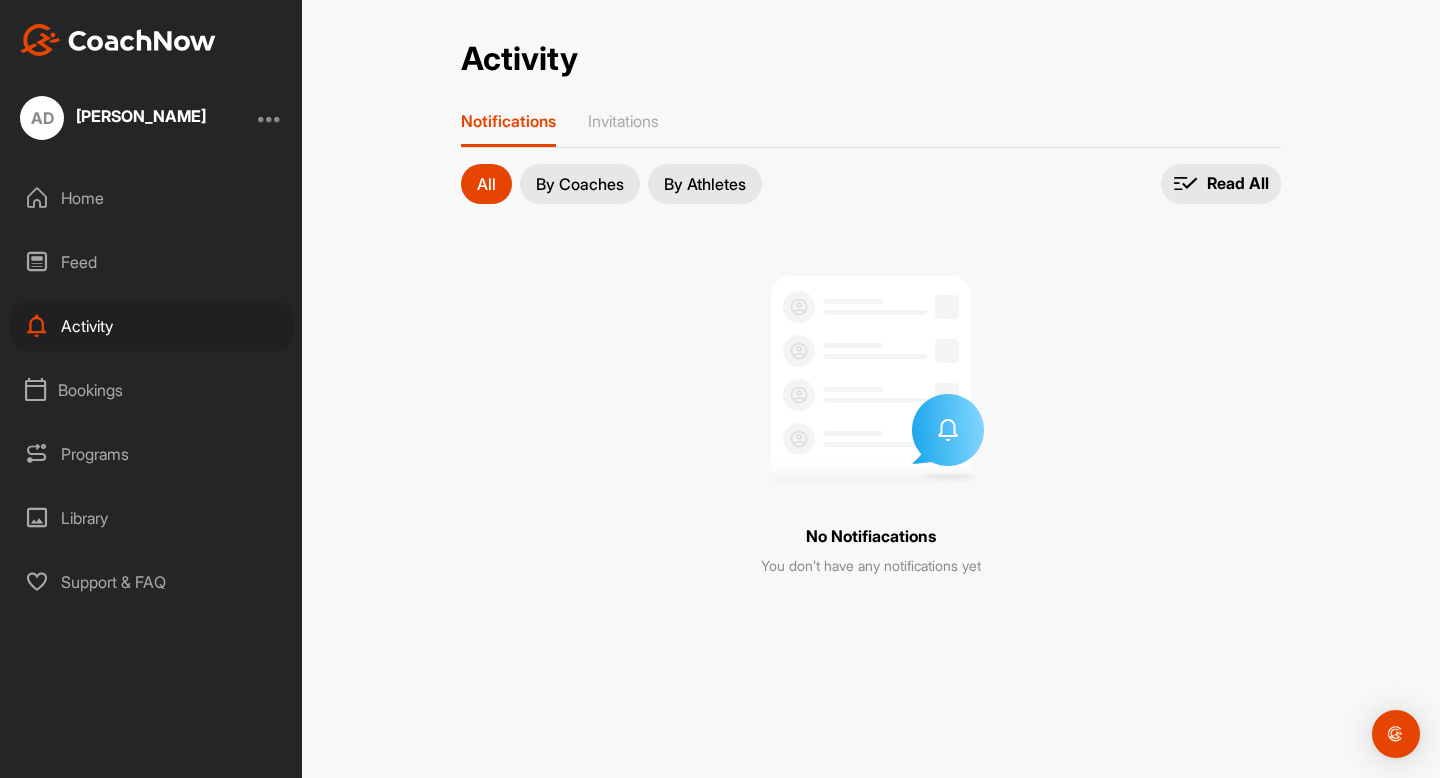 click on "By Coaches" at bounding box center (580, 184) 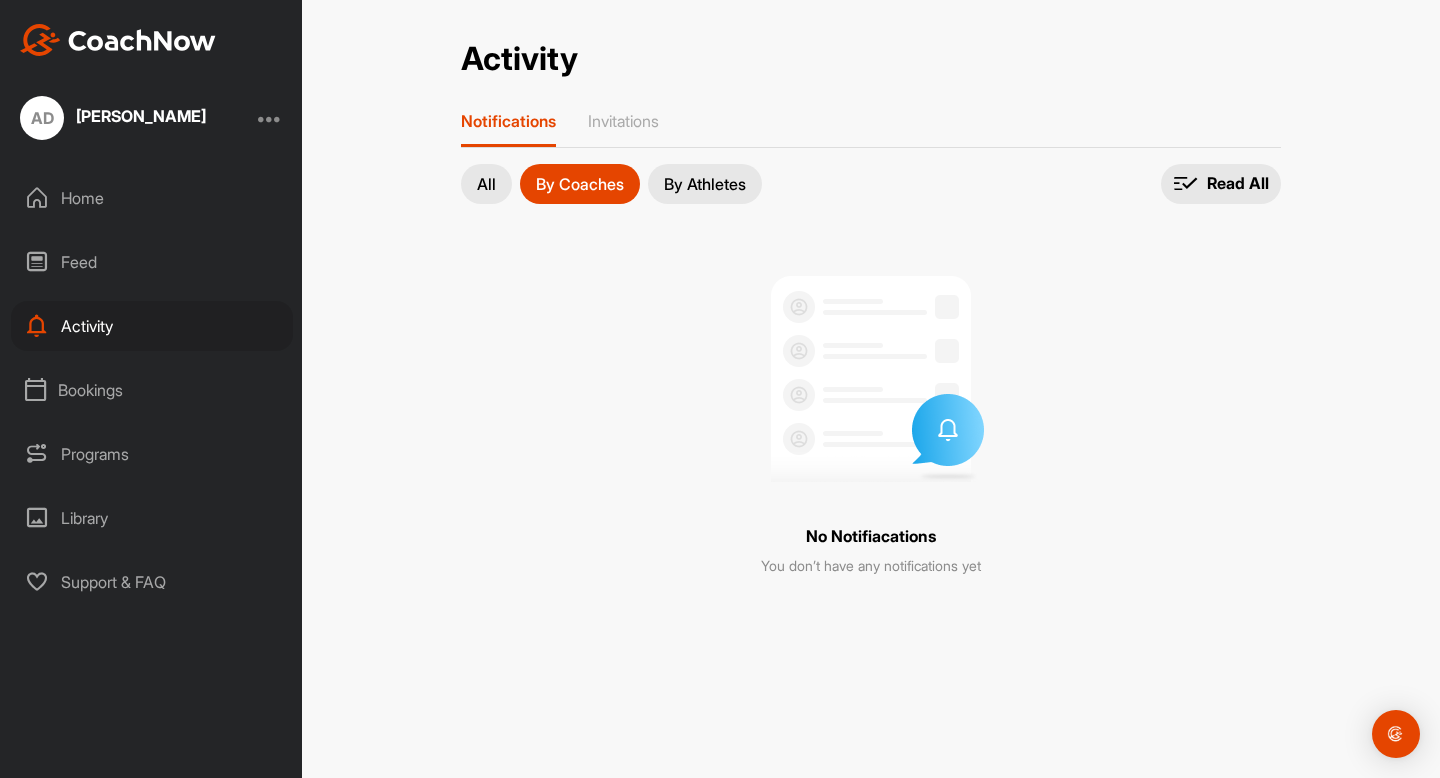 click on "By Athletes" at bounding box center (705, 184) 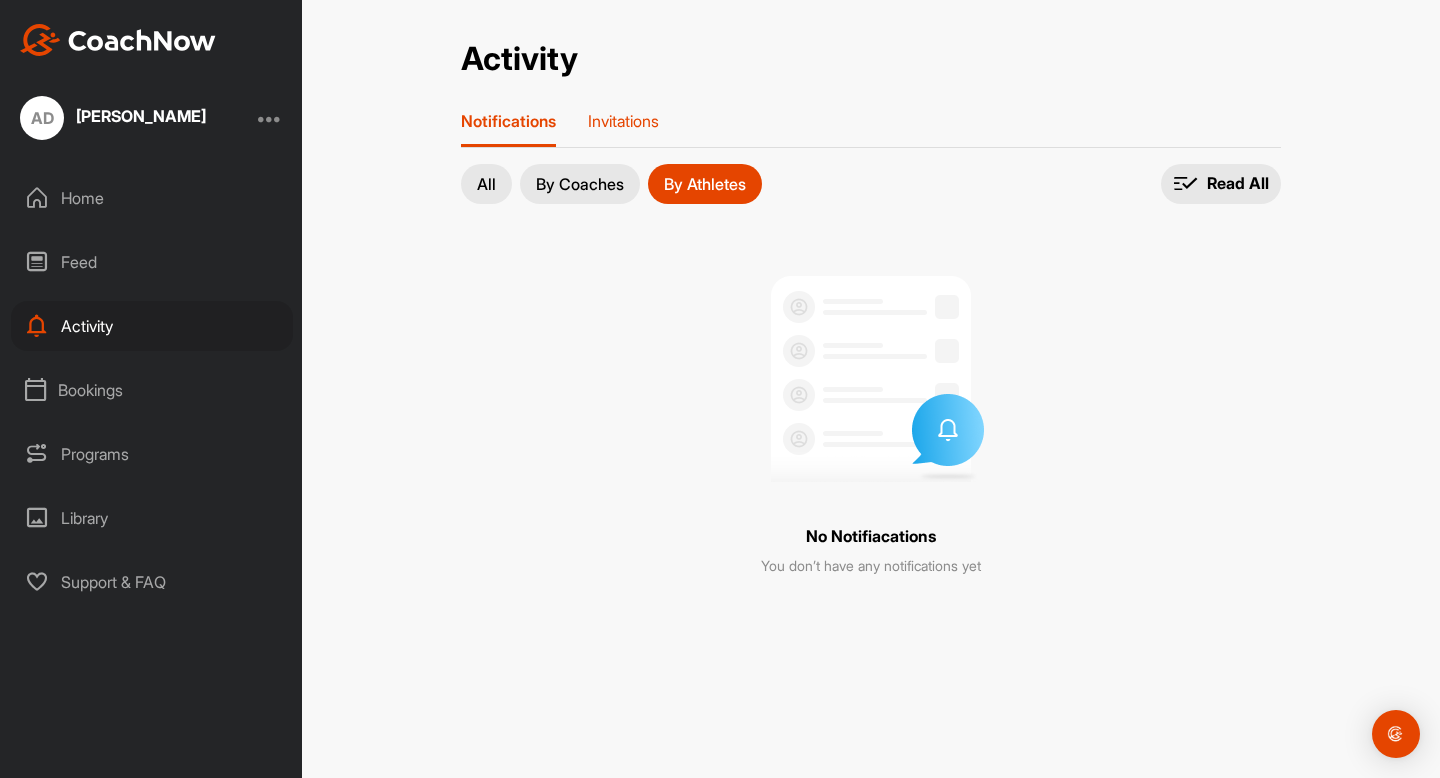 click on "Invitations" at bounding box center [623, 129] 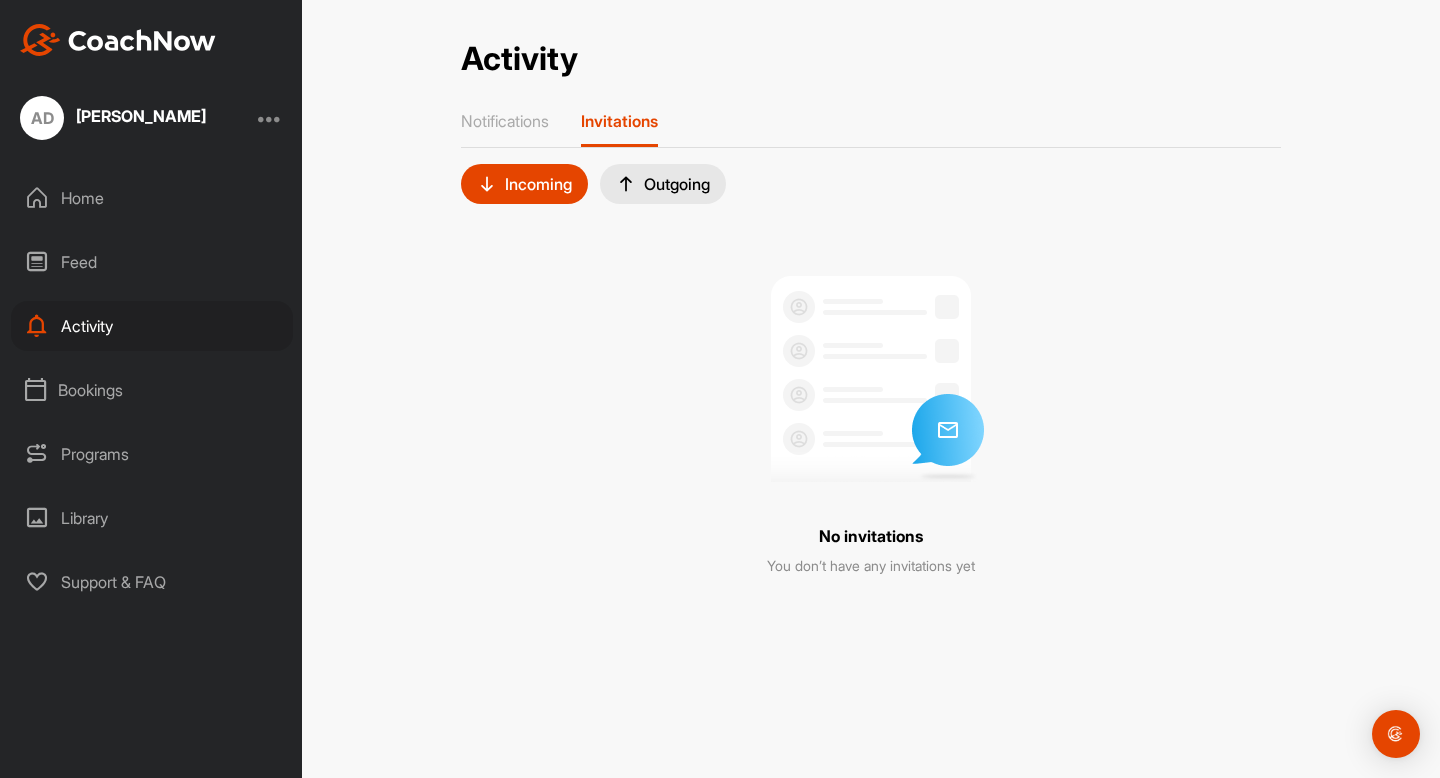 click on "Outgoing" at bounding box center [663, 184] 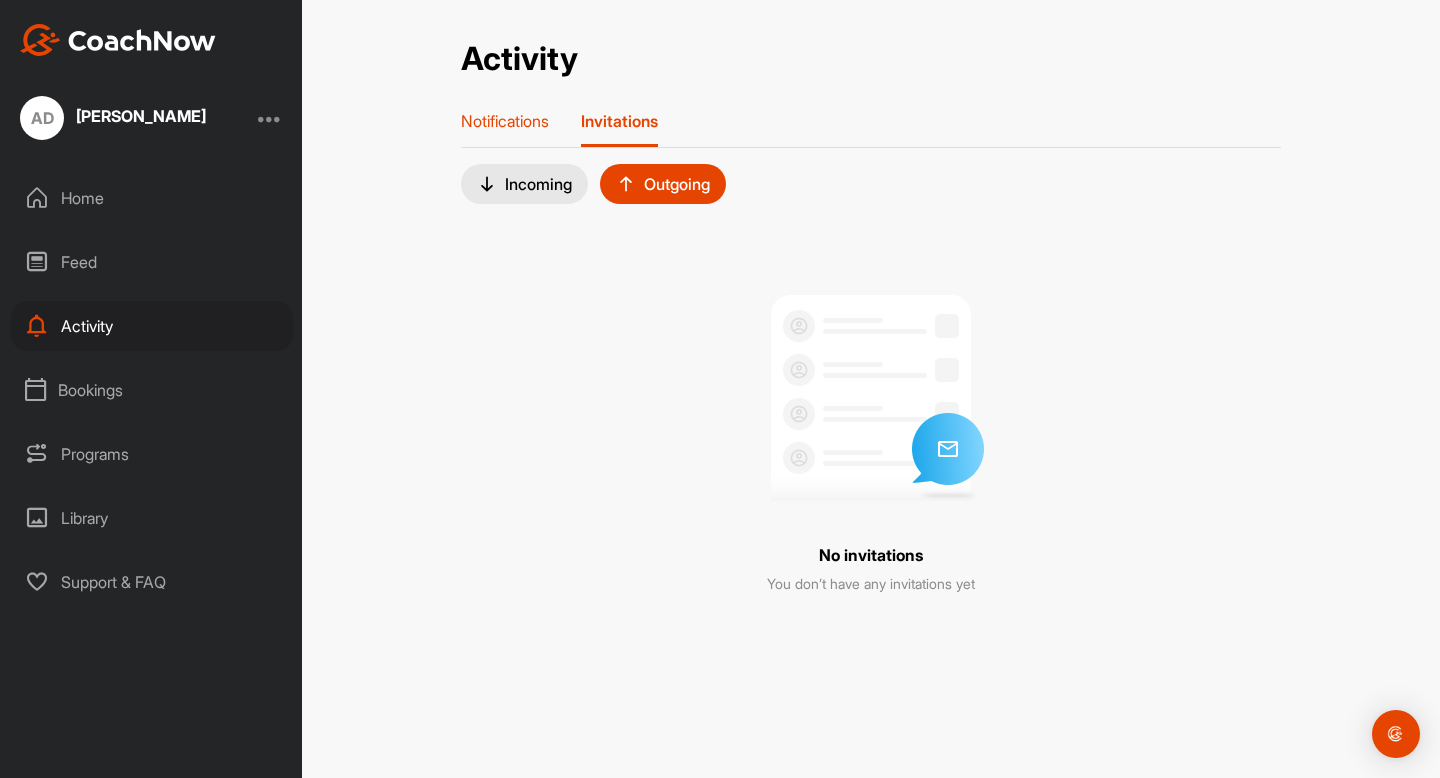 click on "Notifications" at bounding box center [505, 121] 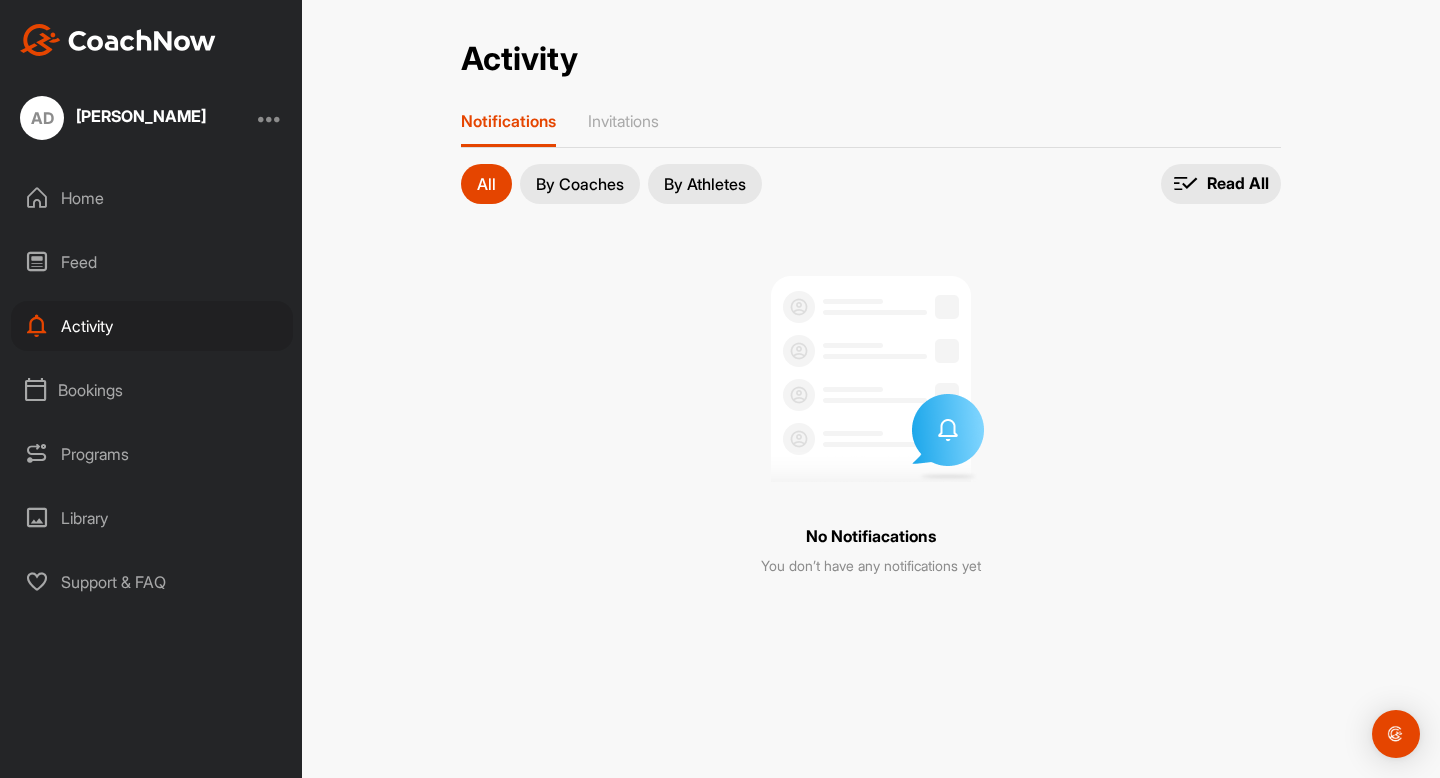 click on "Feed" at bounding box center [152, 262] 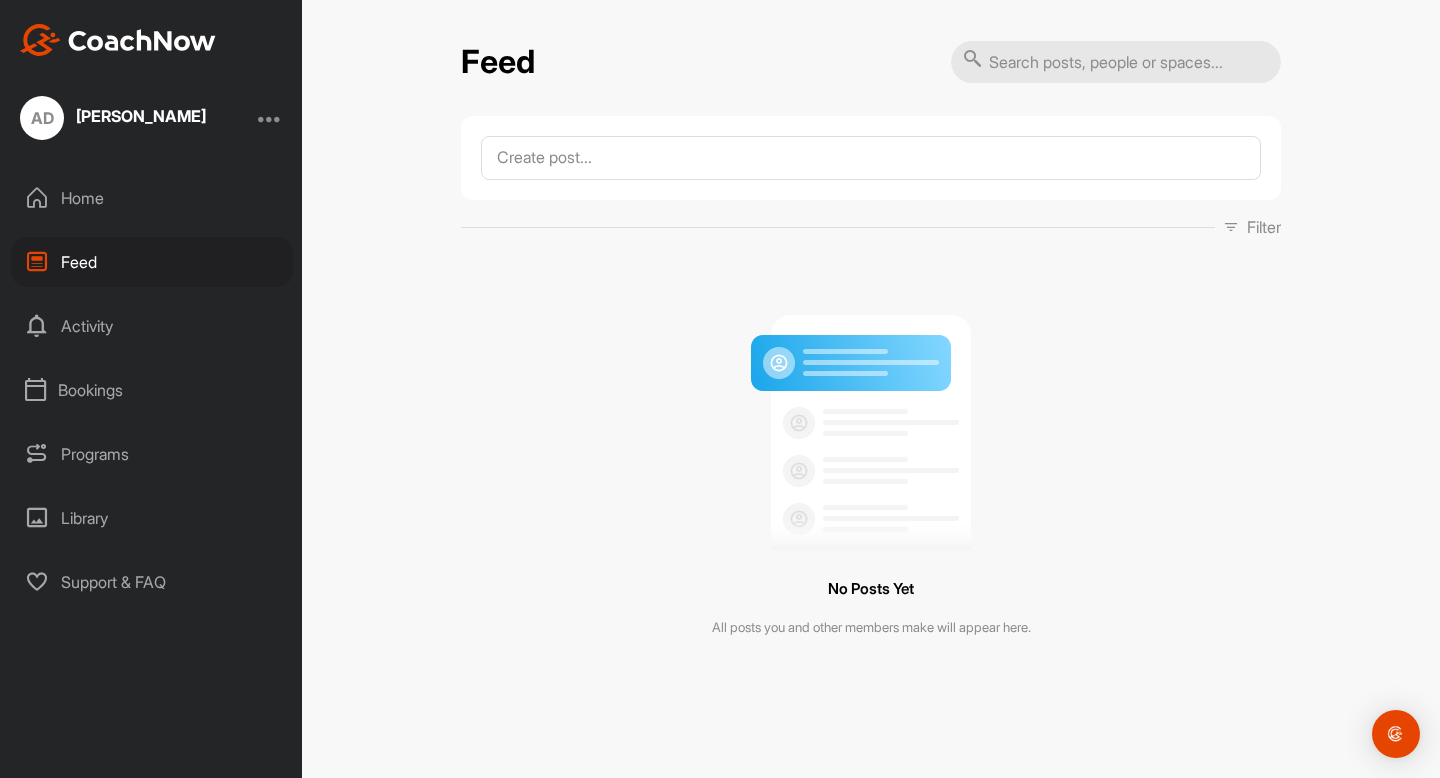 click on "Home" at bounding box center (152, 198) 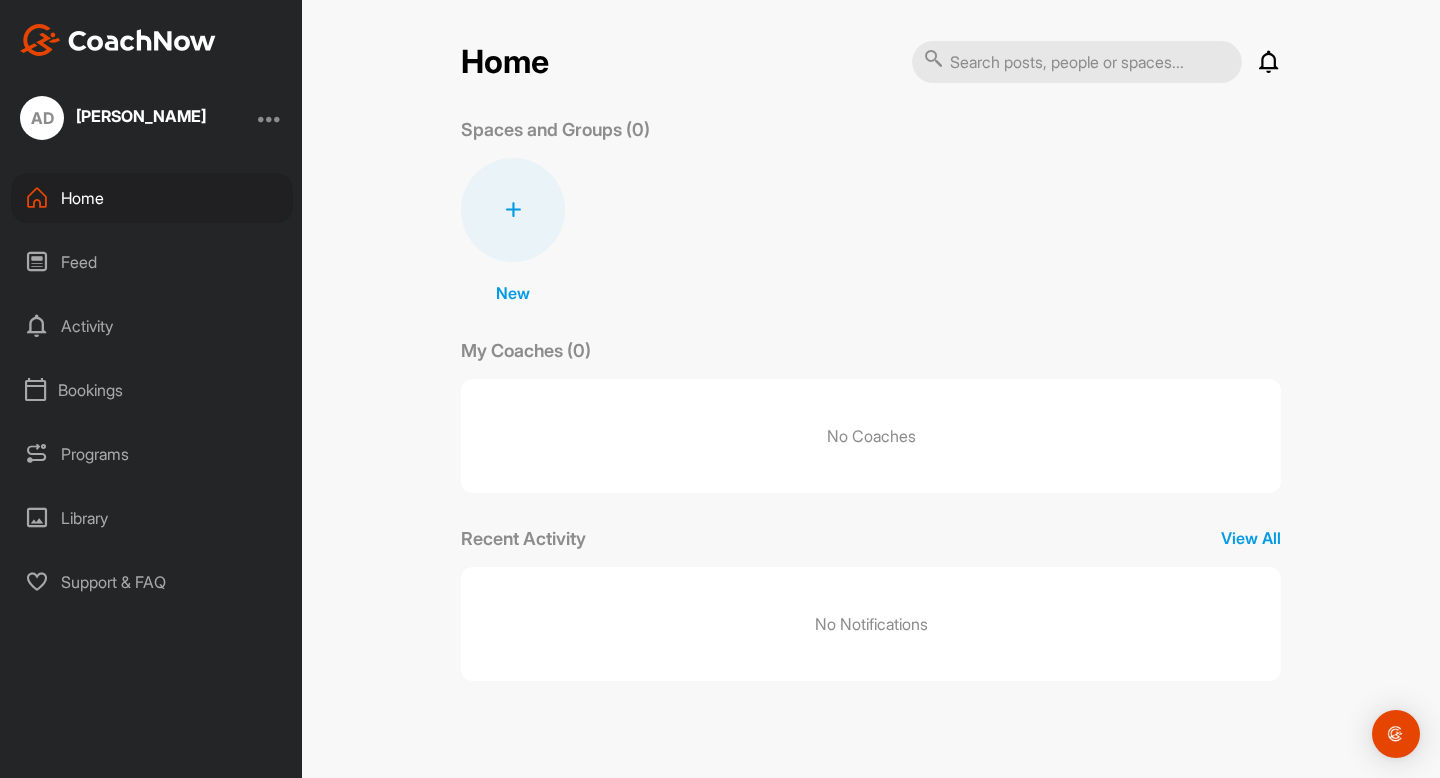 click at bounding box center [513, 210] 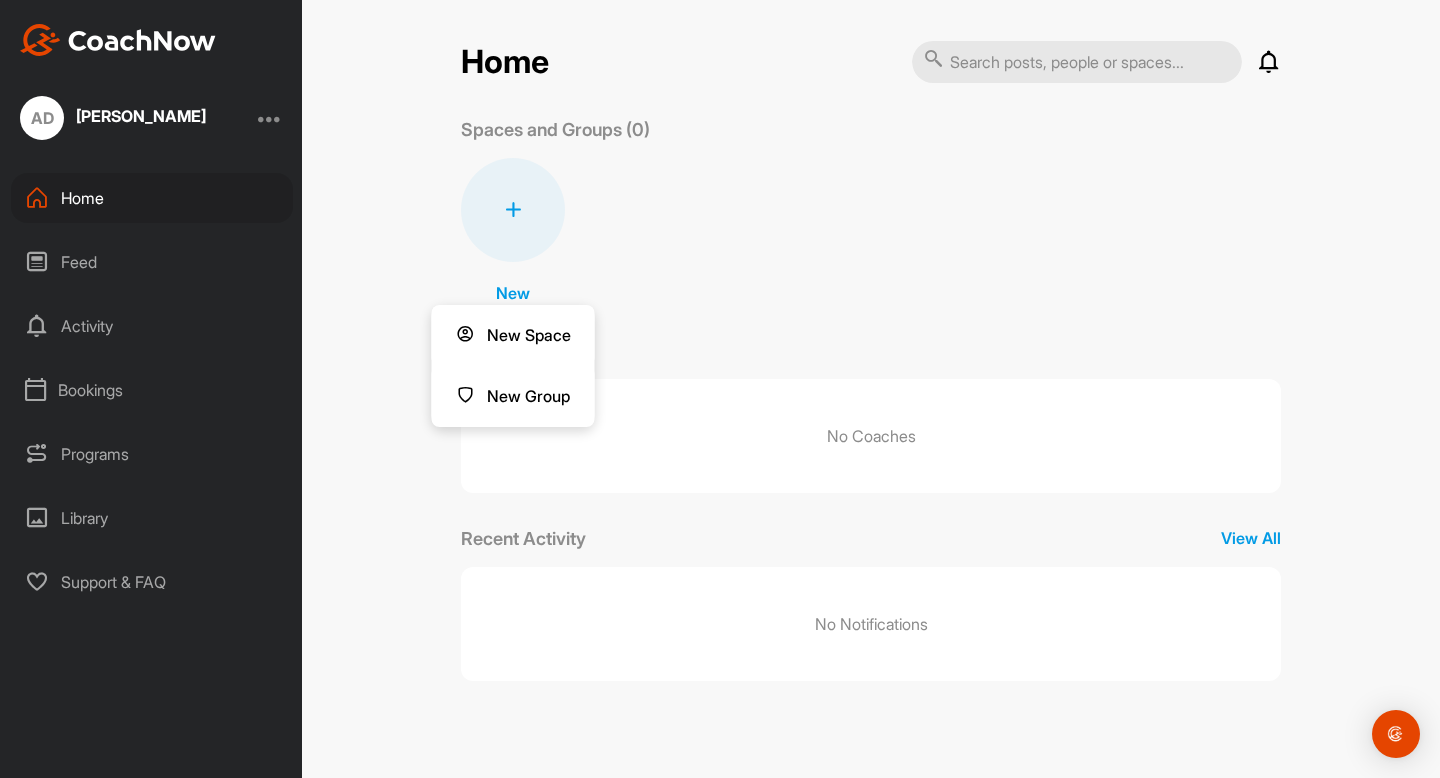 click on "New New Space New Group" at bounding box center (871, 231) 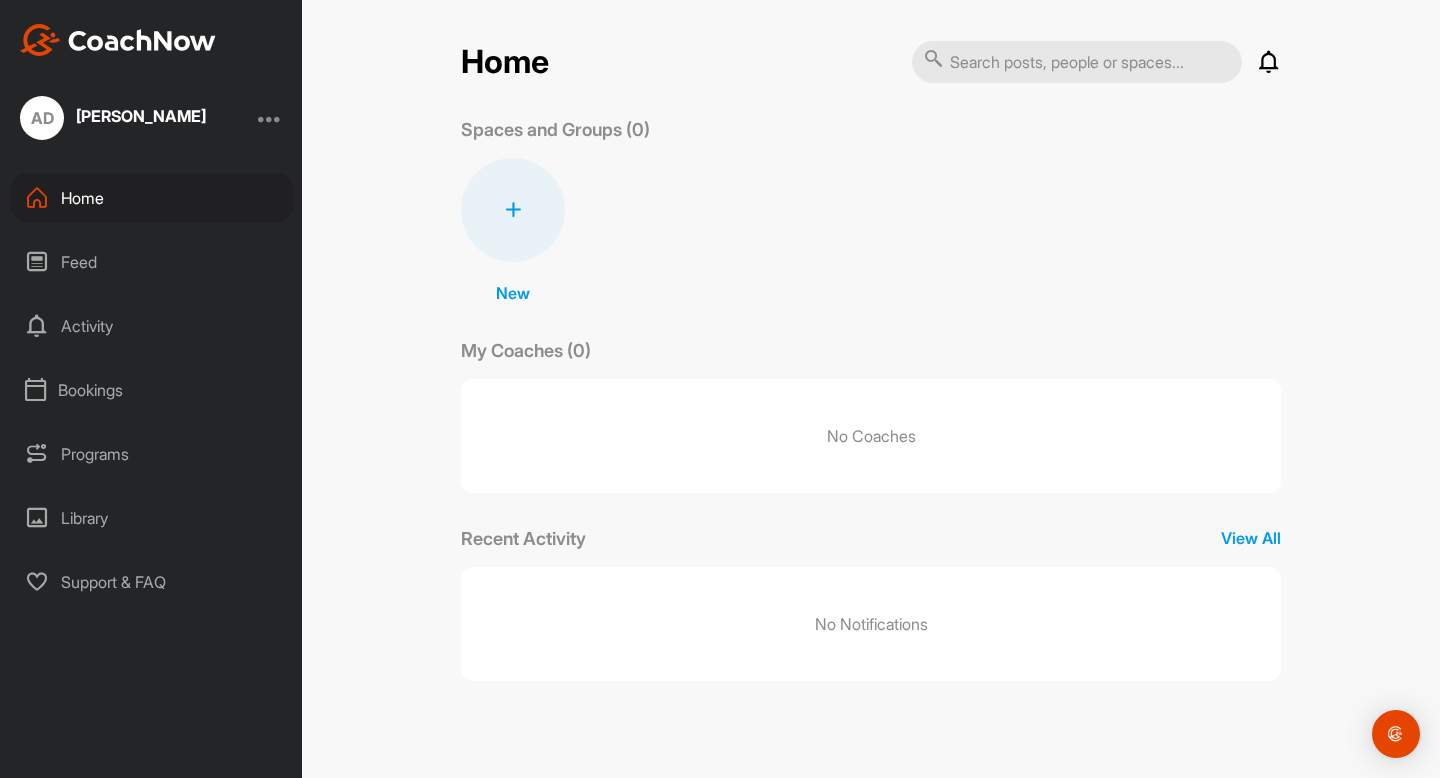 click on "Library" at bounding box center (152, 518) 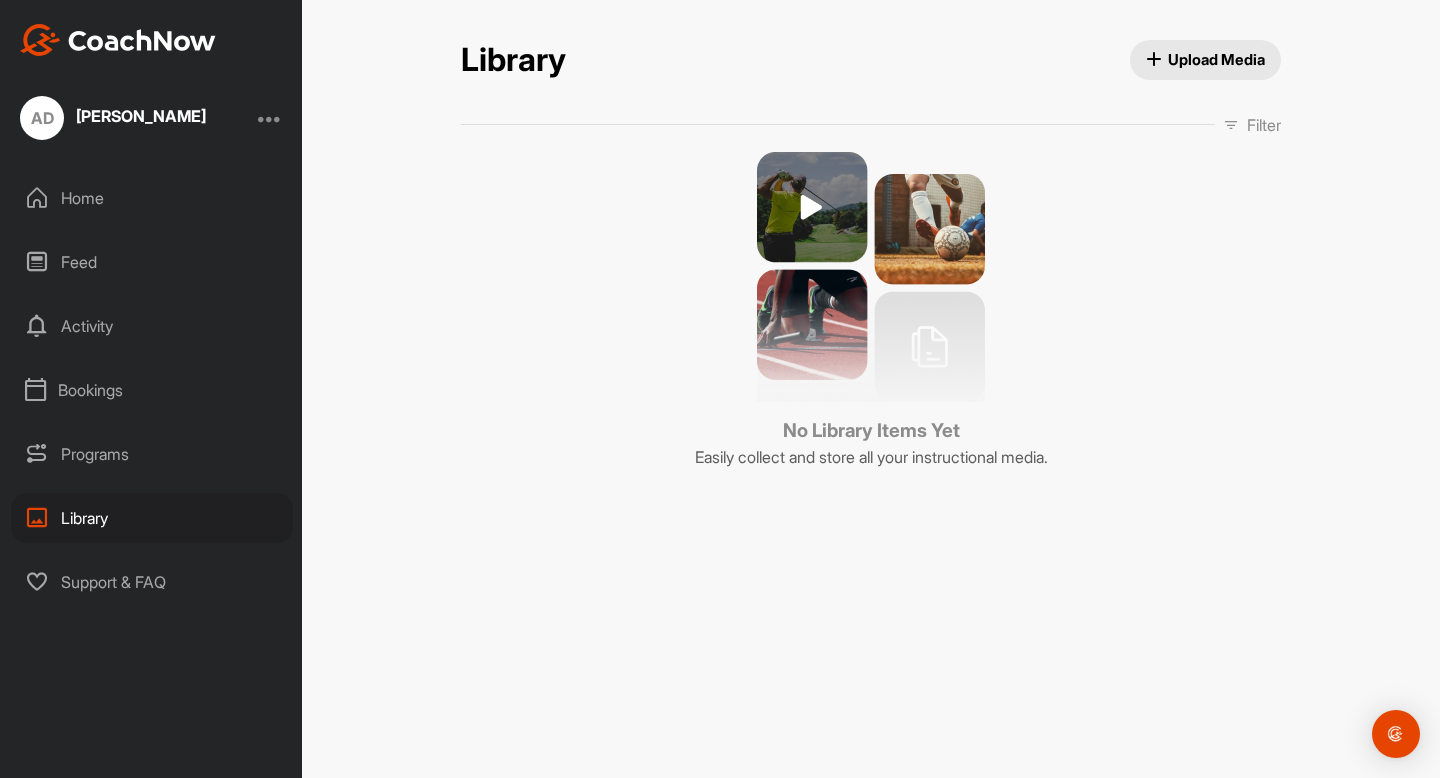 click on "Programs" at bounding box center [152, 454] 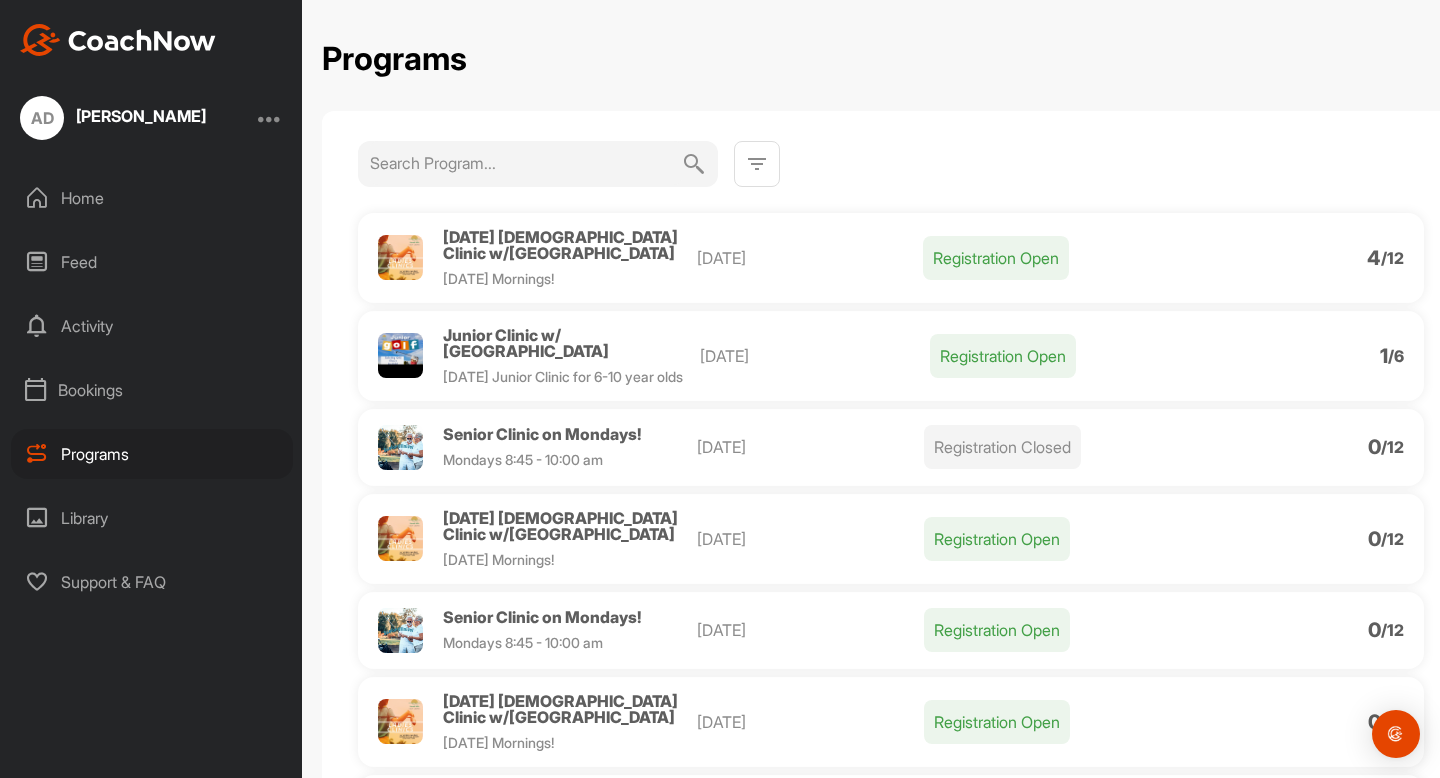 click on "Bookings" at bounding box center (152, 390) 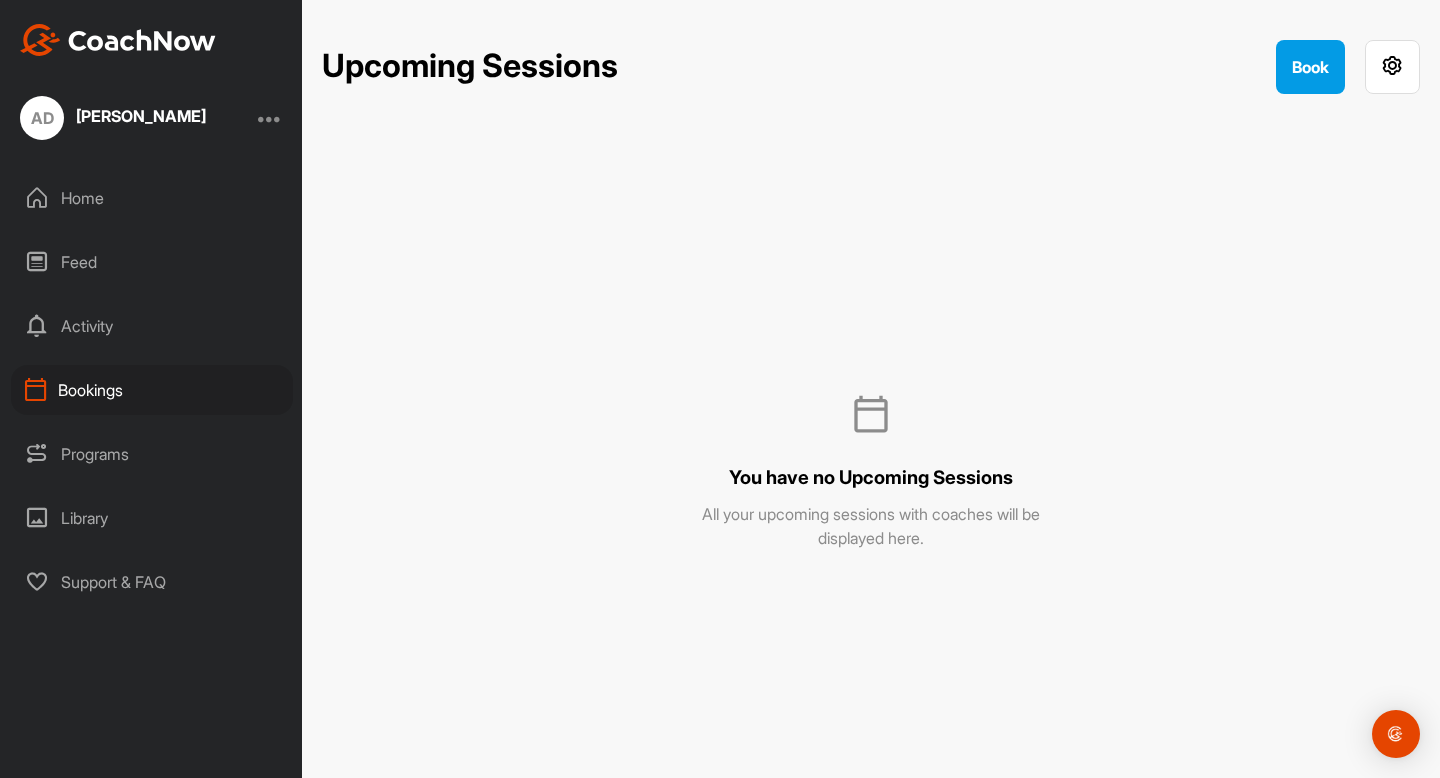 click on "Activity" at bounding box center (152, 326) 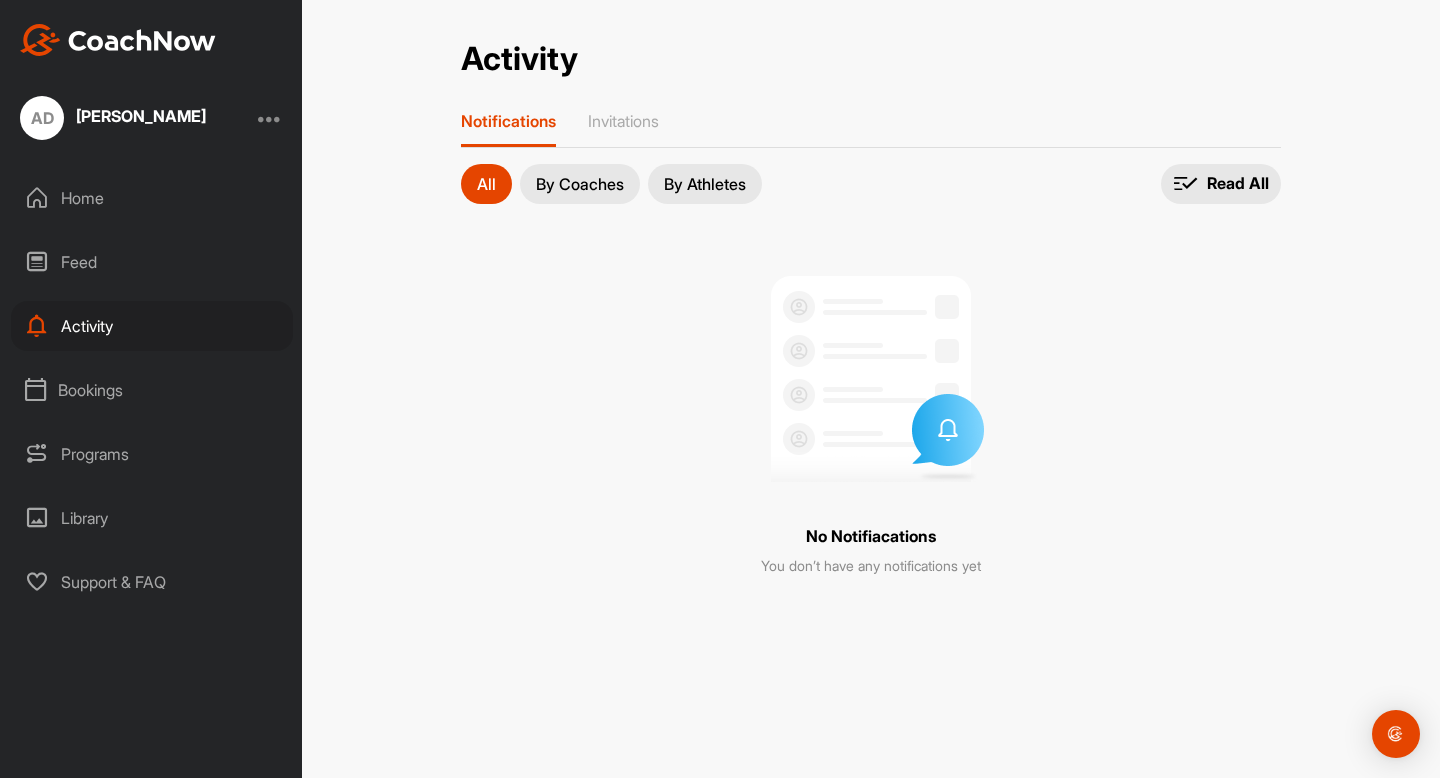 click on "Feed" at bounding box center (152, 262) 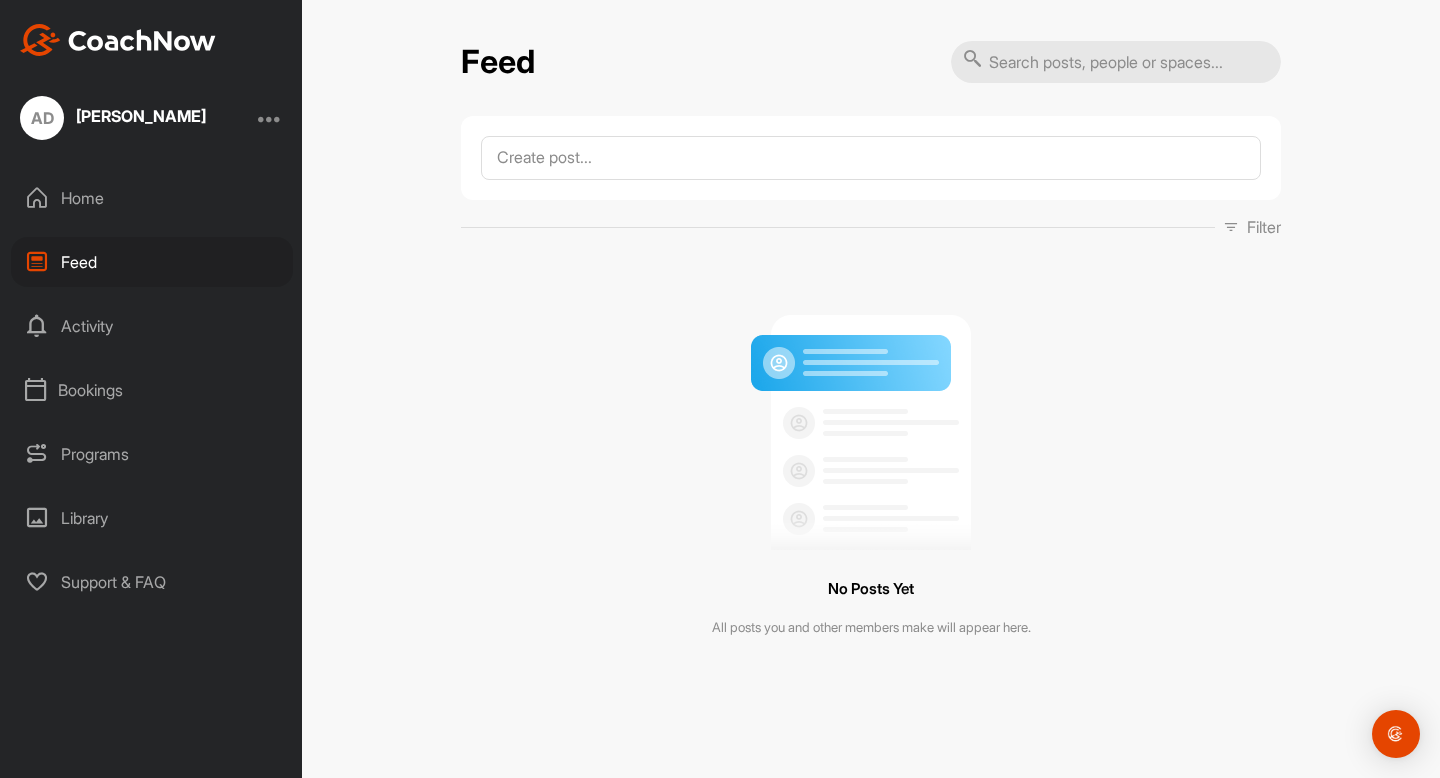 click on "Home" at bounding box center [152, 198] 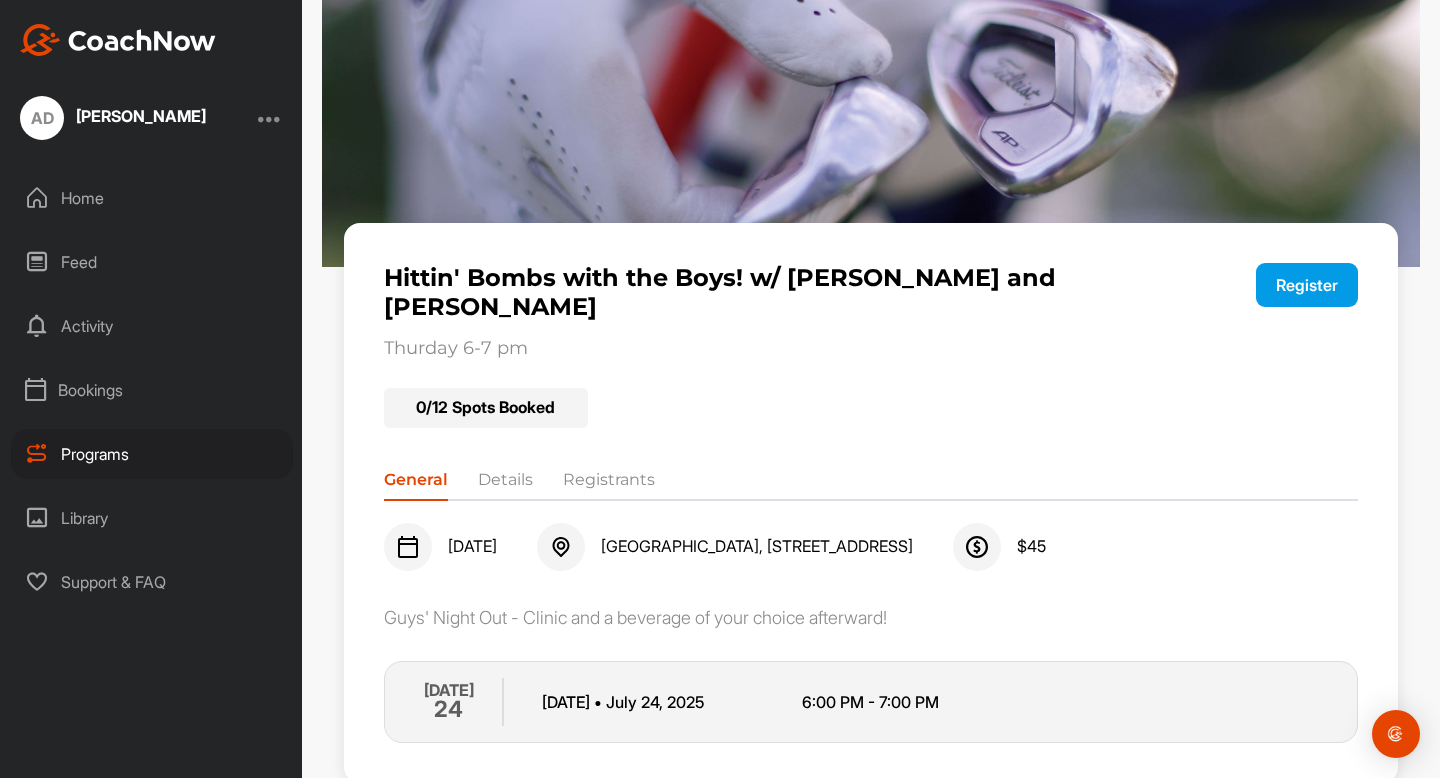 scroll, scrollTop: 94, scrollLeft: 0, axis: vertical 